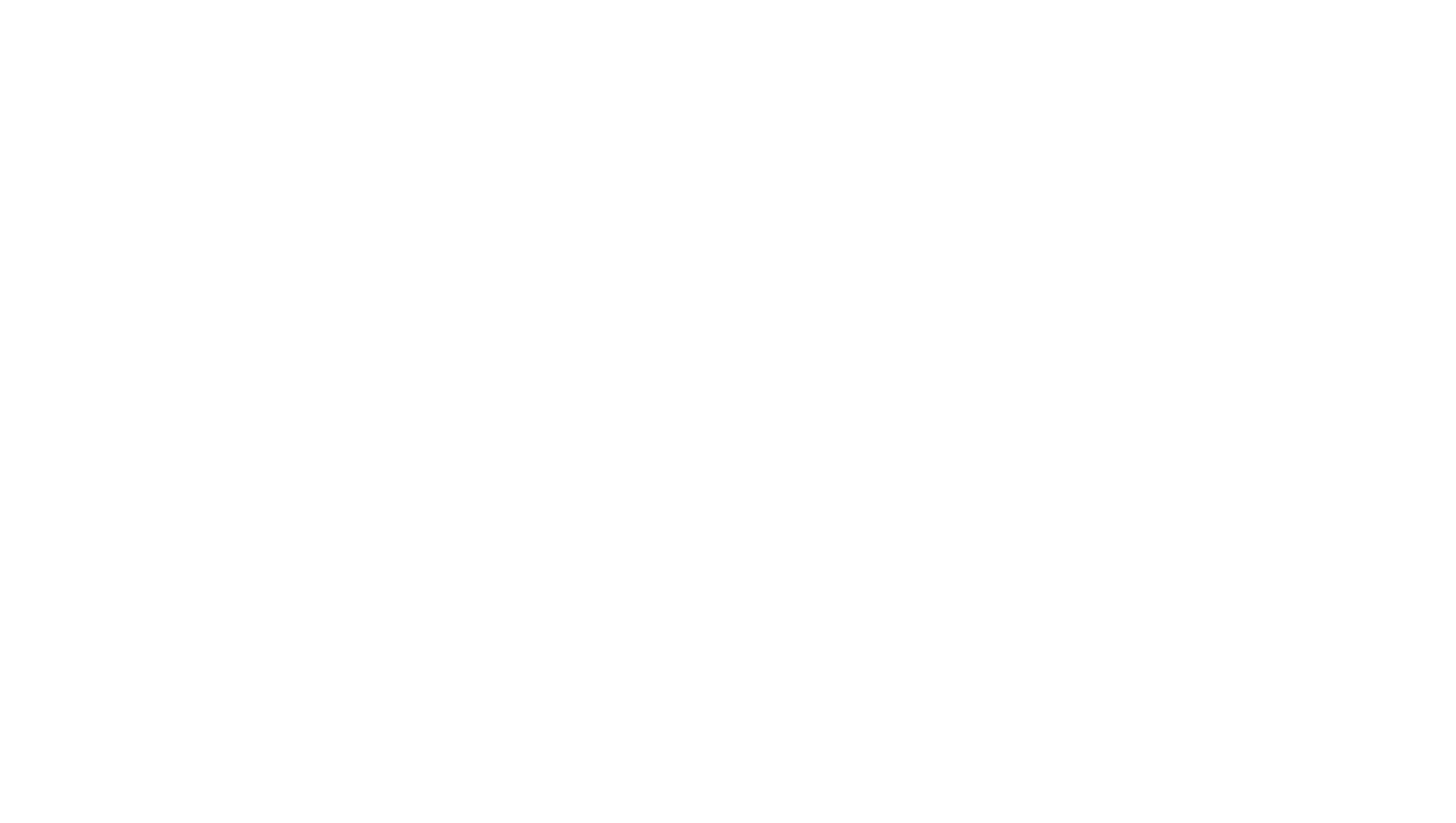 scroll, scrollTop: 0, scrollLeft: 0, axis: both 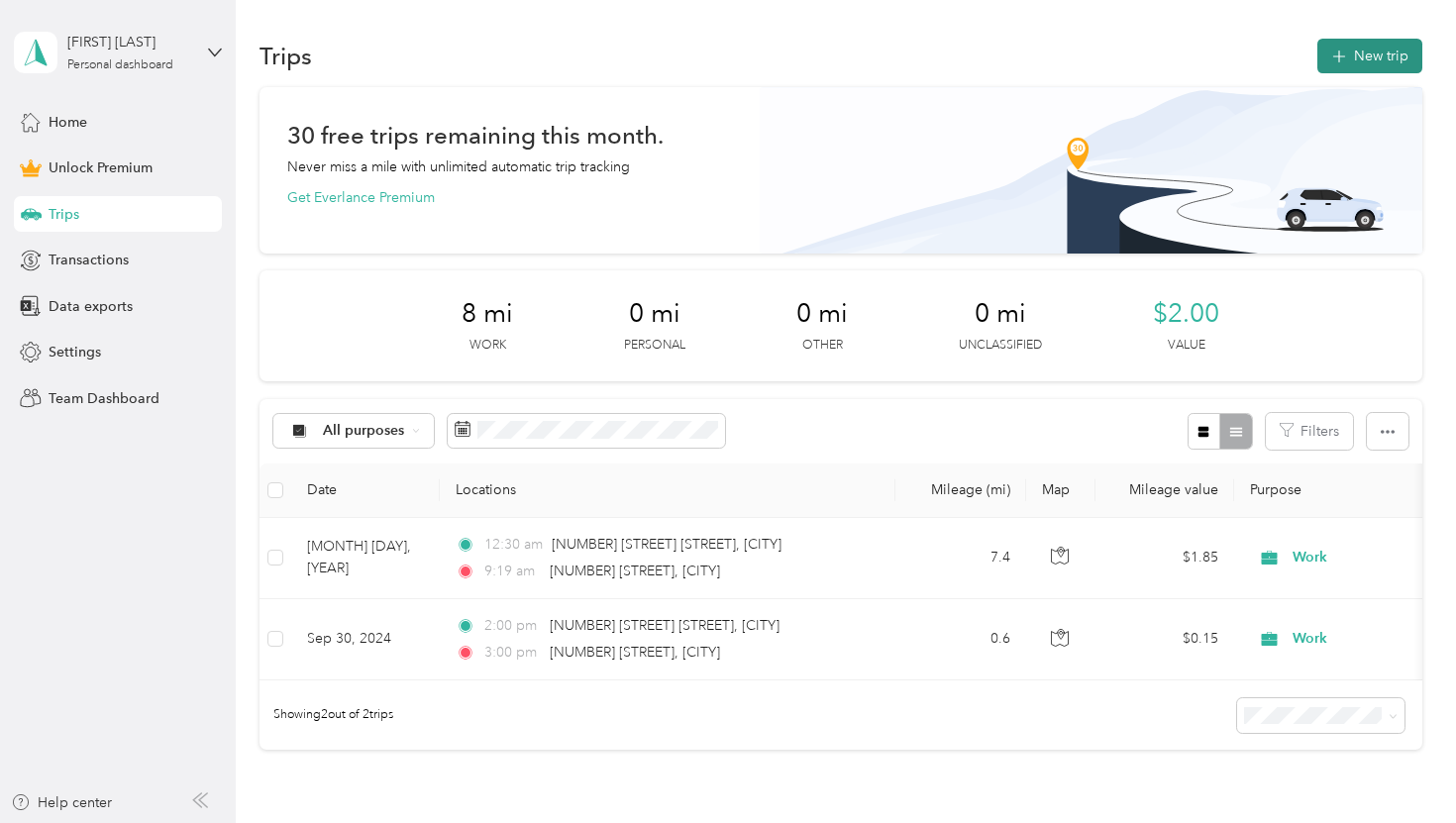 click on "New trip" at bounding box center [1370, 55] 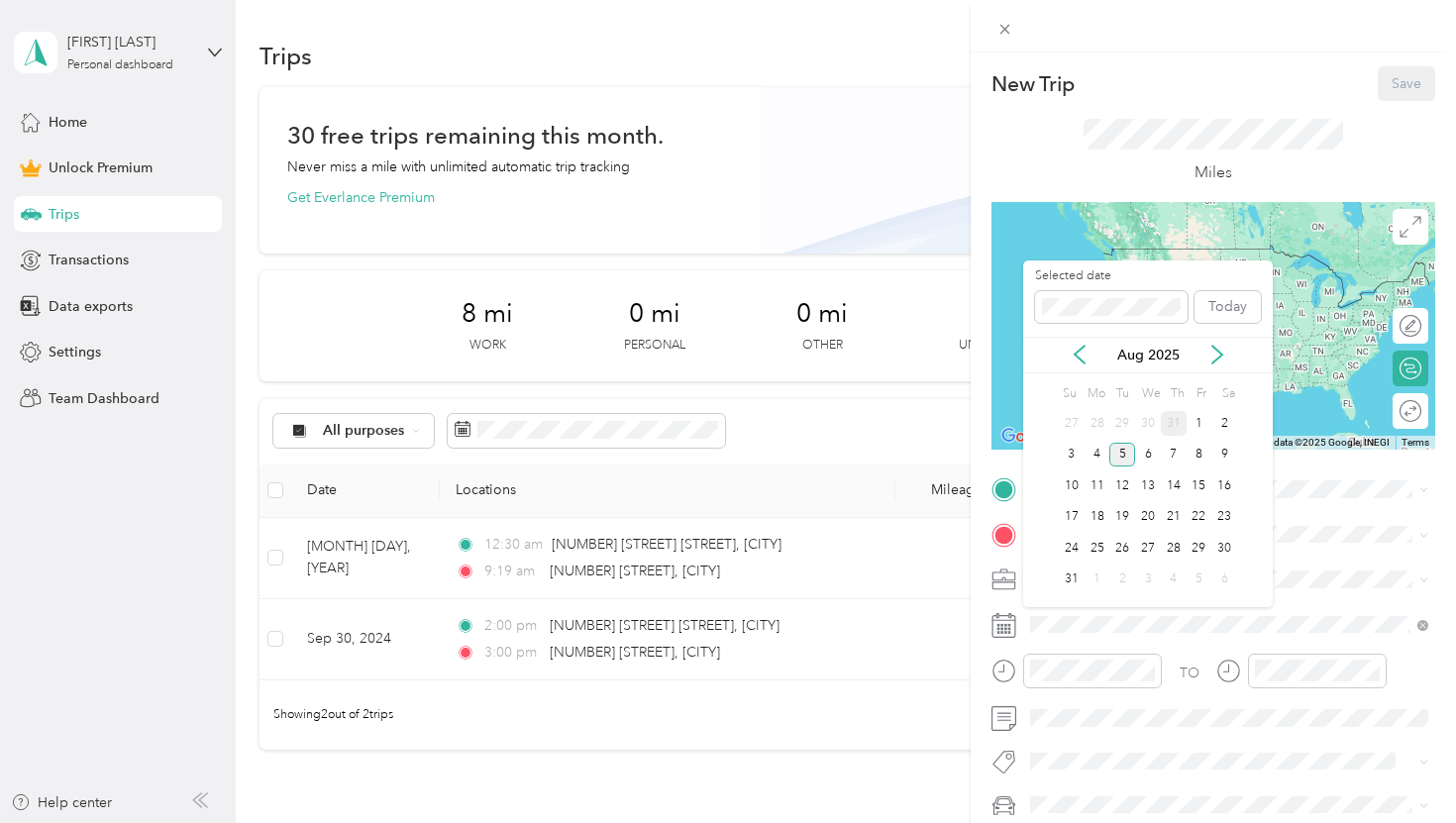 click on "31" at bounding box center (1174, 423) 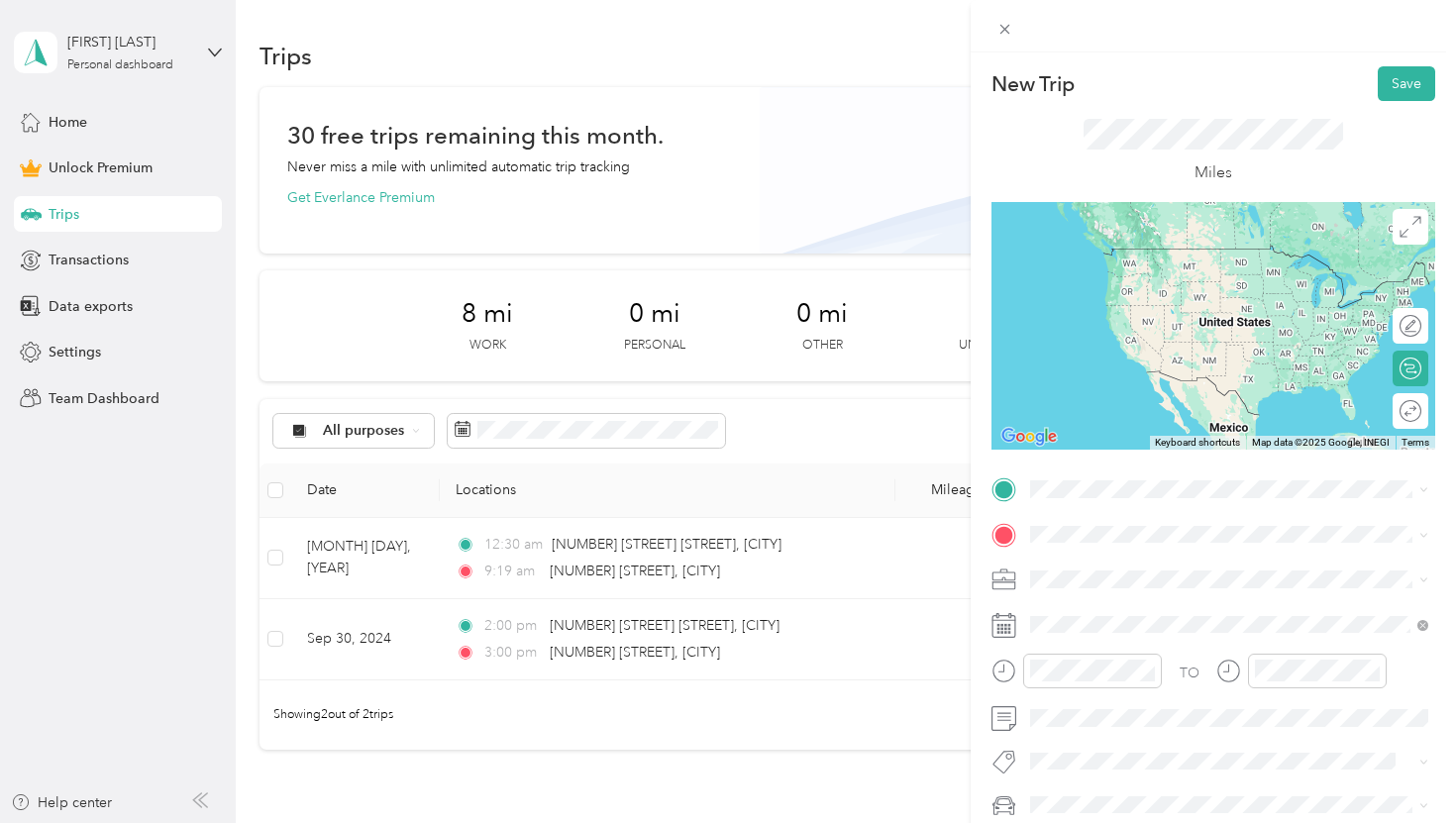 click on "Work" at bounding box center (1229, 301) 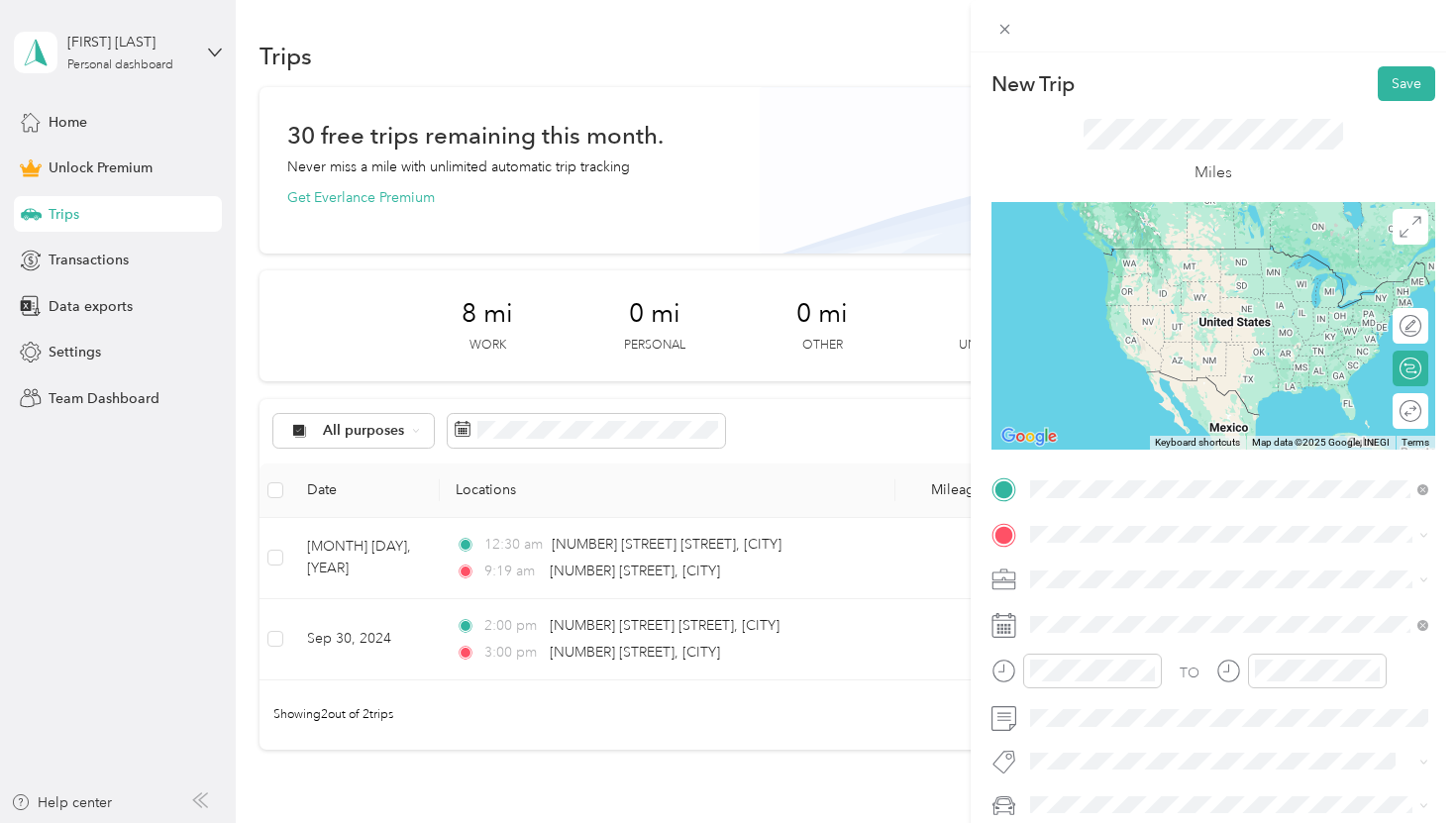 click on "[NUMBER] [STREET] [STREET]
[CITY], [STATE] [POSTAL_CODE], [COUNTRY]" at bounding box center [1210, 568] 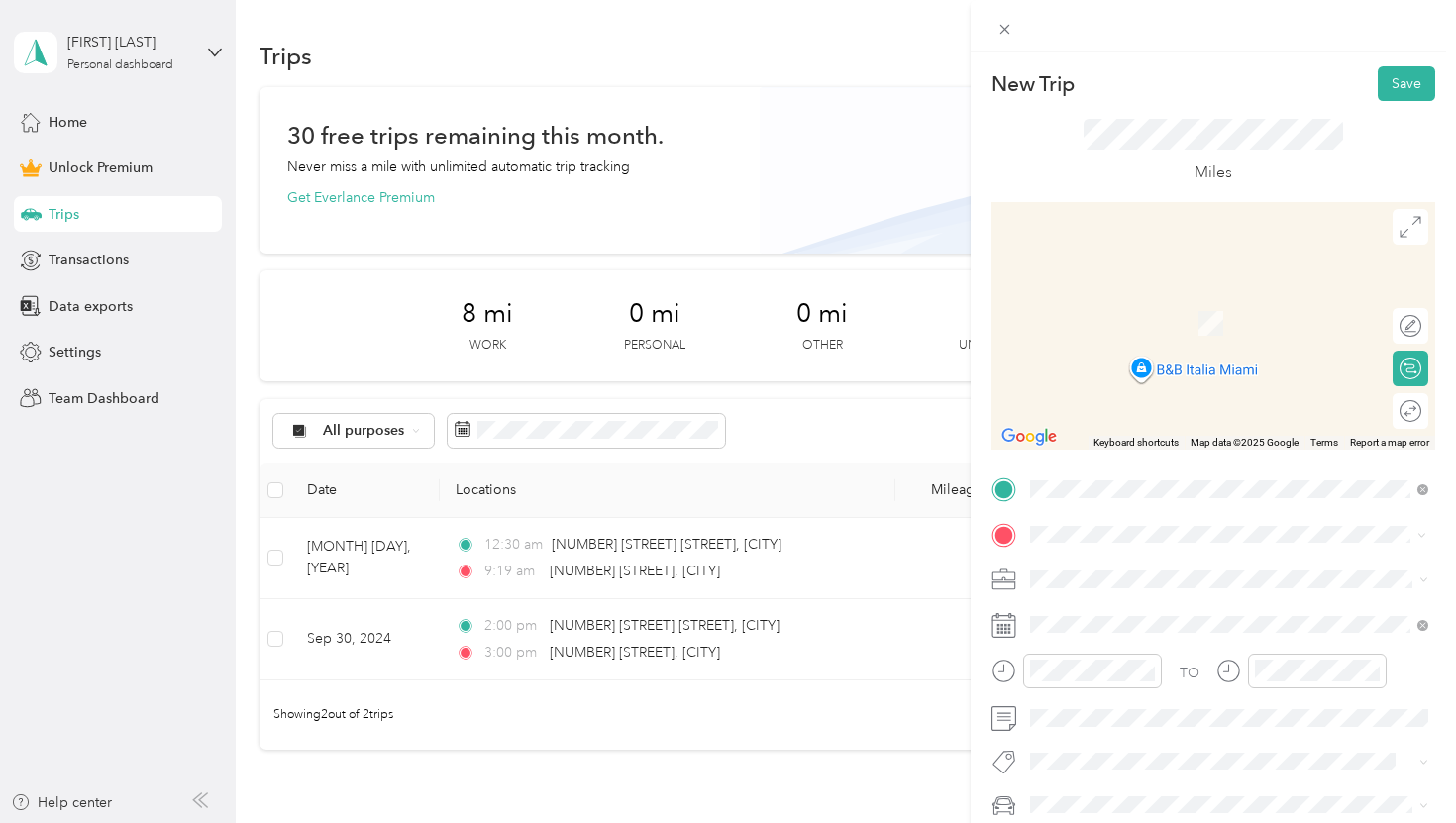 click on "[NUMBER] [STREET] [STREET]
[CITY], [STATE] [POSTAL_CODE], [COUNTRY]" at bounding box center [1210, 301] 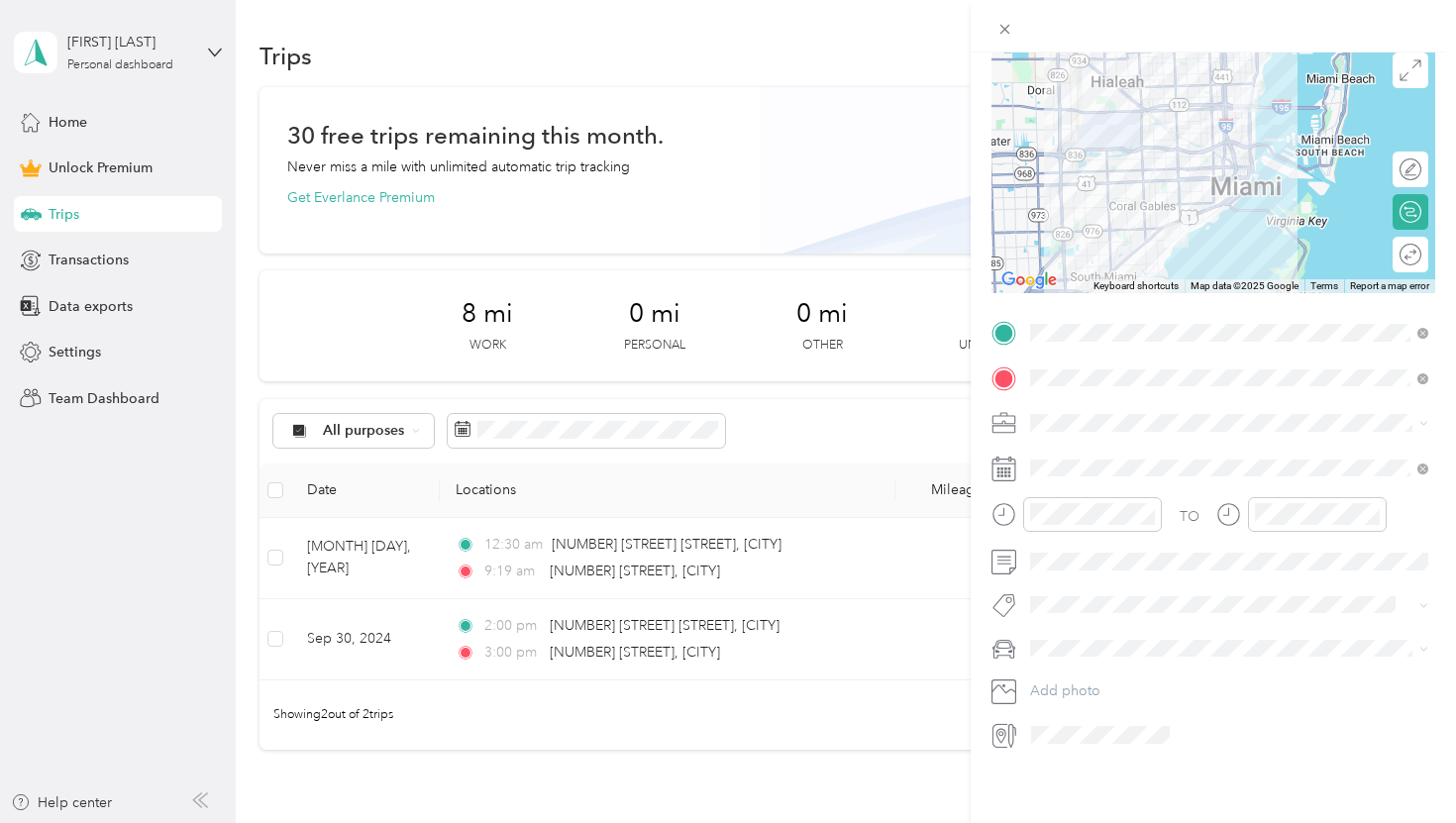 scroll, scrollTop: 0, scrollLeft: 0, axis: both 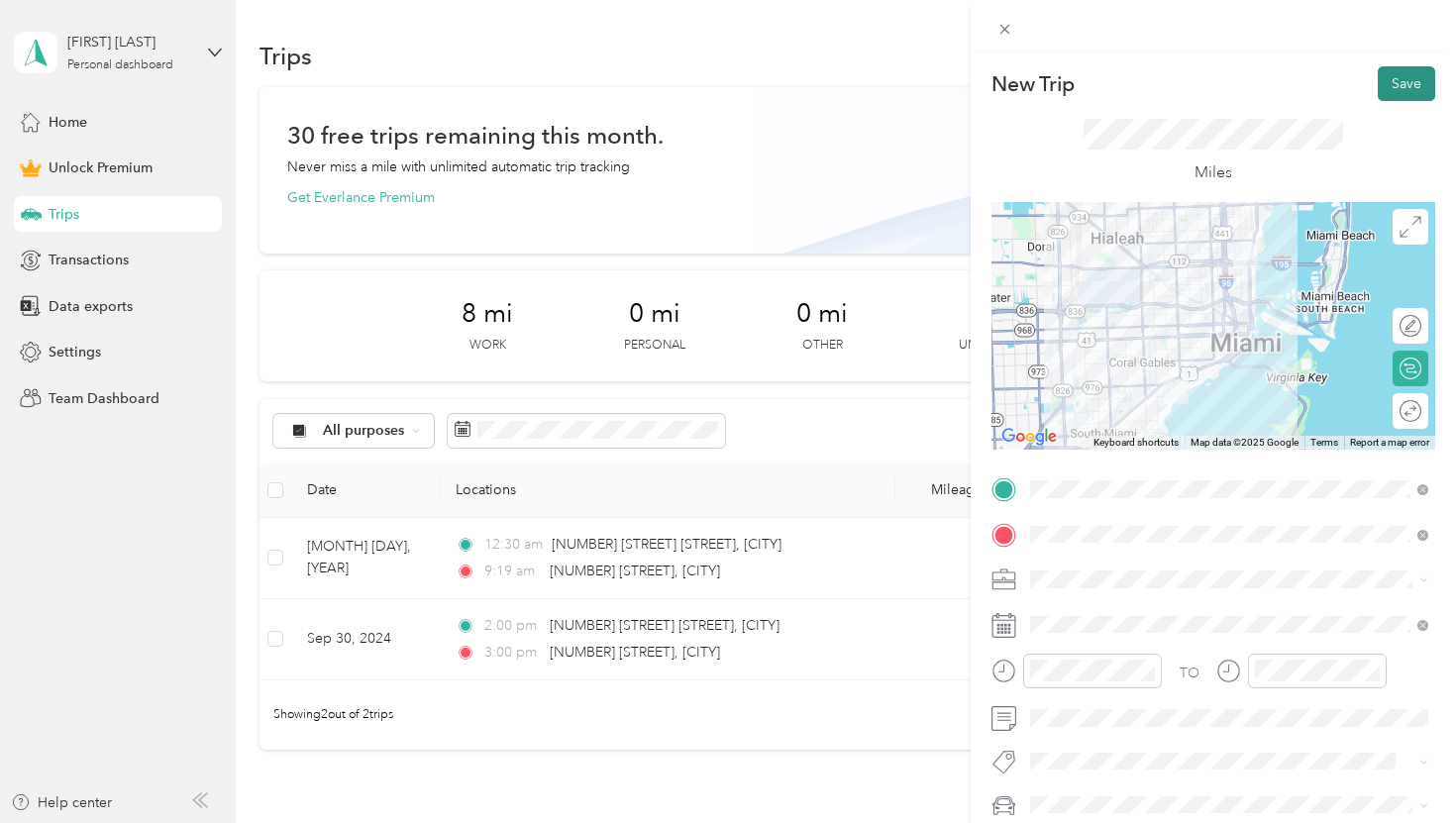 click on "Save" at bounding box center [1406, 83] 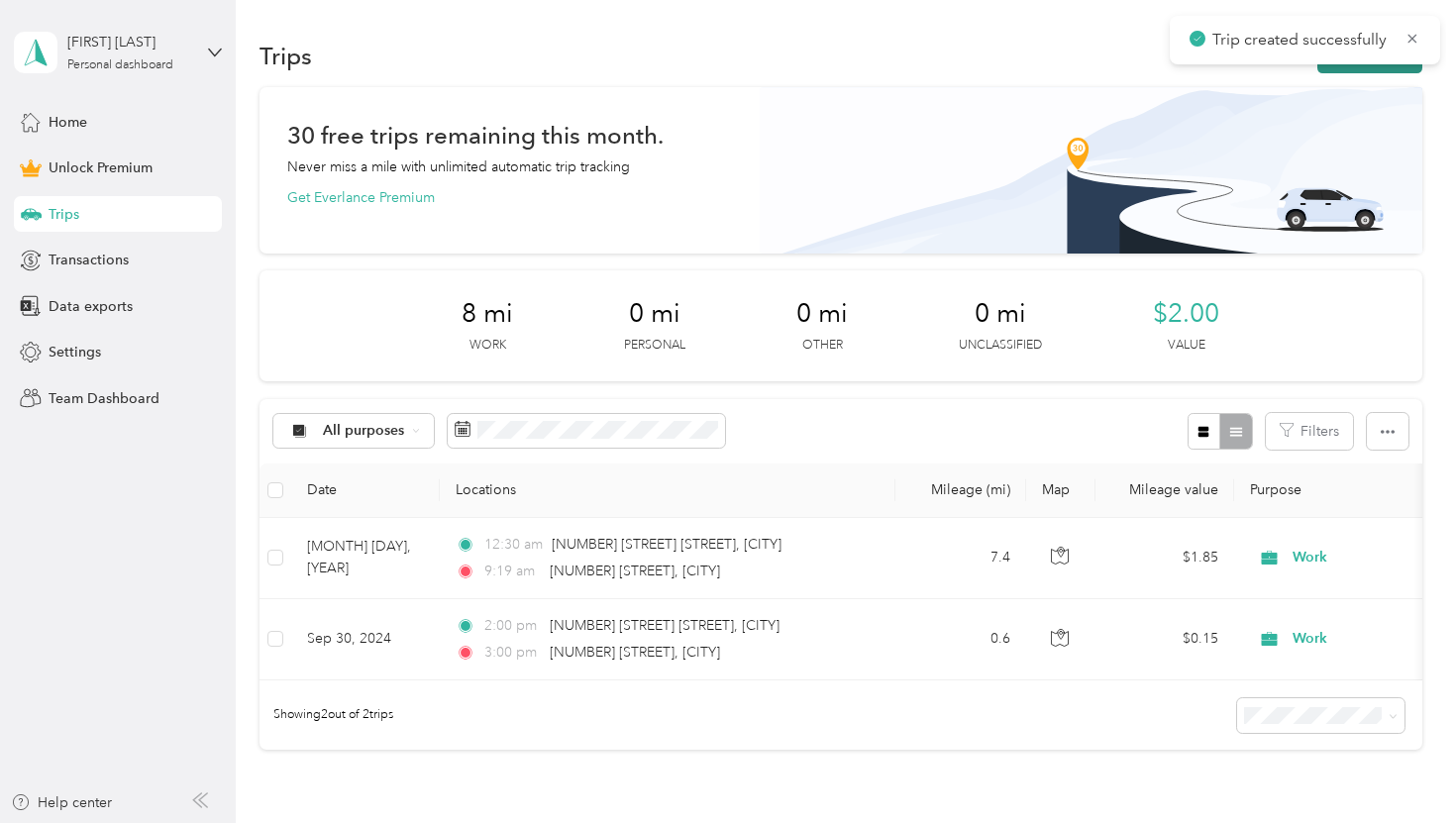 click on "New trip" at bounding box center (1370, 55) 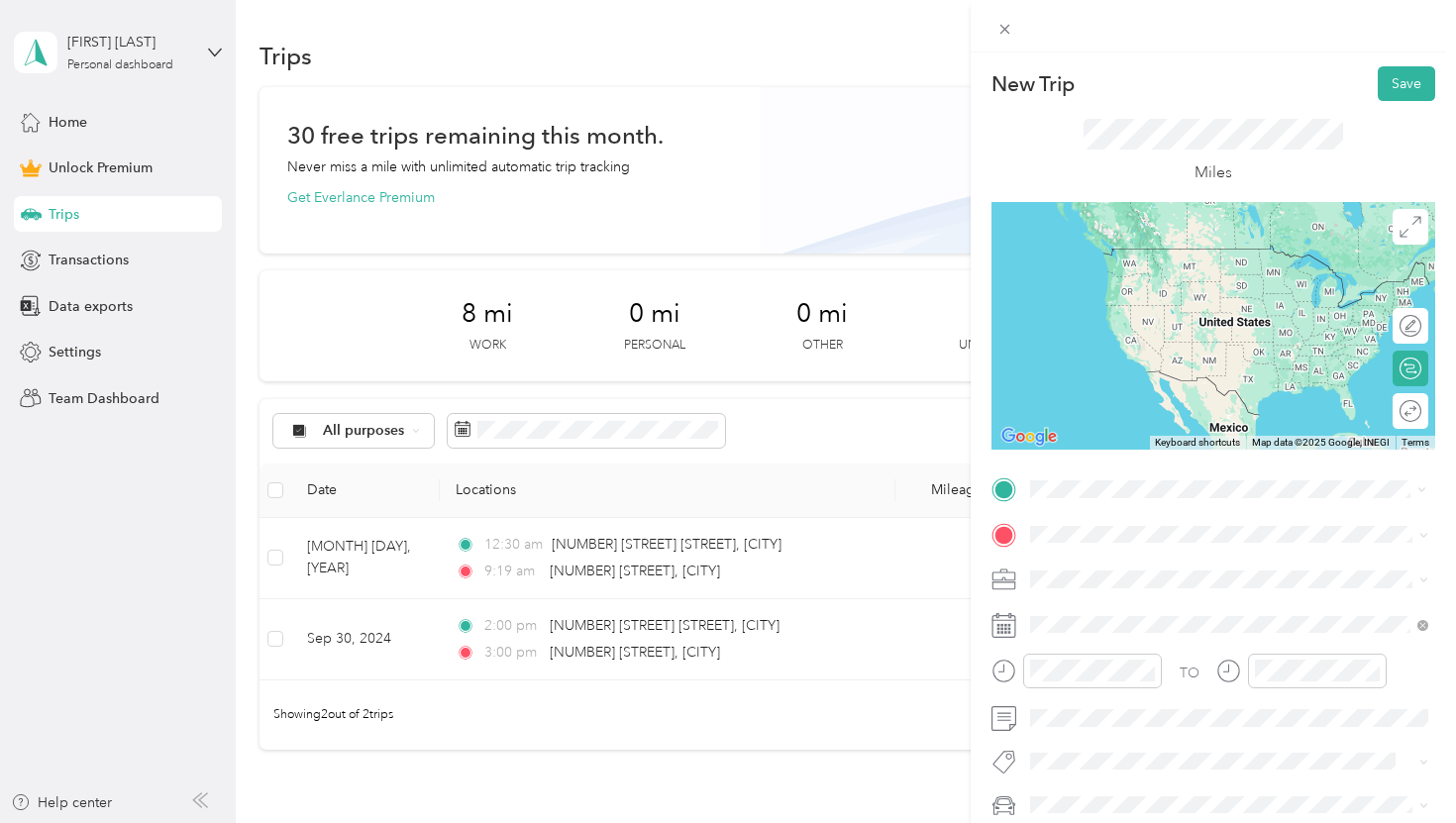 click on "[NUMBER] [STREET] [STREET]
[CITY], [STATE] [POSTAL_CODE], [COUNTRY]" at bounding box center [1210, 568] 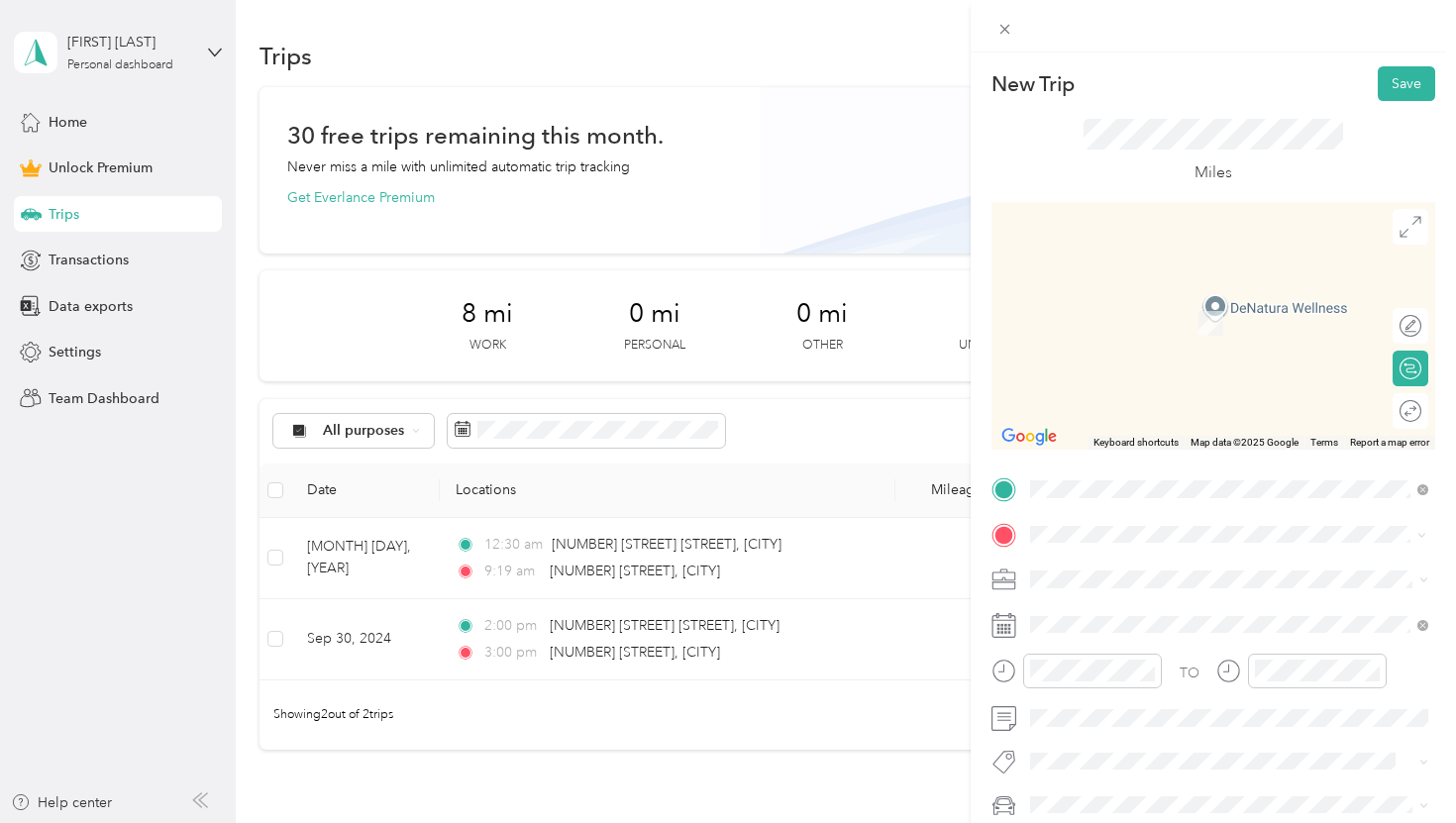 click on "[NUMBER] [STREET] [STREET]
[CITY], [STATE] [POSTAL_CODE], [COUNTRY]" at bounding box center (1210, 301) 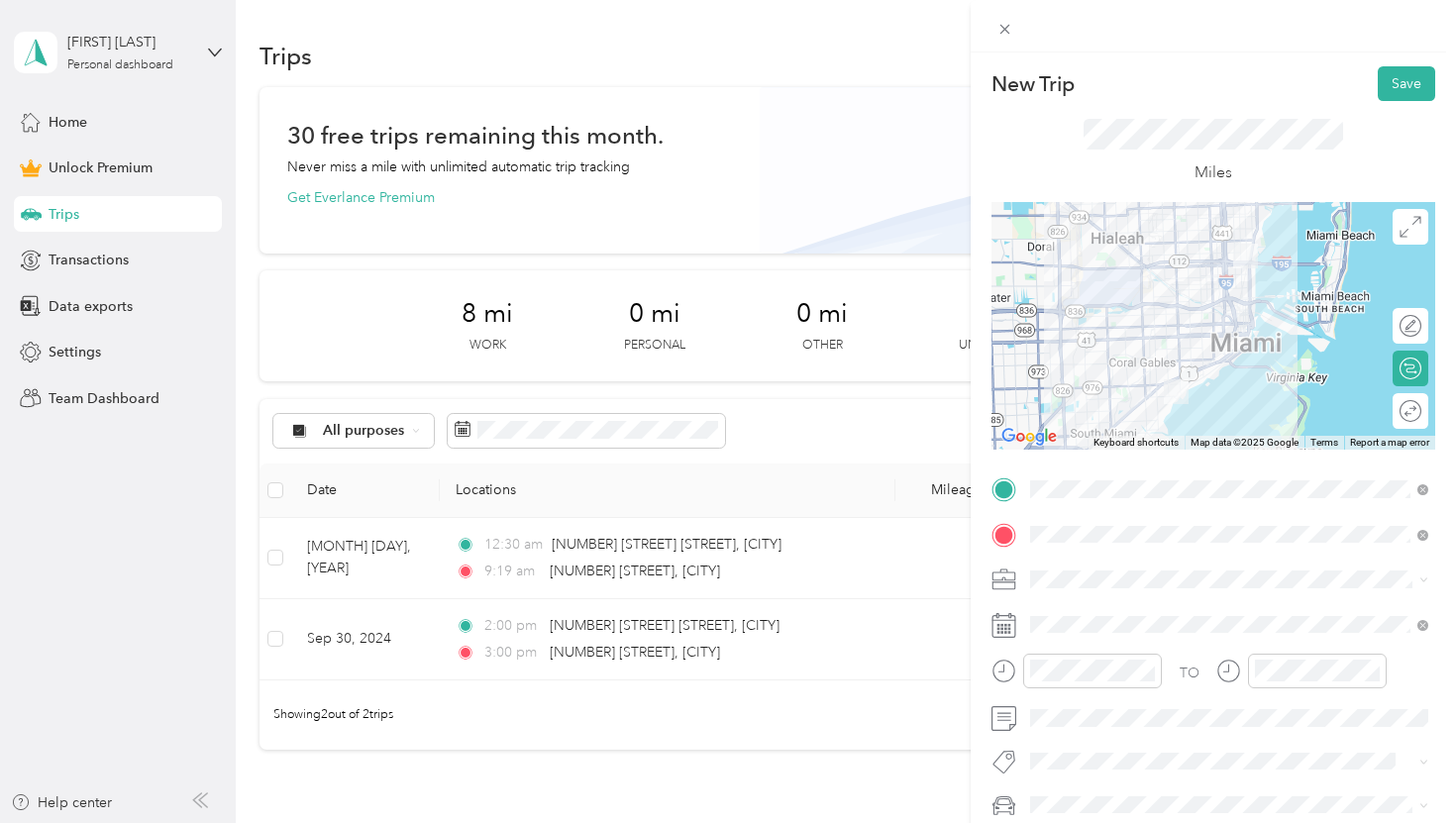 click on "Work Personal Physician Other Charity Medical Moving Commute" at bounding box center (1229, 423) 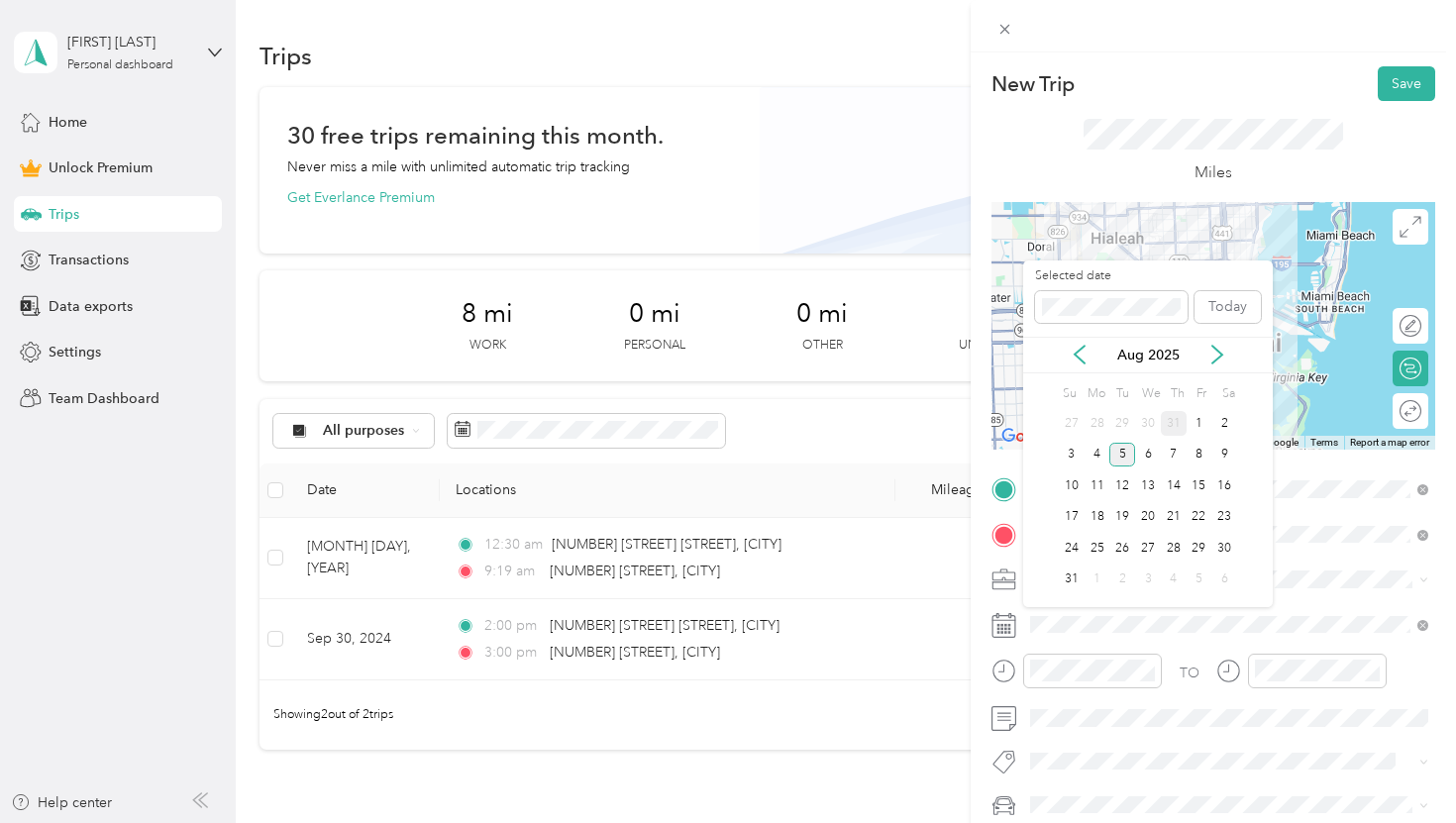 click on "31" at bounding box center (1174, 423) 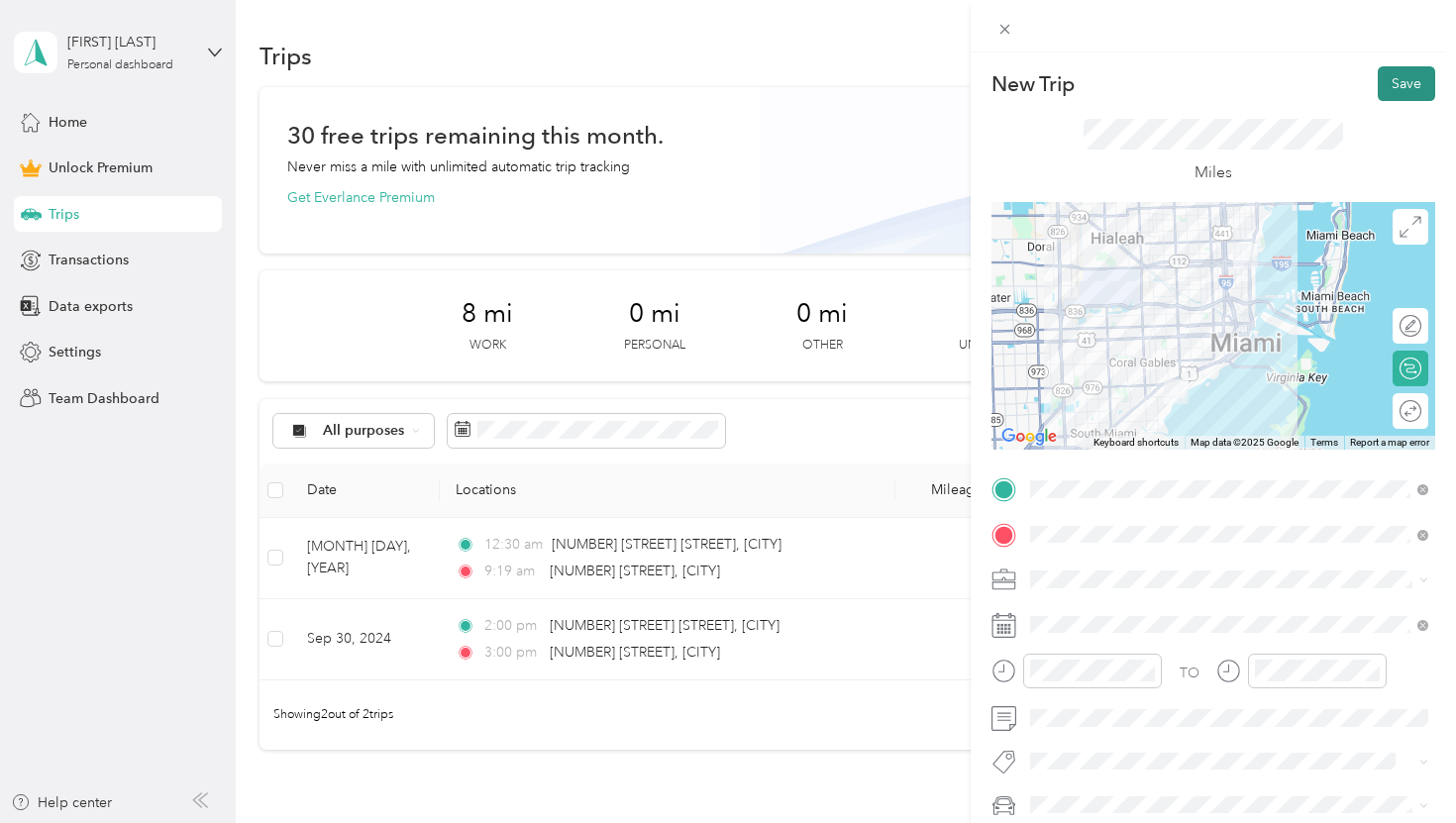 click on "Save" at bounding box center [1406, 83] 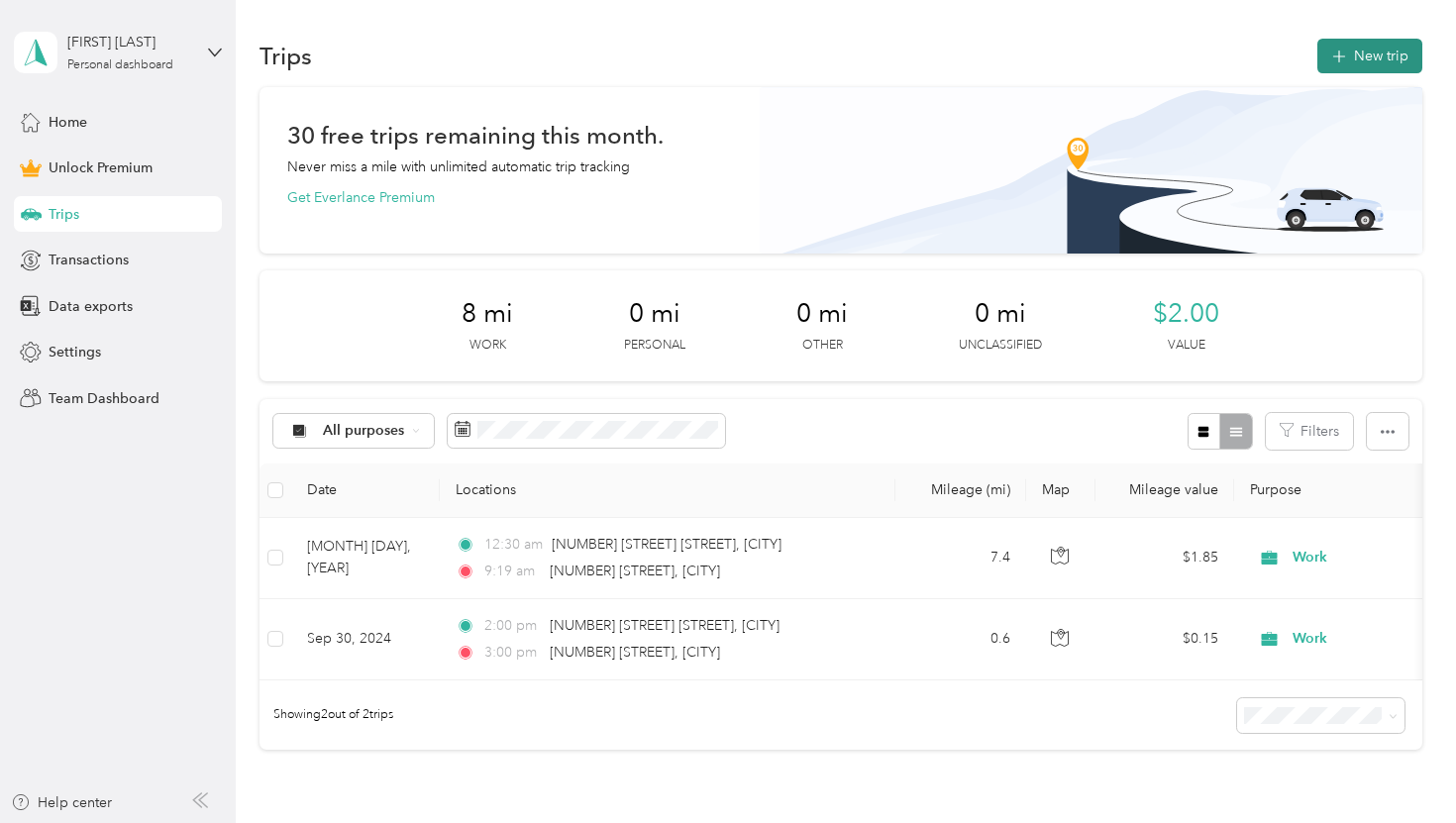click on "New trip" at bounding box center (1370, 55) 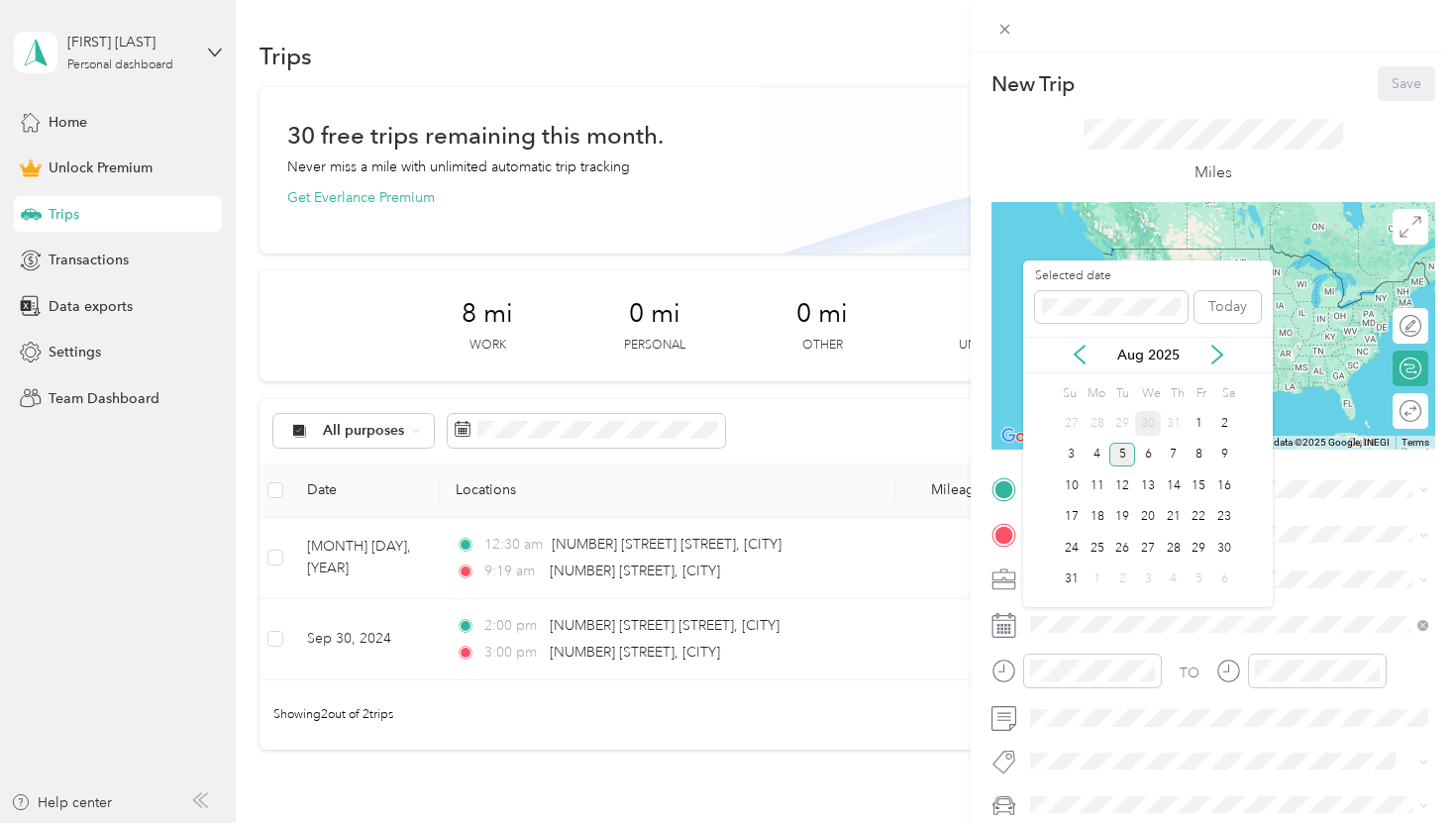 click on "30" at bounding box center [1148, 423] 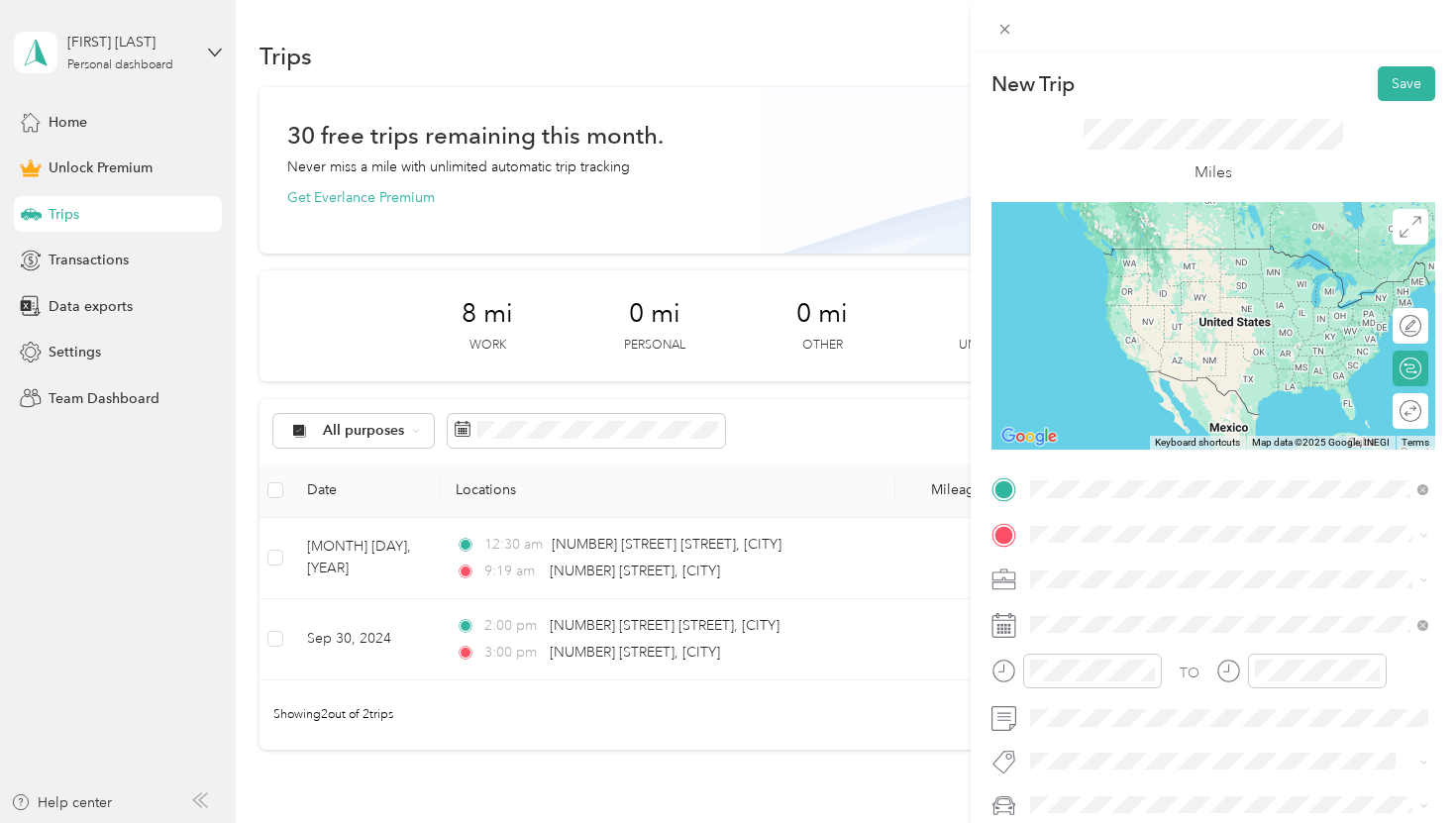 click on "[NUMBER] [STREET] [STREET]
[CITY], [STATE] [POSTAL_CODE], [COUNTRY]" at bounding box center [1210, 568] 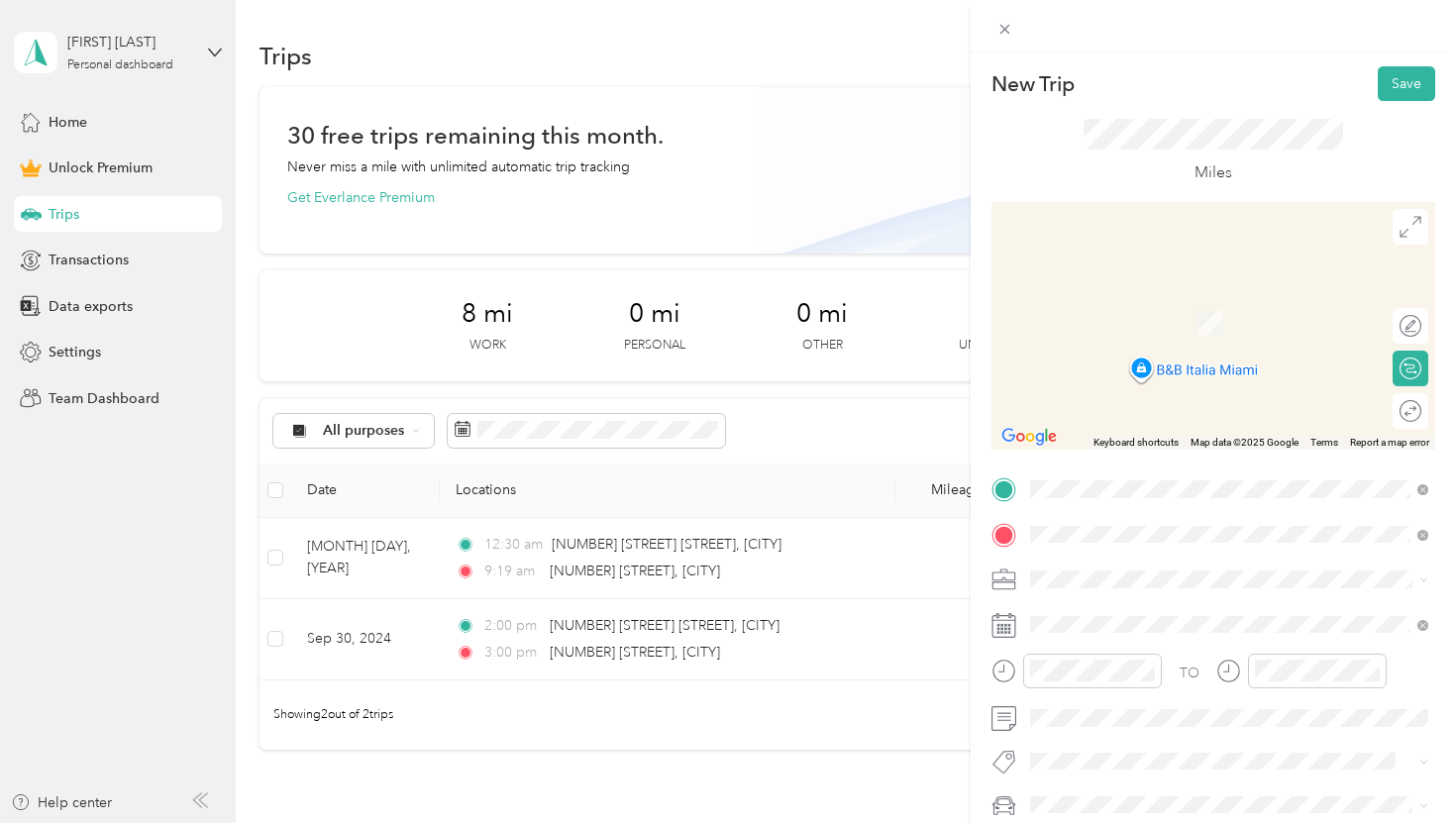 click on "[NUMBER] [STREET] [STREET]
[CITY], [STATE] [POSTAL_CODE], [COUNTRY]" at bounding box center [1210, 301] 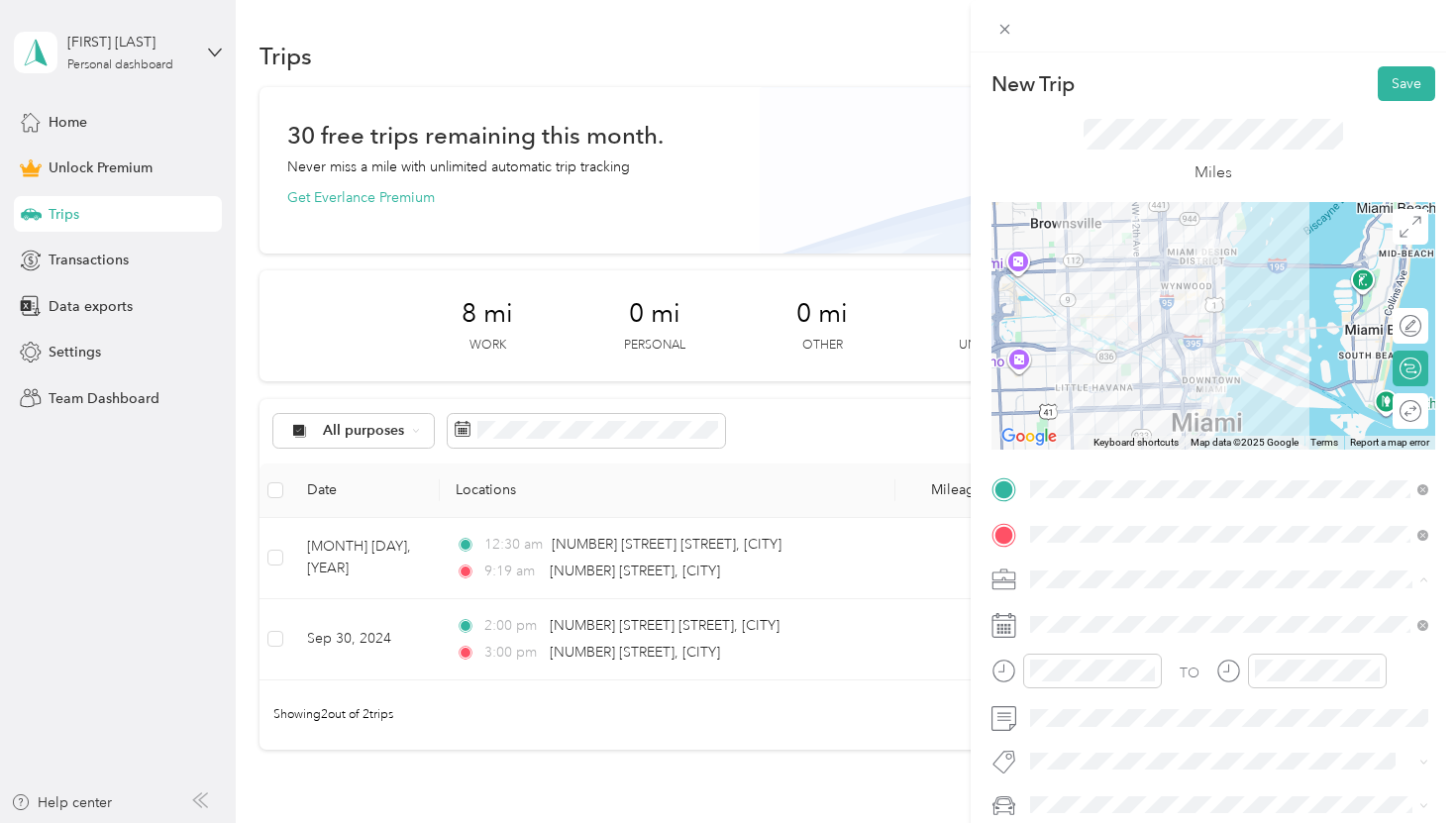 click on "Work" at bounding box center [1229, 301] 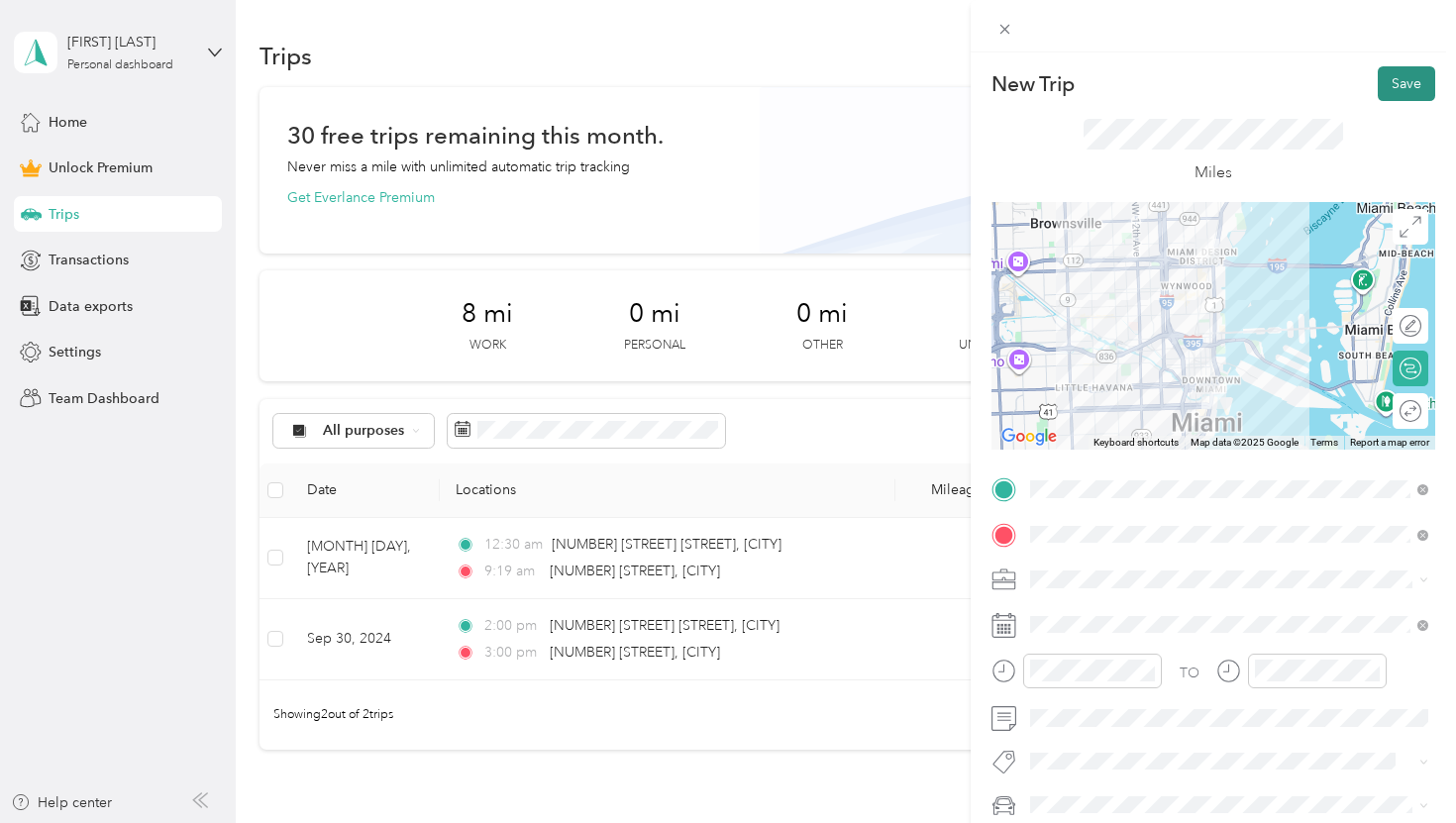click on "Save" at bounding box center (1406, 83) 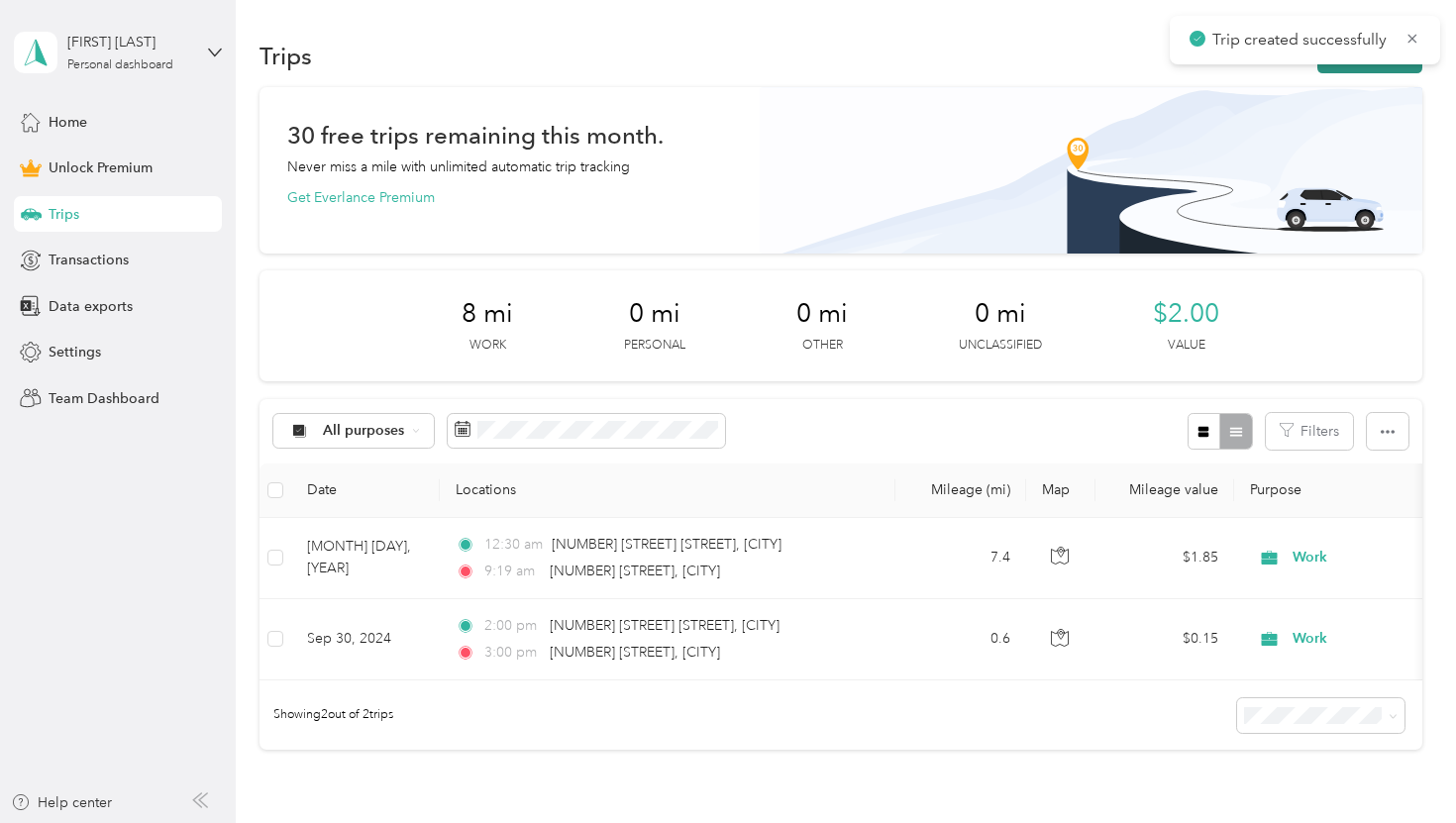 click on "New trip" at bounding box center (1370, 55) 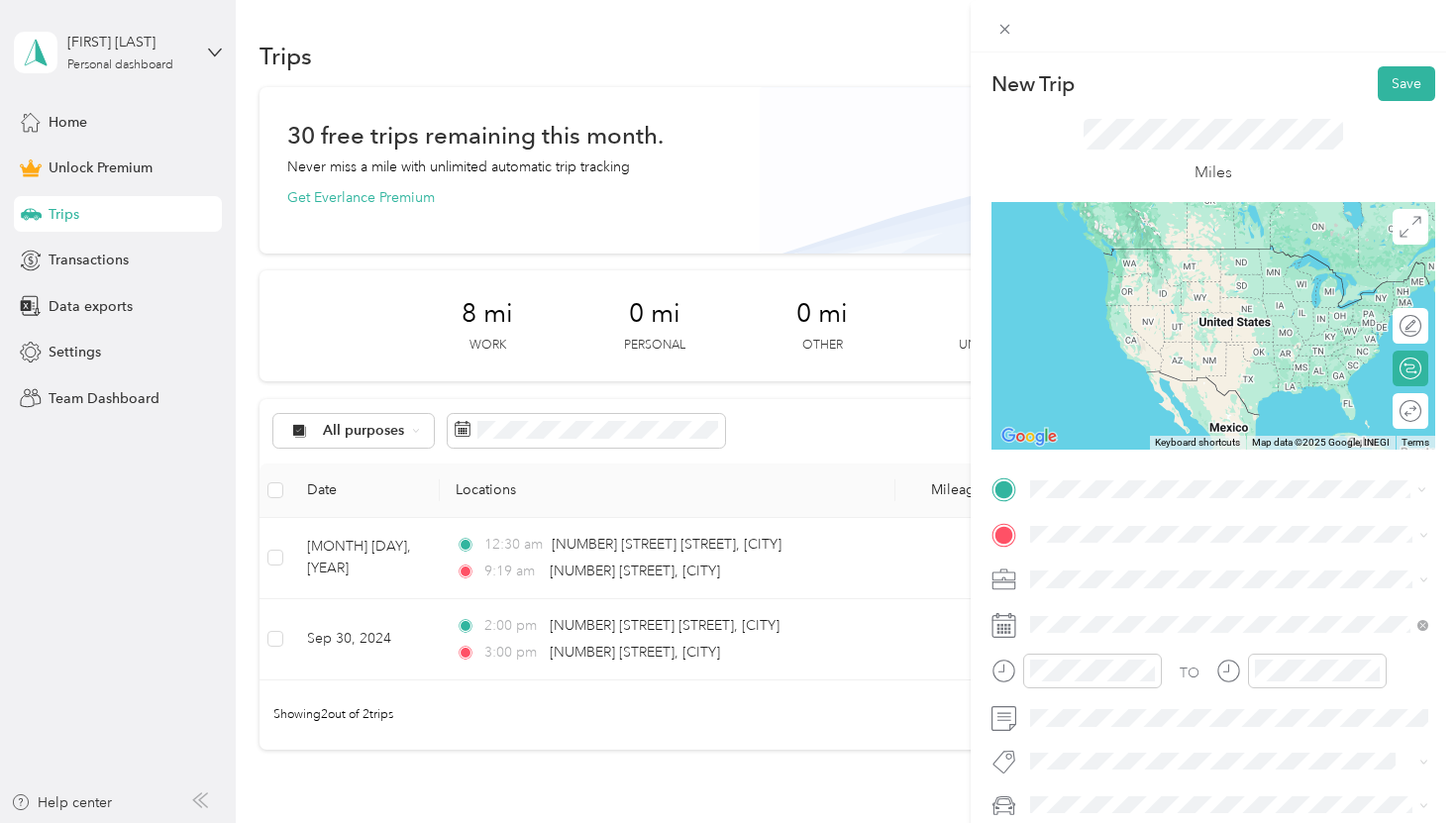 click on "[NUMBER] [STREET] [STREET]
[CITY], [STATE] [POSTAL_CODE], [COUNTRY]" at bounding box center [1210, 568] 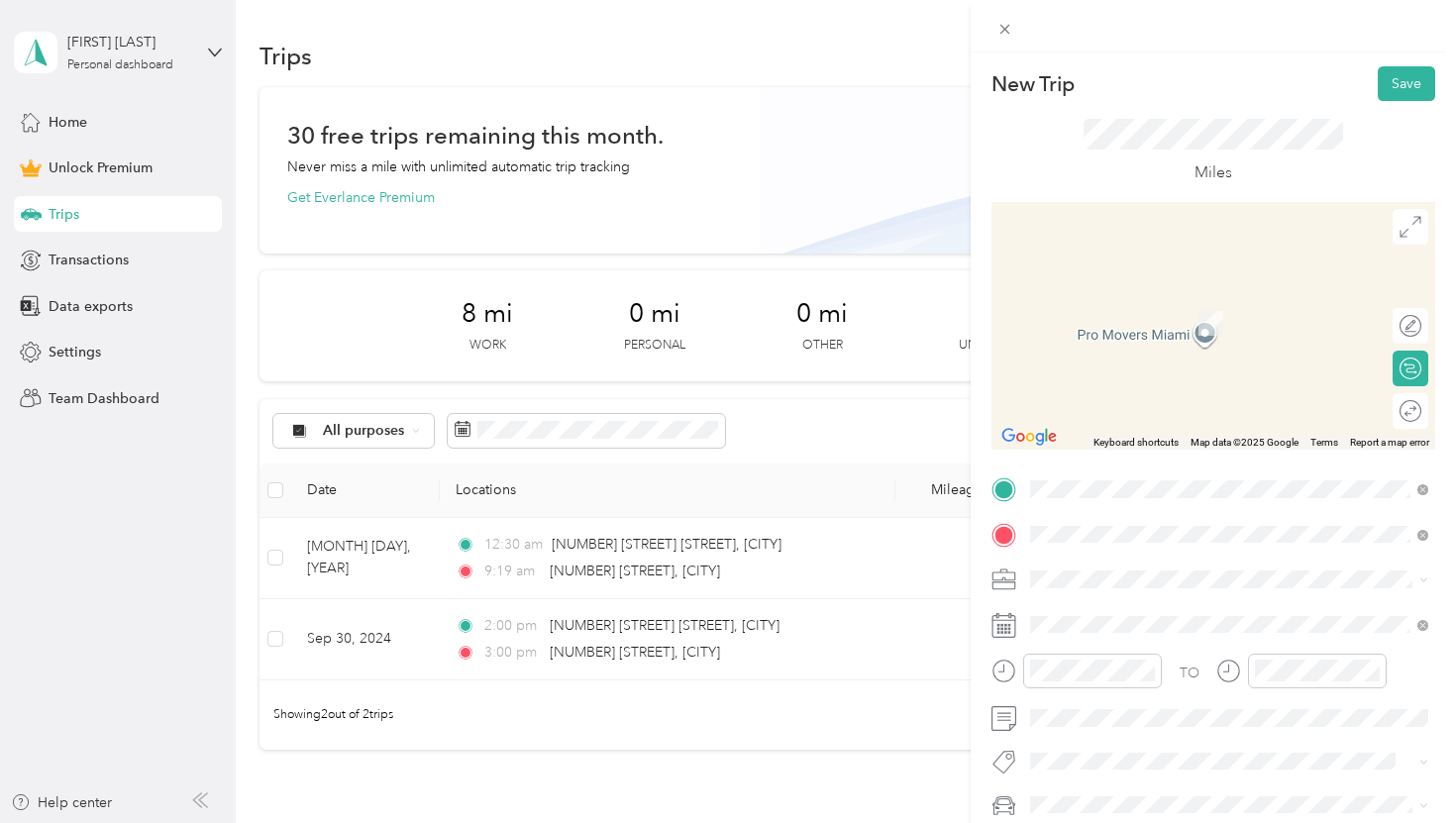 click on "[NUMBER] [STREET] [STREET]
[CITY], [STATE] [POSTAL_CODE], [COUNTRY]" at bounding box center [1210, 301] 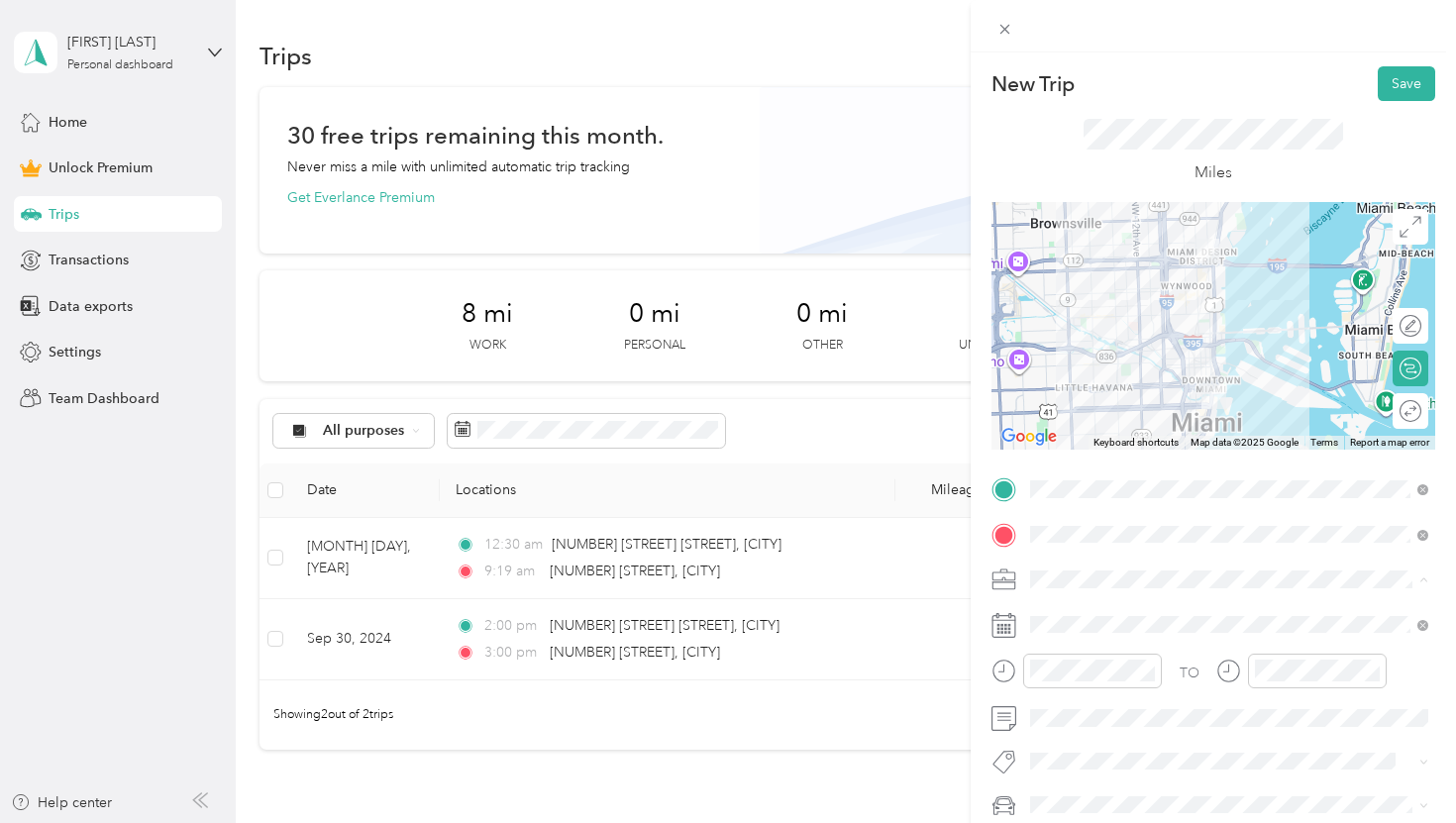 click on "Work" at bounding box center [1054, 301] 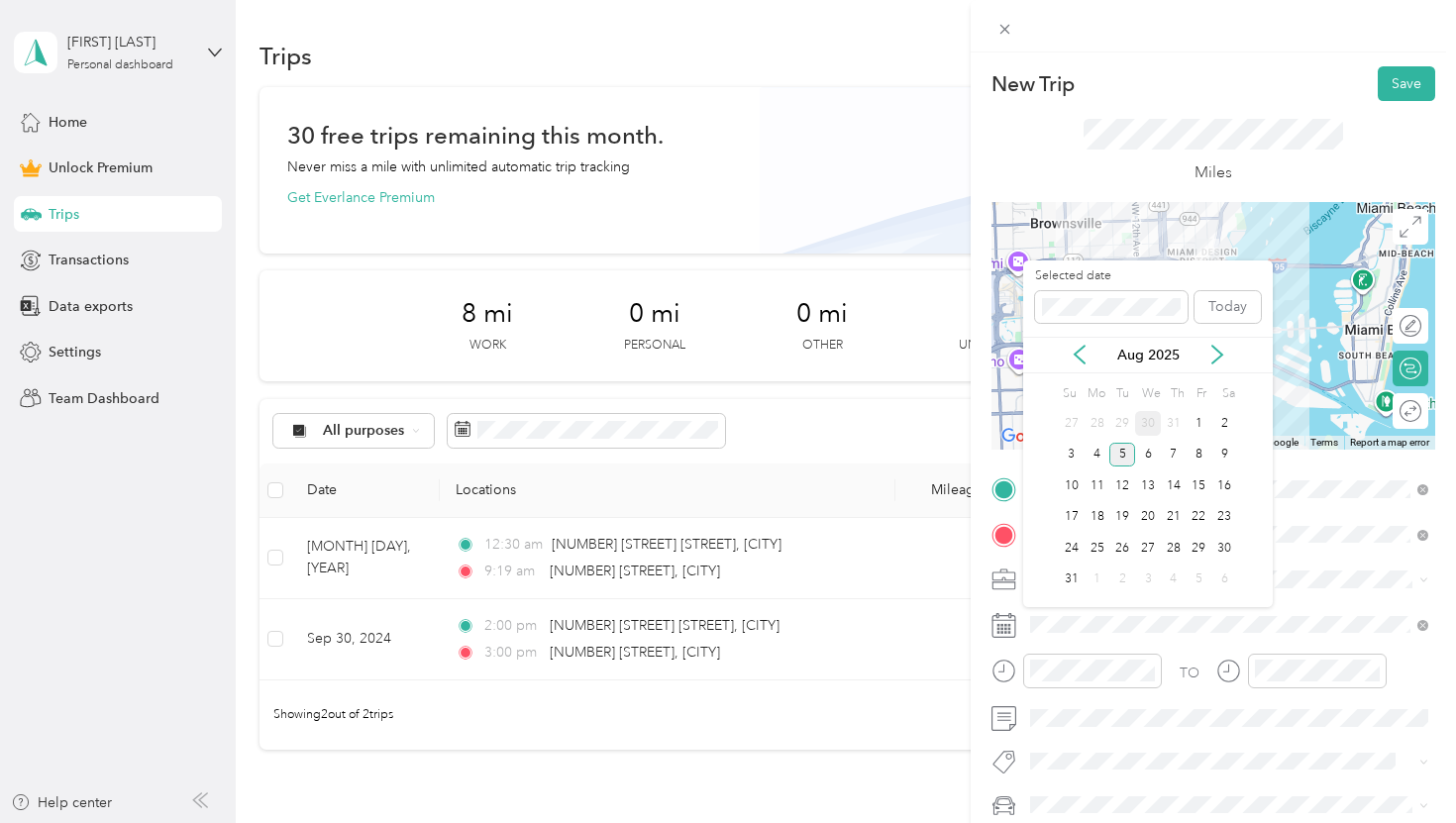click on "30" at bounding box center (1148, 423) 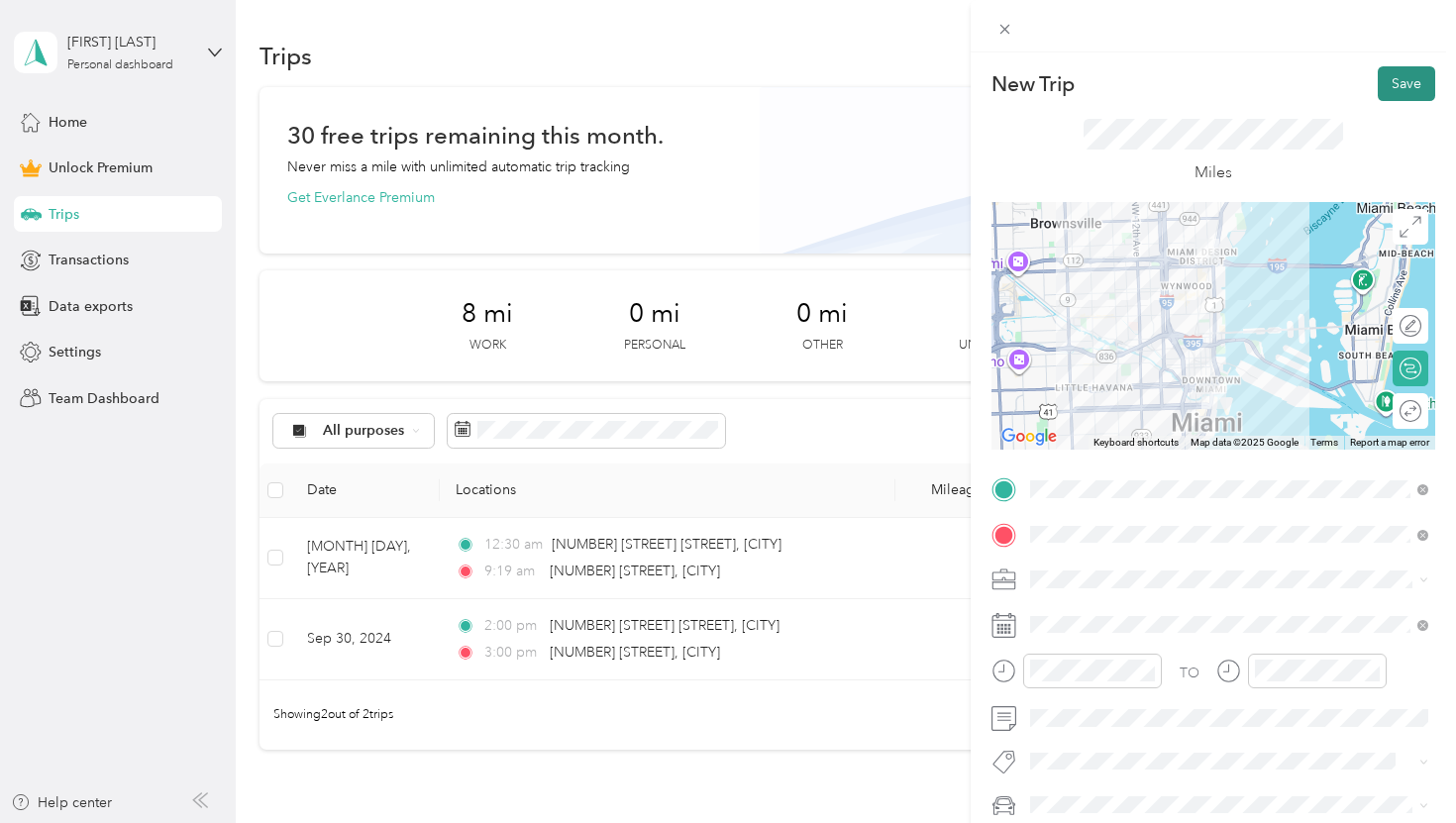 click on "Save" at bounding box center [1406, 83] 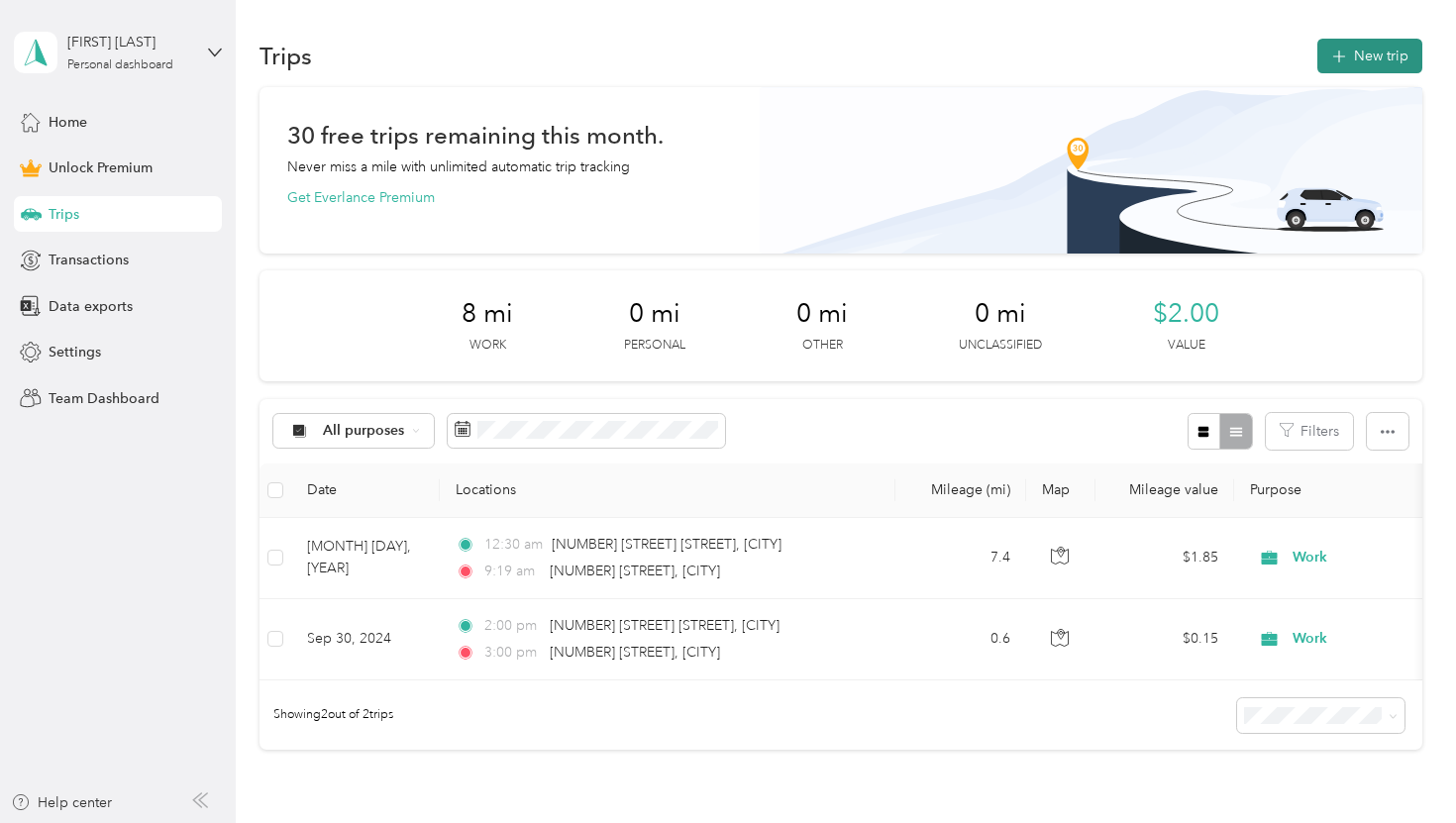 click on "New trip" at bounding box center (1370, 55) 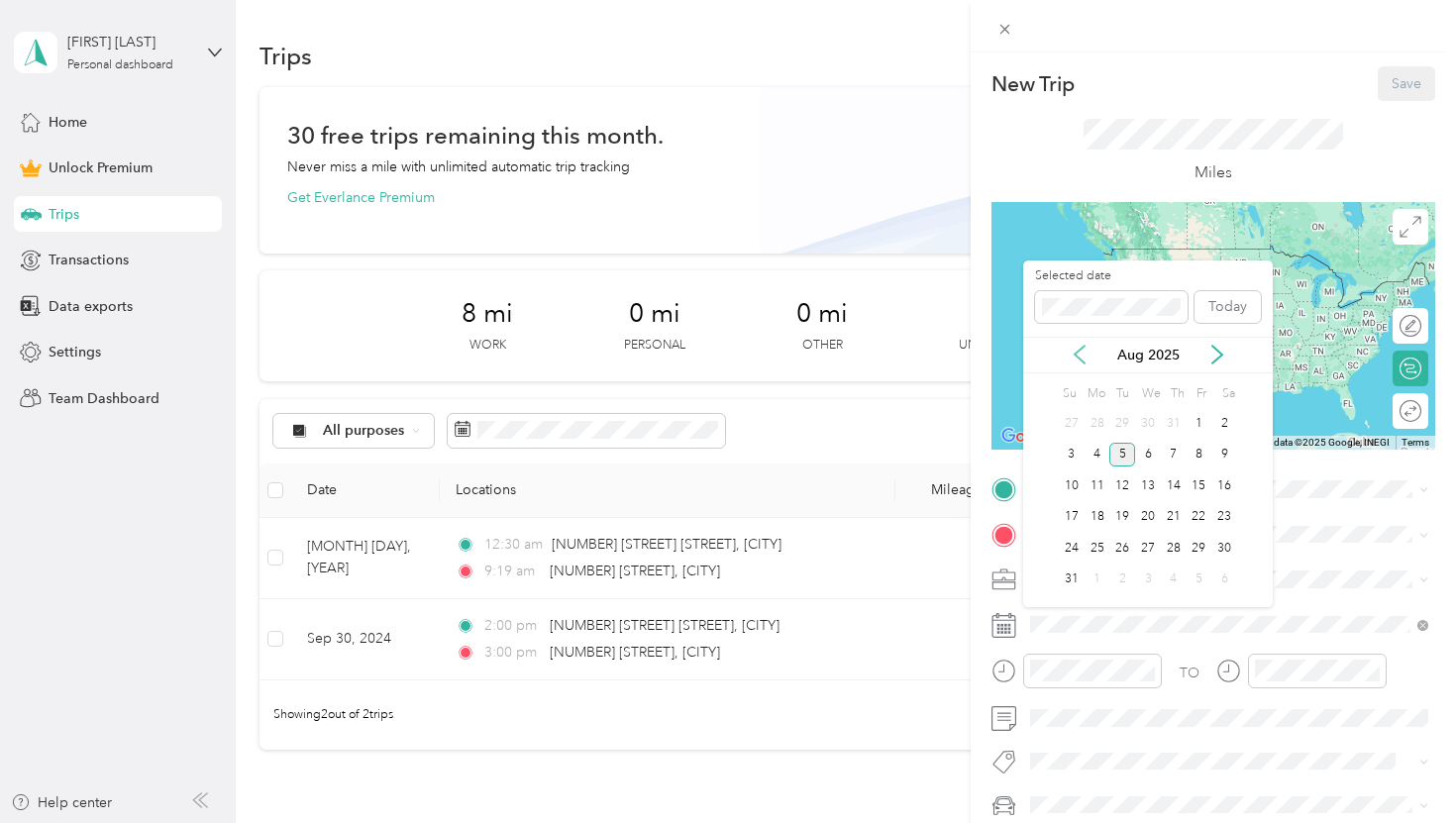 click 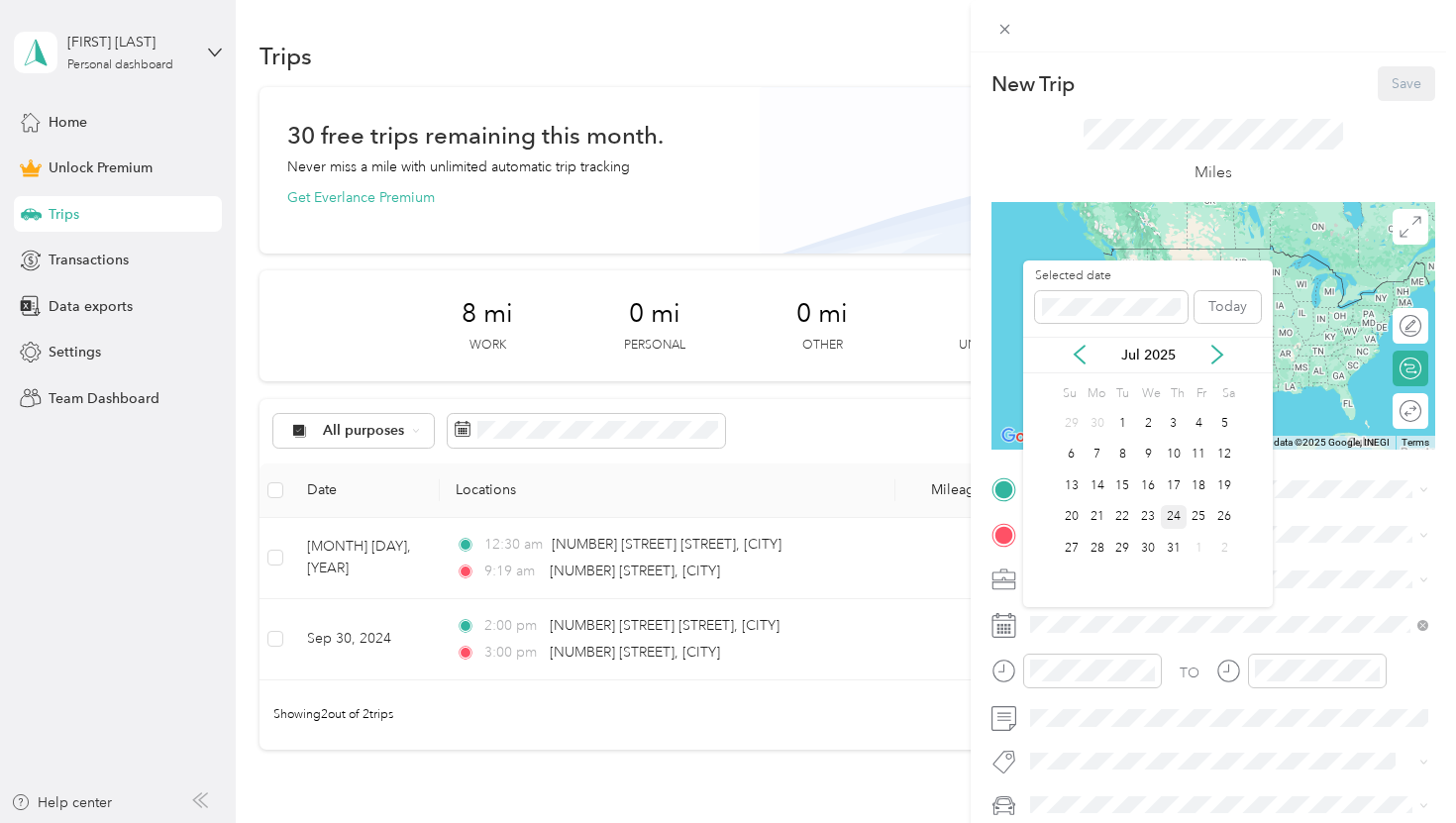 click on "24" at bounding box center (1174, 517) 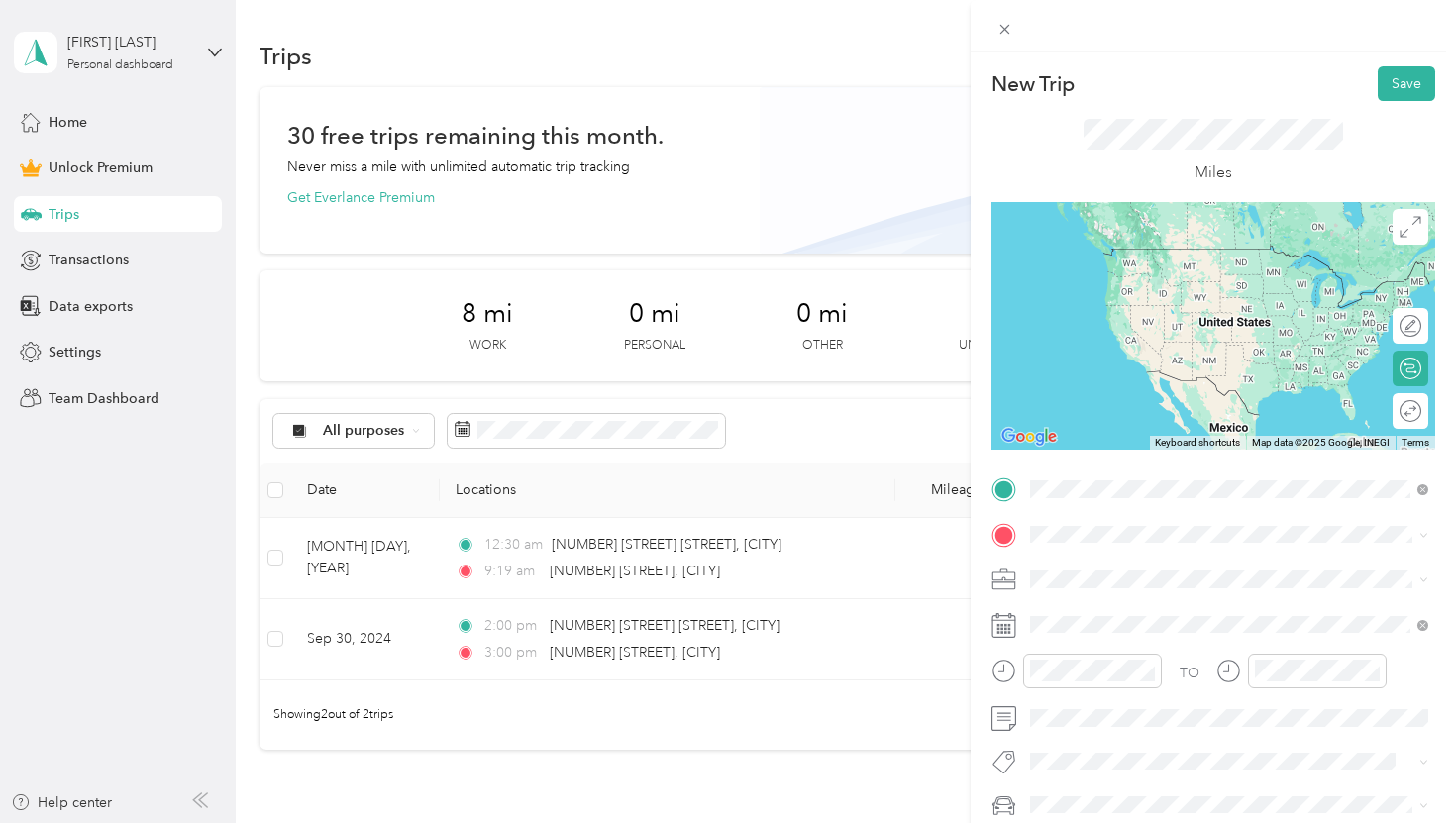 click on "[NUMBER] [STREET] [STREET]
[CITY], [STATE] [POSTAL_CODE], [COUNTRY]" at bounding box center (1210, 568) 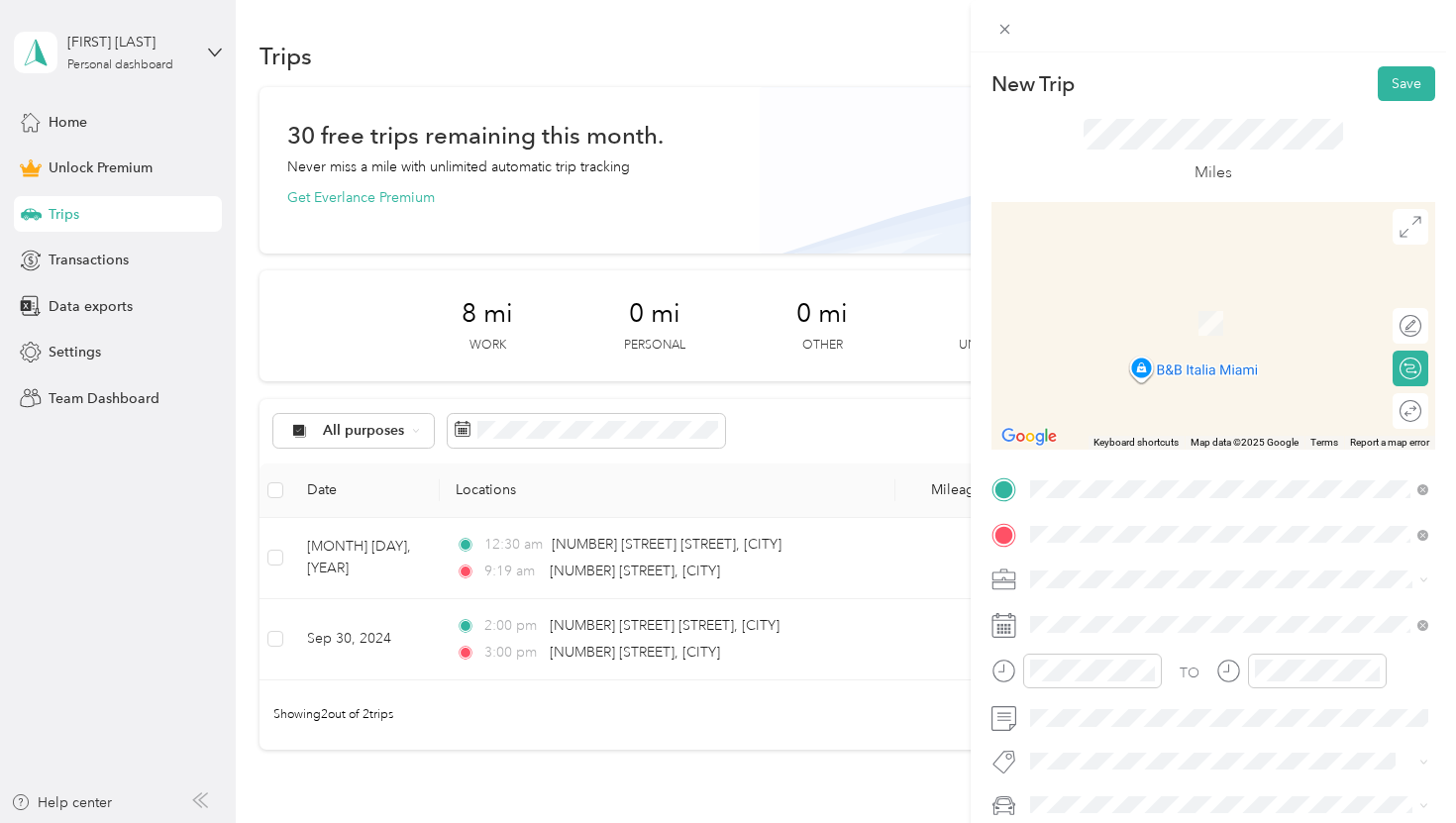 click on "[NUMBER] [STREET] [STREET]
[CITY], [STATE] [POSTAL_CODE], [COUNTRY]" at bounding box center [1210, 301] 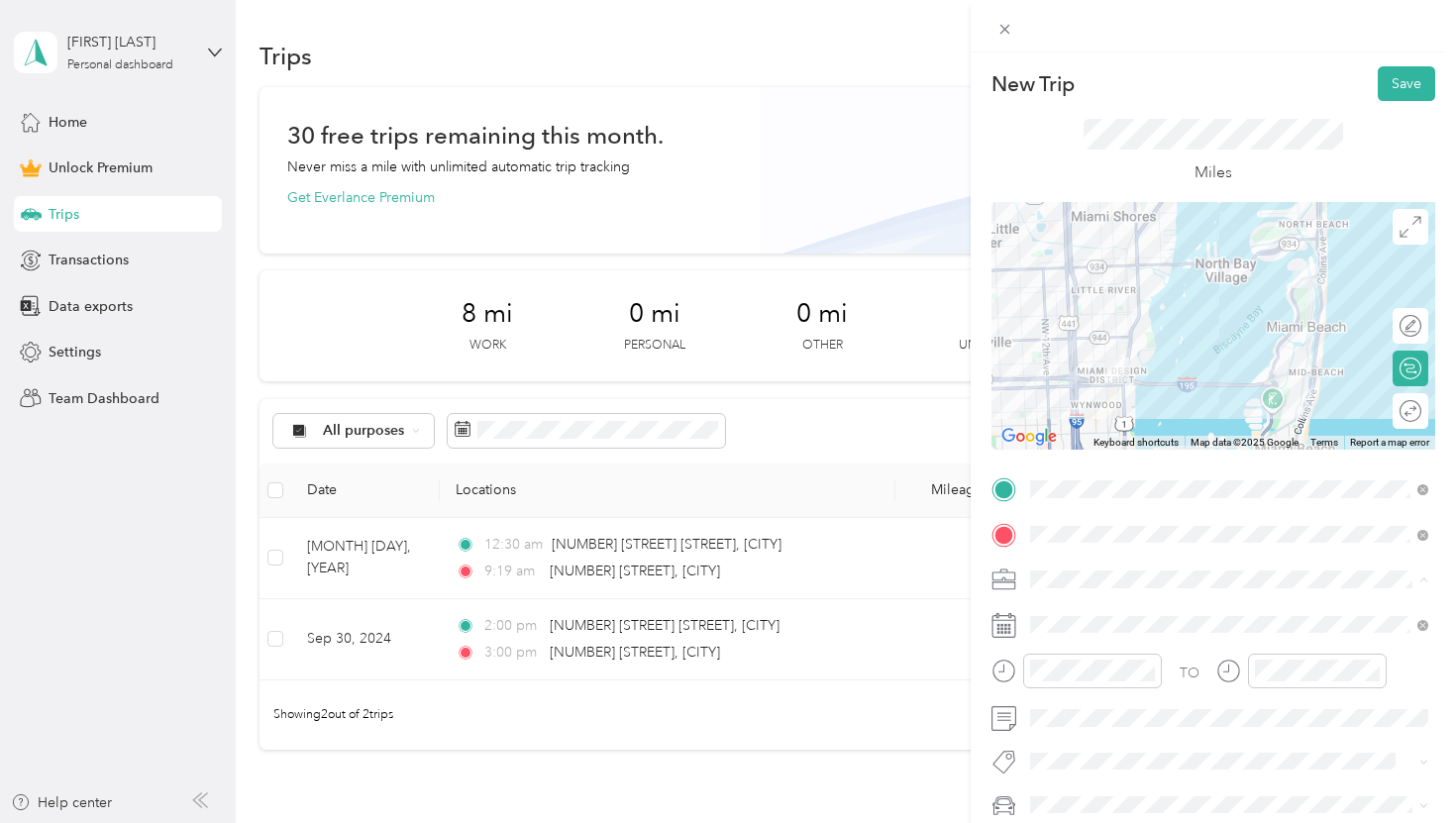 click on "Work Personal Physician Other Charity Medical Moving Commute" at bounding box center [1229, 423] 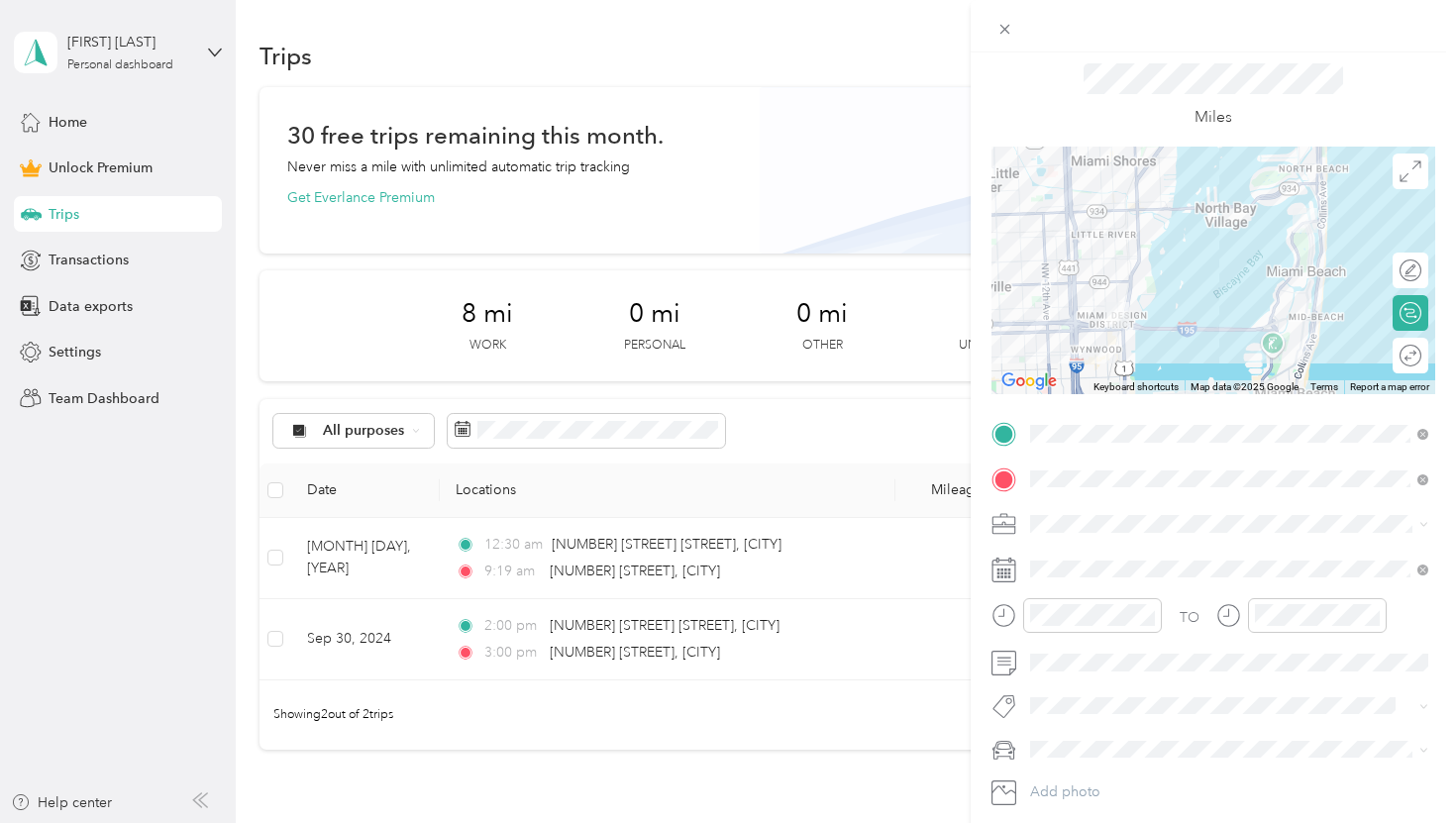 scroll, scrollTop: 58, scrollLeft: 0, axis: vertical 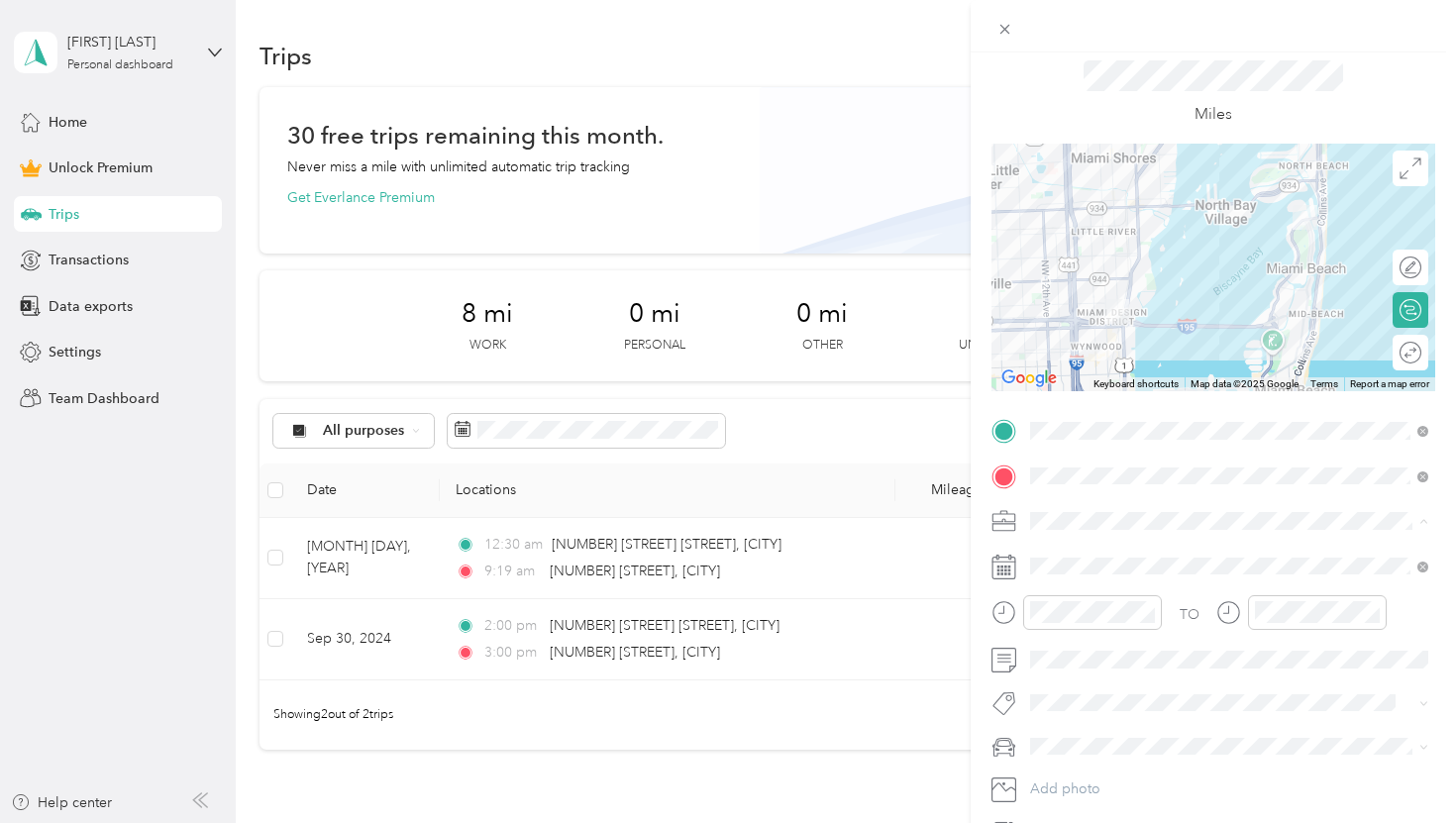 click on "Work Personal Physician Other Charity Medical Moving Commute" at bounding box center (1229, 677) 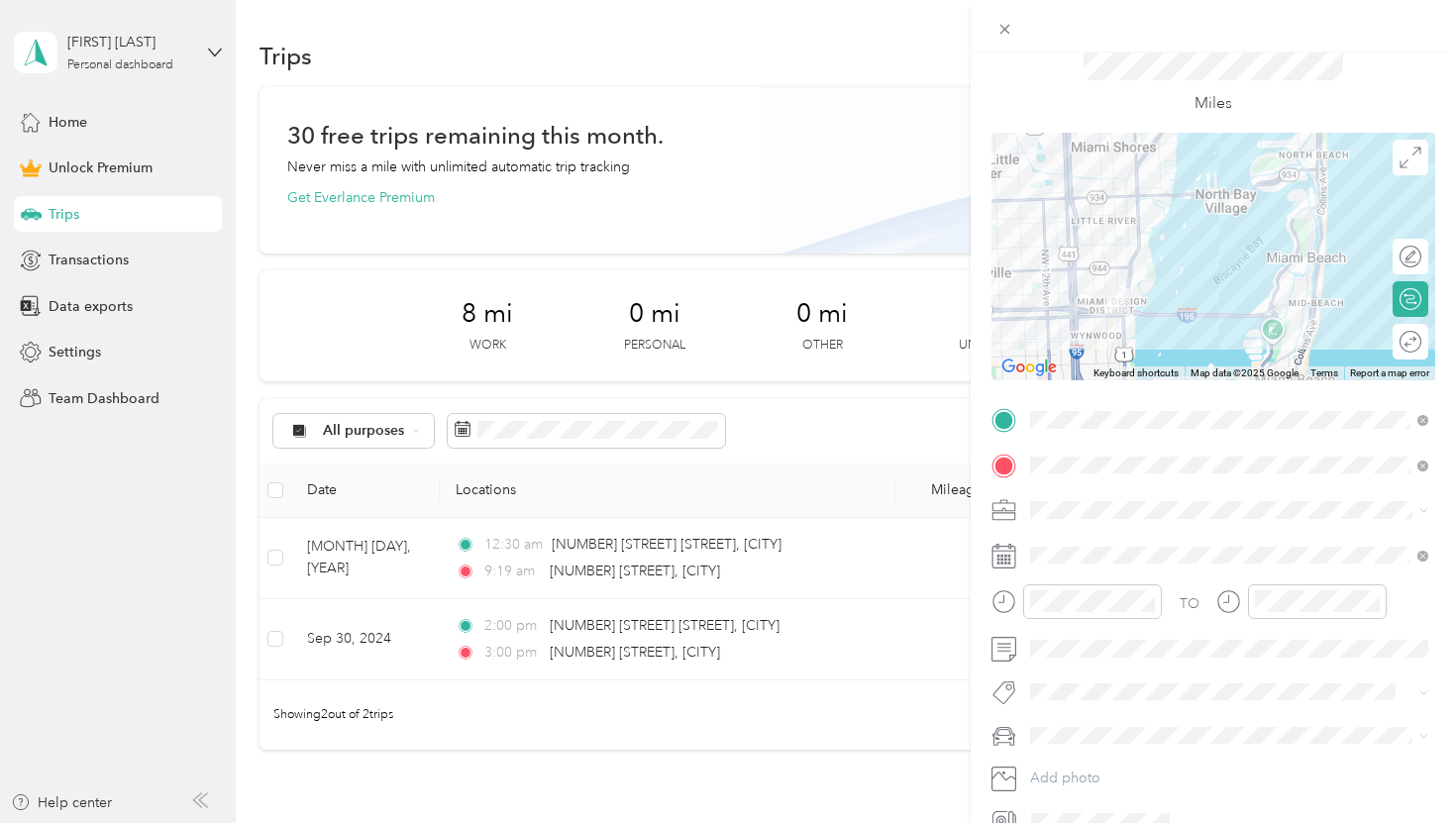 scroll, scrollTop: 0, scrollLeft: 0, axis: both 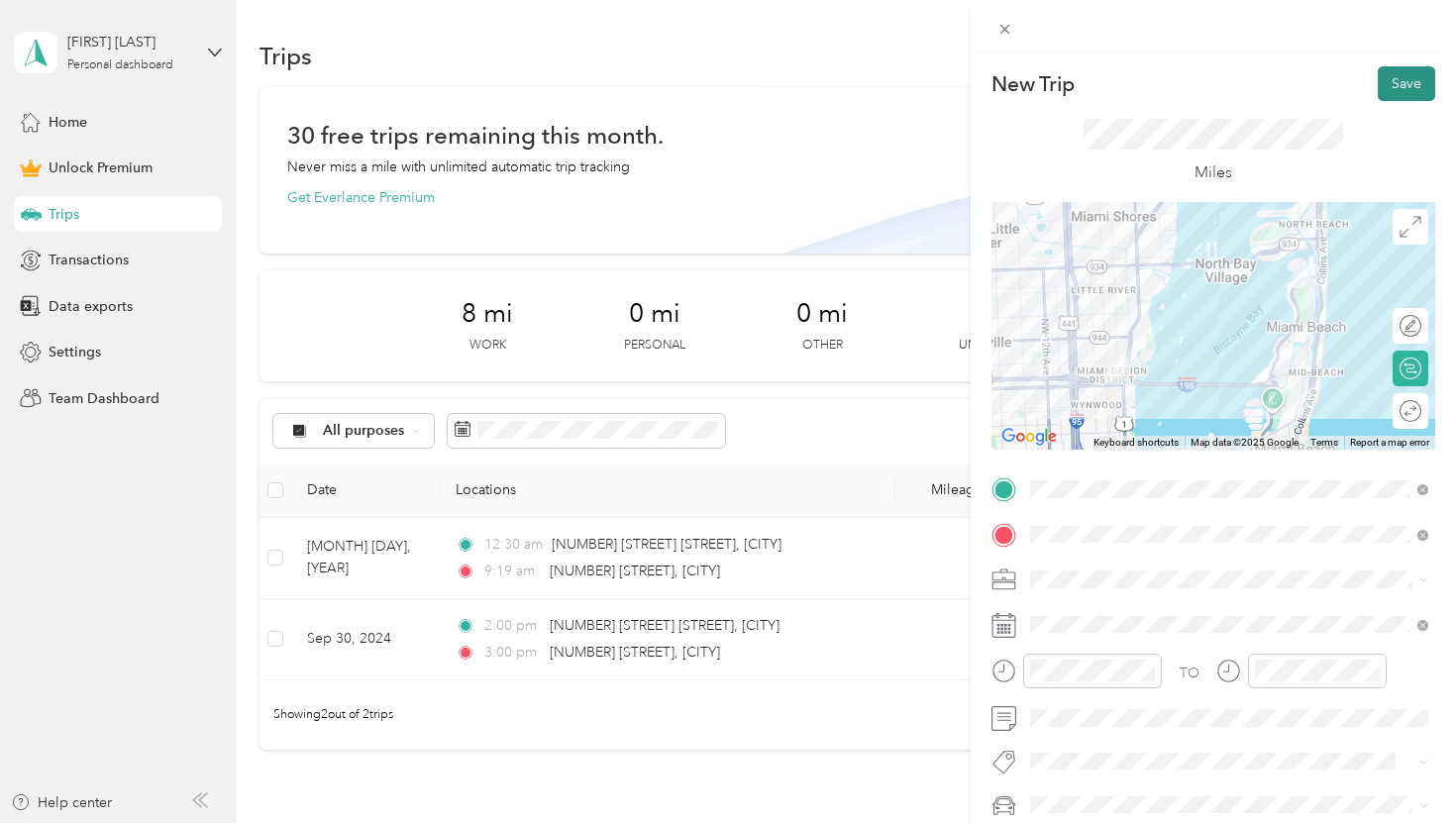 click on "Save" at bounding box center (1406, 83) 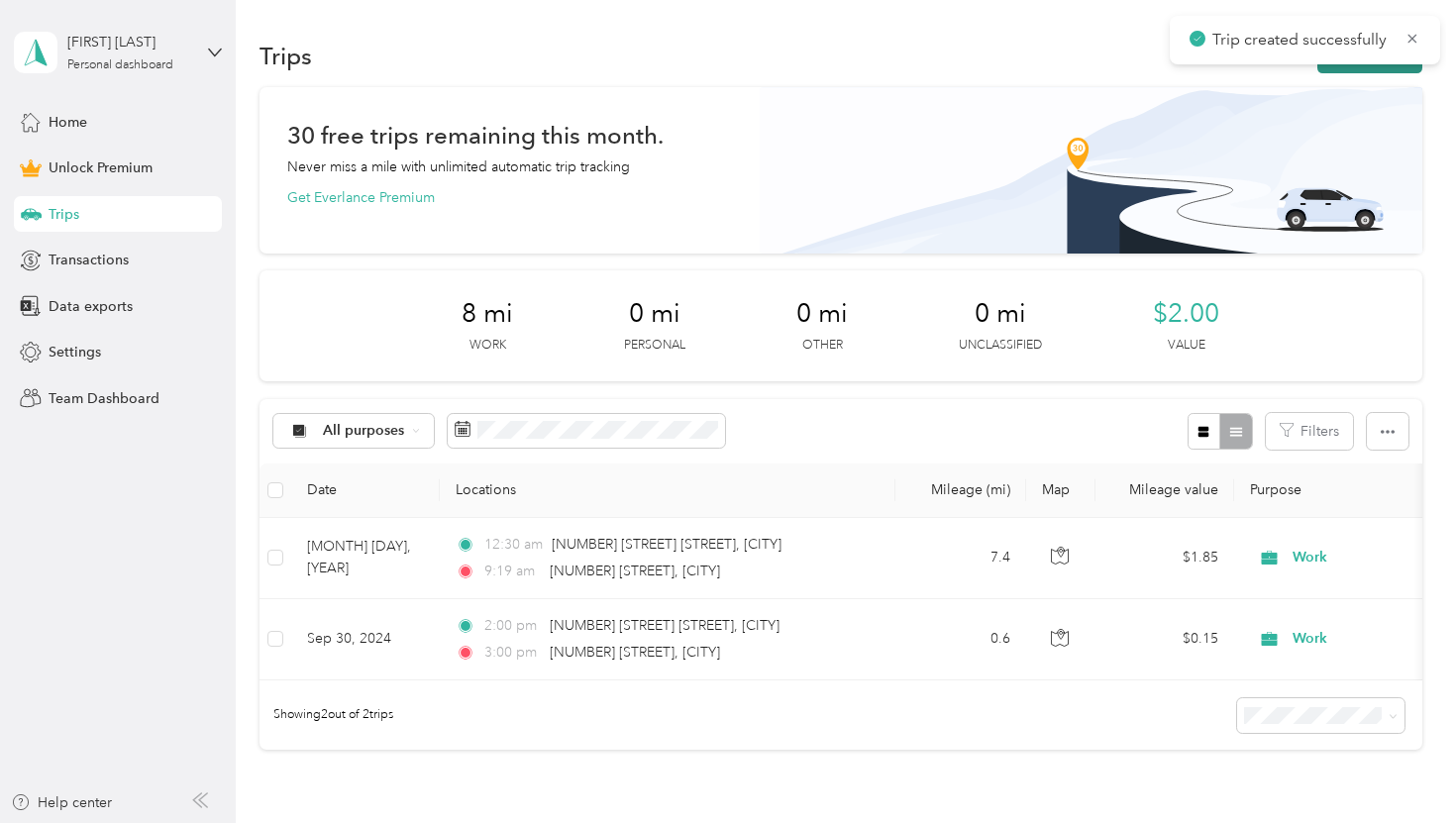 click on "New trip" at bounding box center (1370, 55) 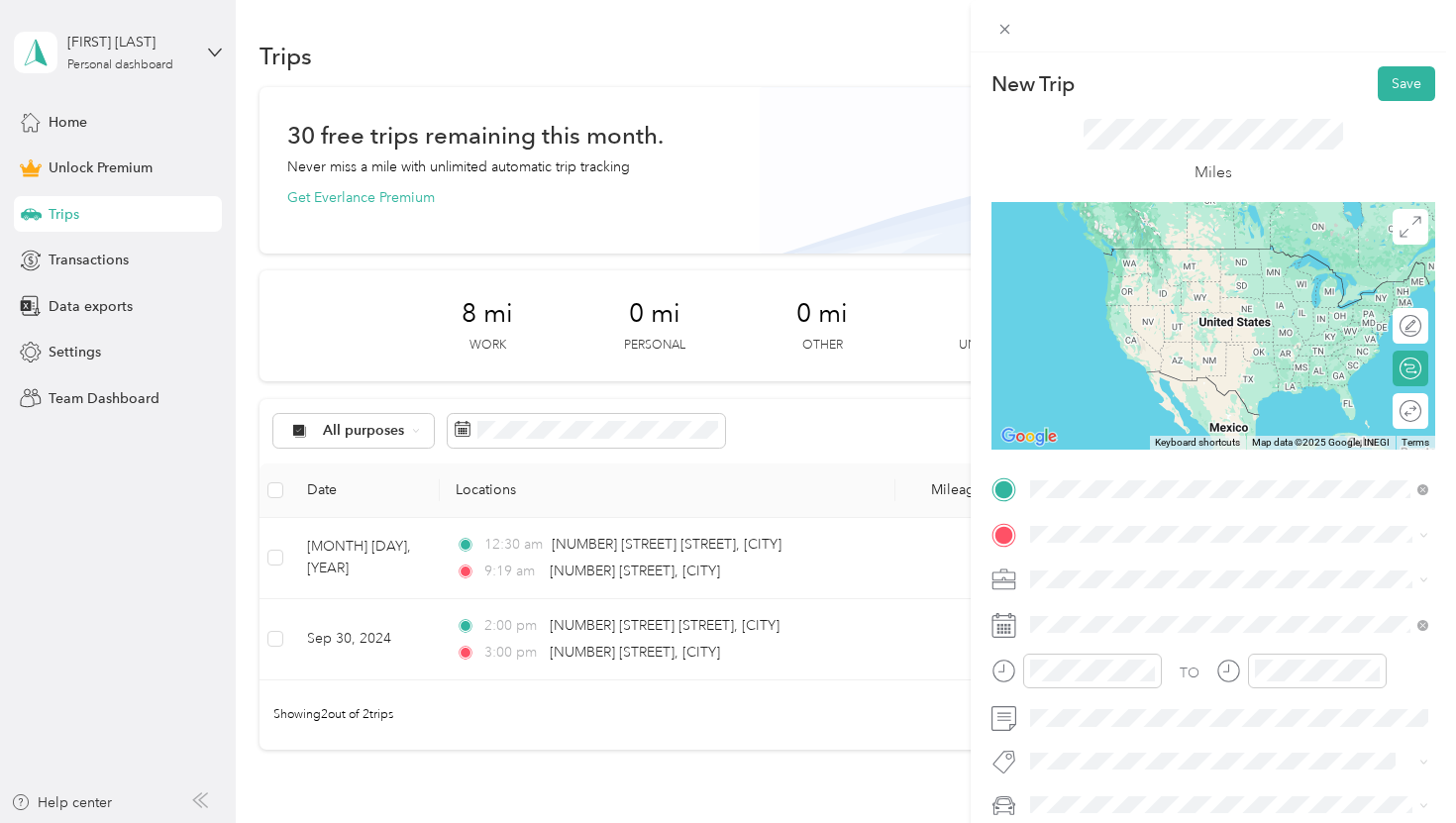 click on "[NUMBER] [STREET] [STREET]
[CITY], [STATE] [POSTAL_CODE], [COUNTRY]" at bounding box center (1210, 568) 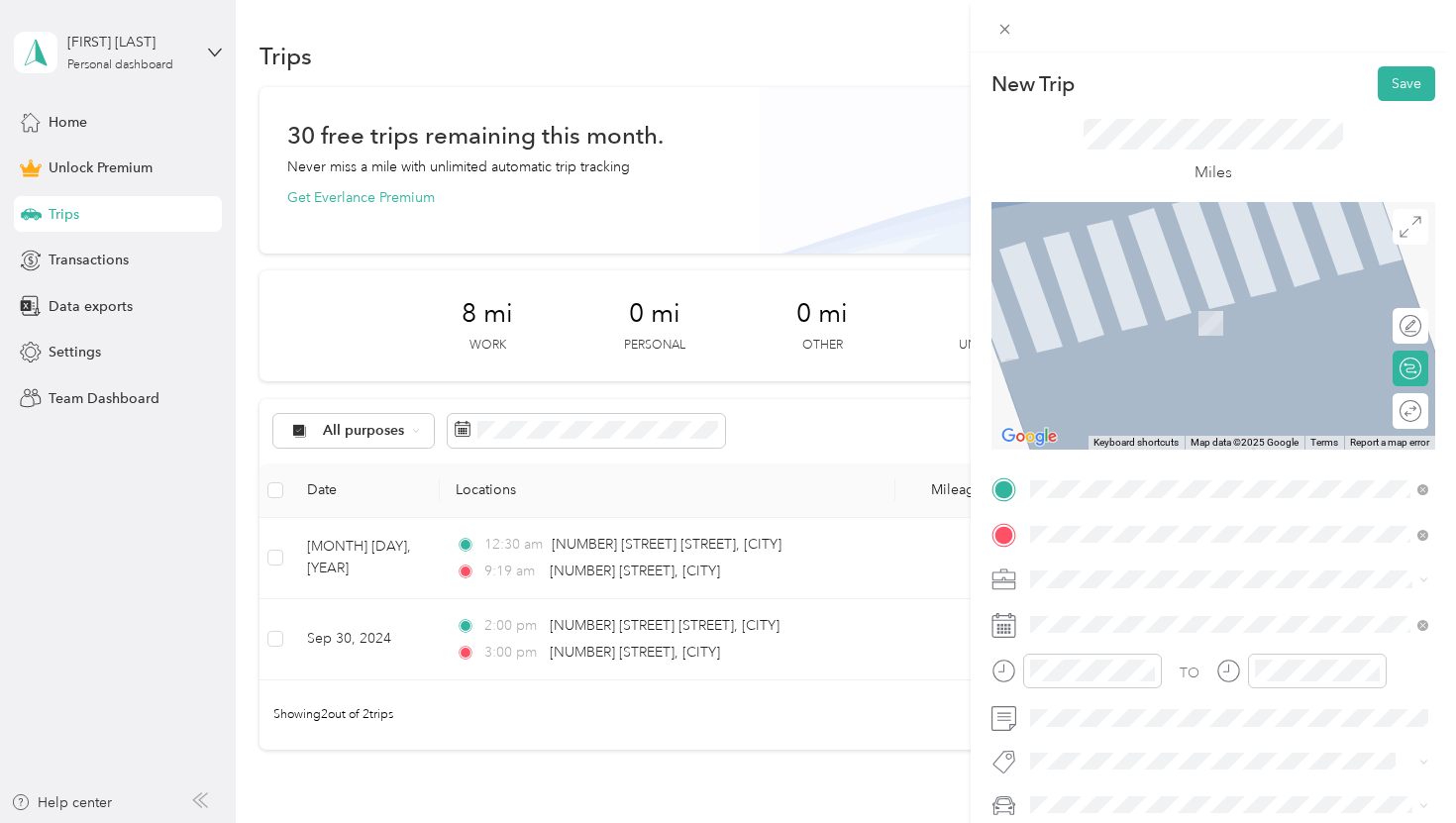 click on "[NUMBER] [STREET] [STREET]
[CITY], [STATE] [POSTAL_CODE], [COUNTRY]" at bounding box center [1210, 301] 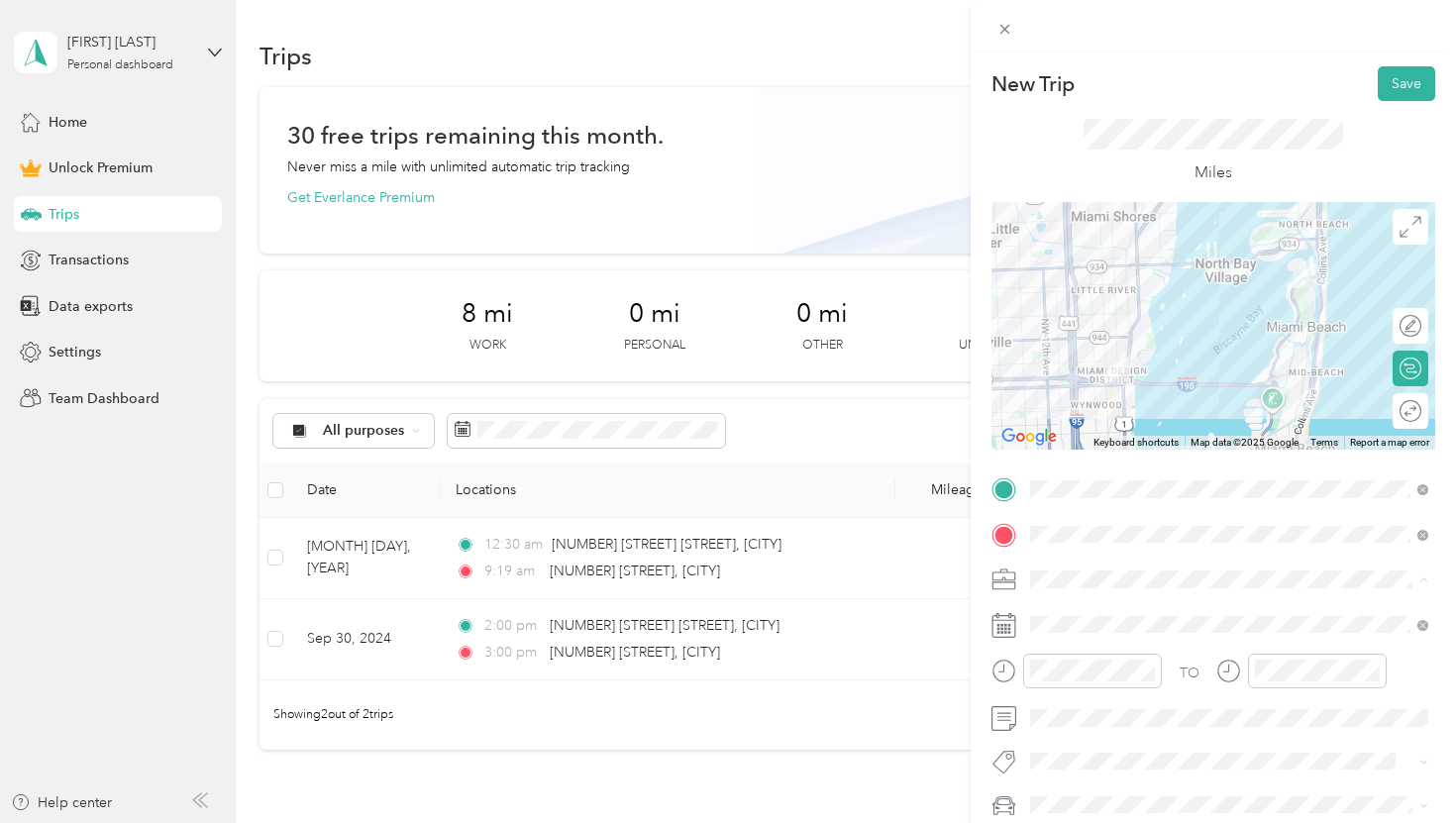 click on "Work" at bounding box center [1229, 301] 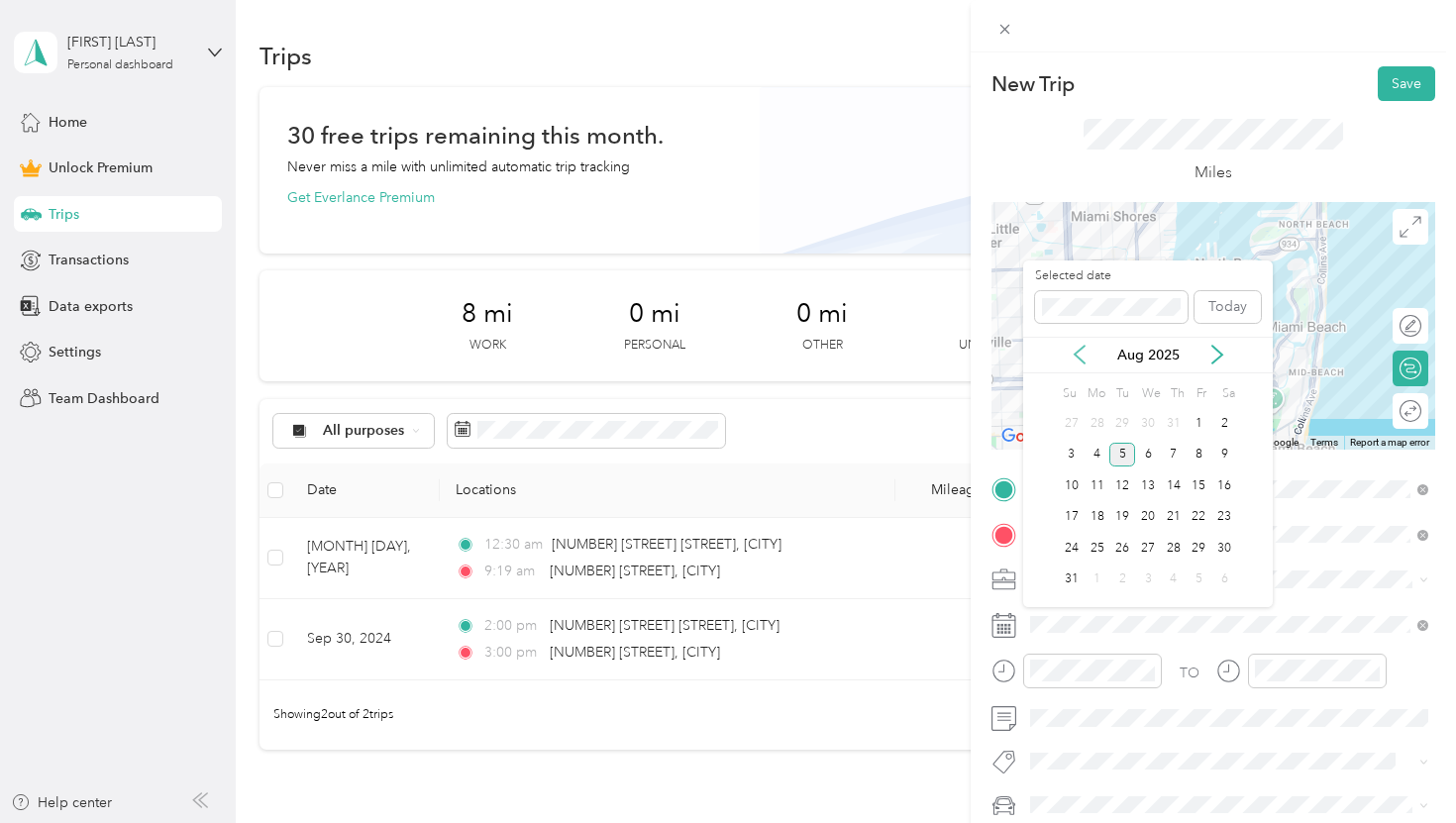 click 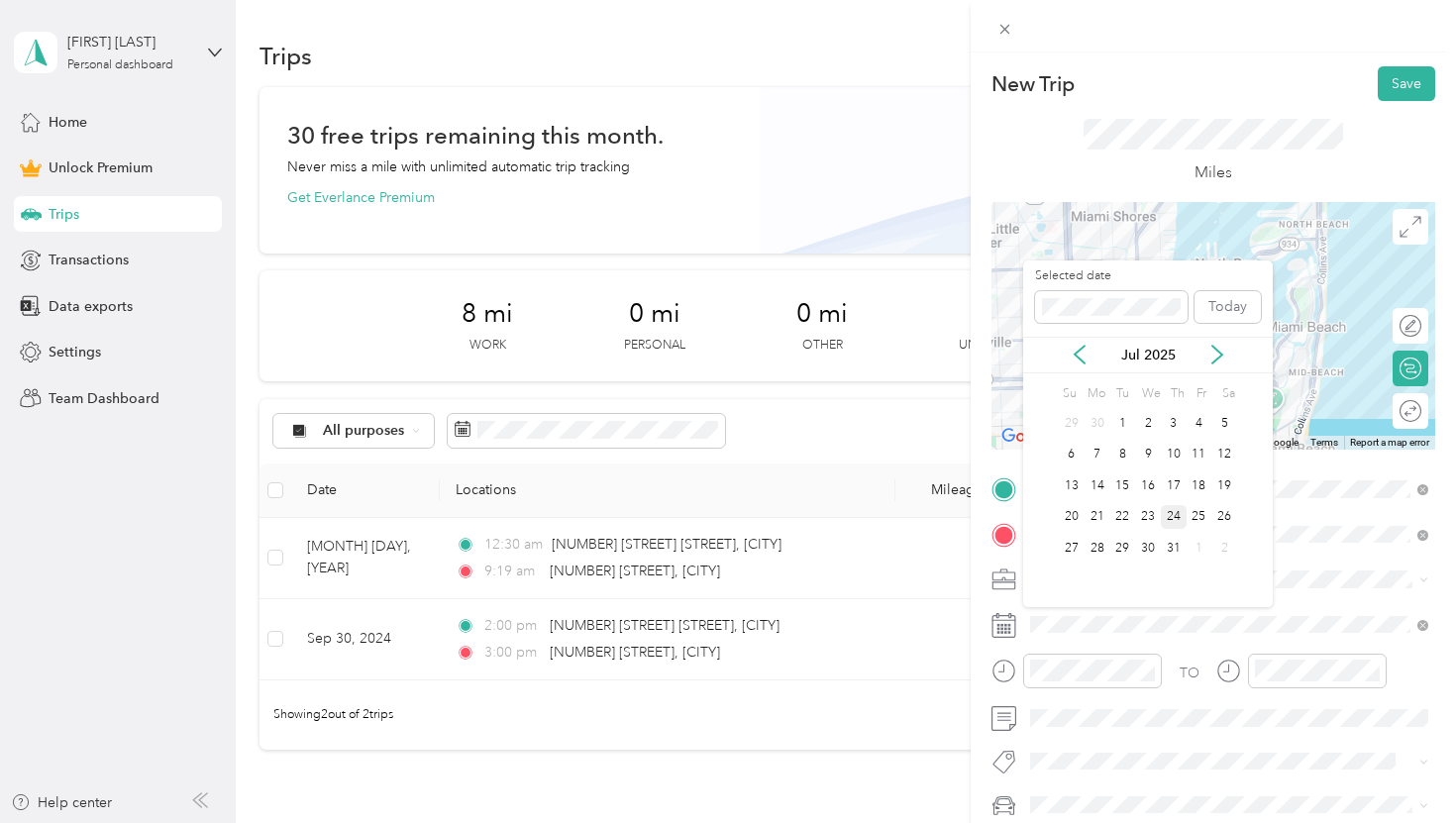 click on "24" at bounding box center (1174, 517) 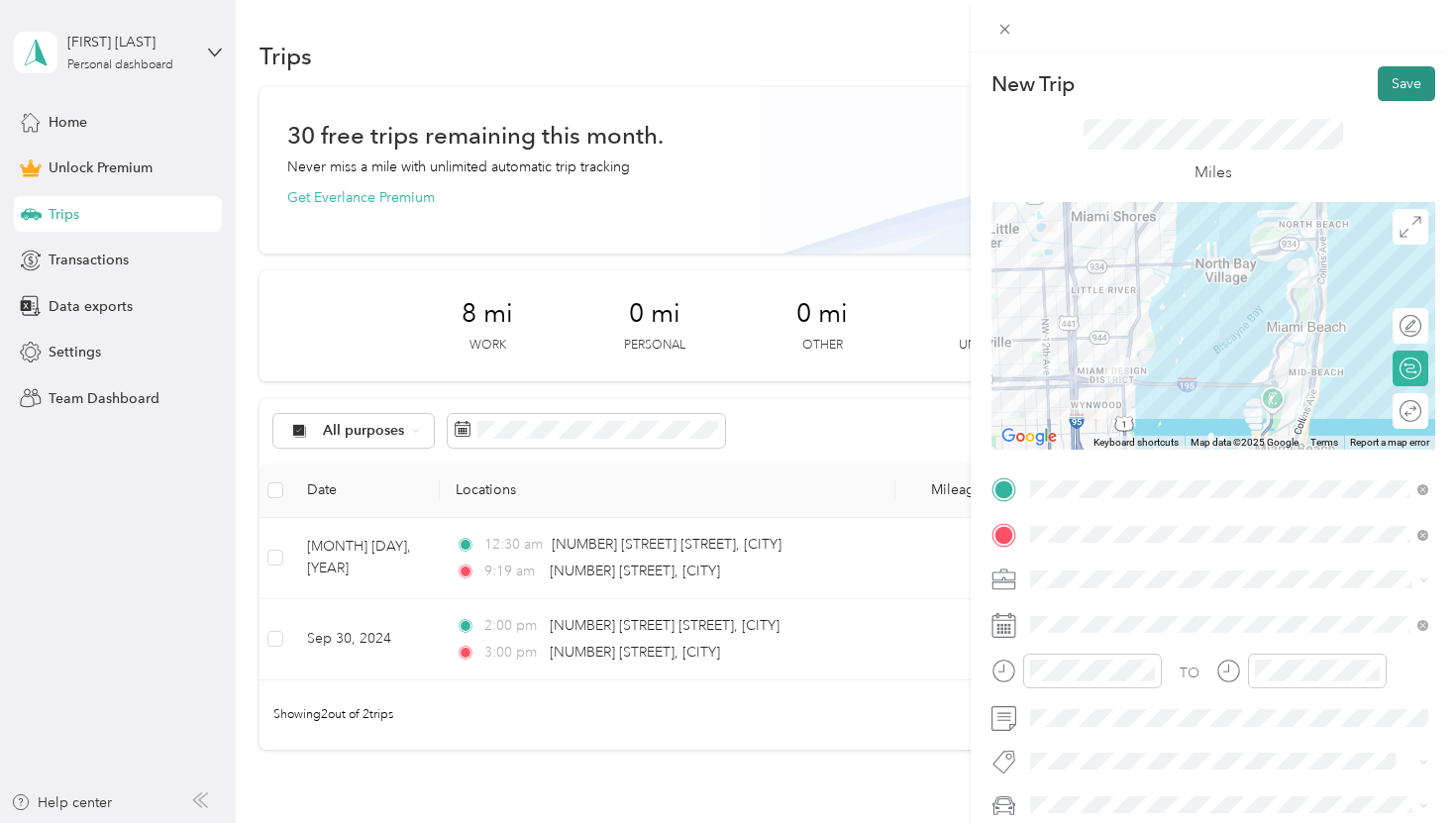 click on "Save" at bounding box center (1406, 83) 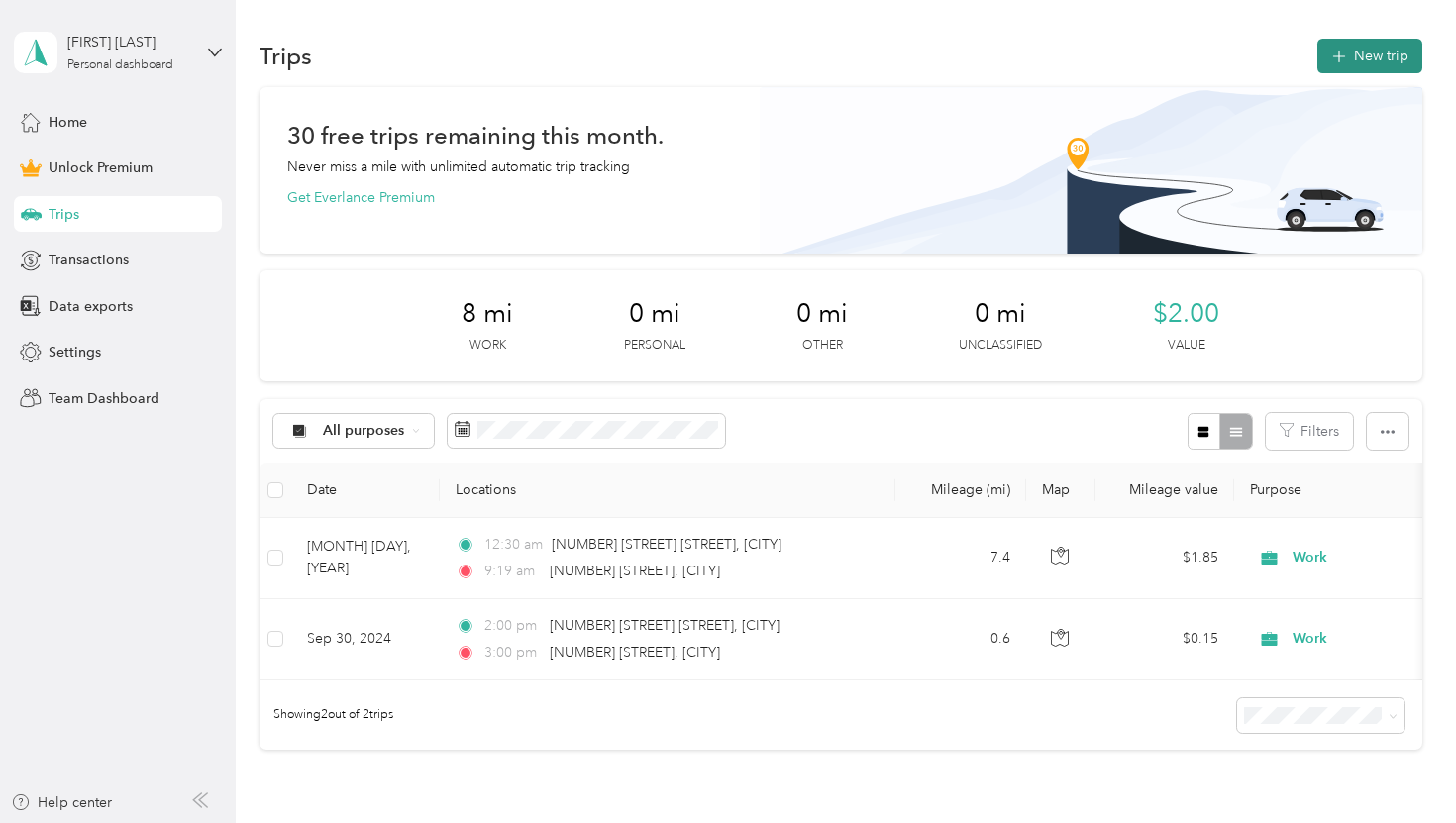 click on "New trip" at bounding box center [1370, 55] 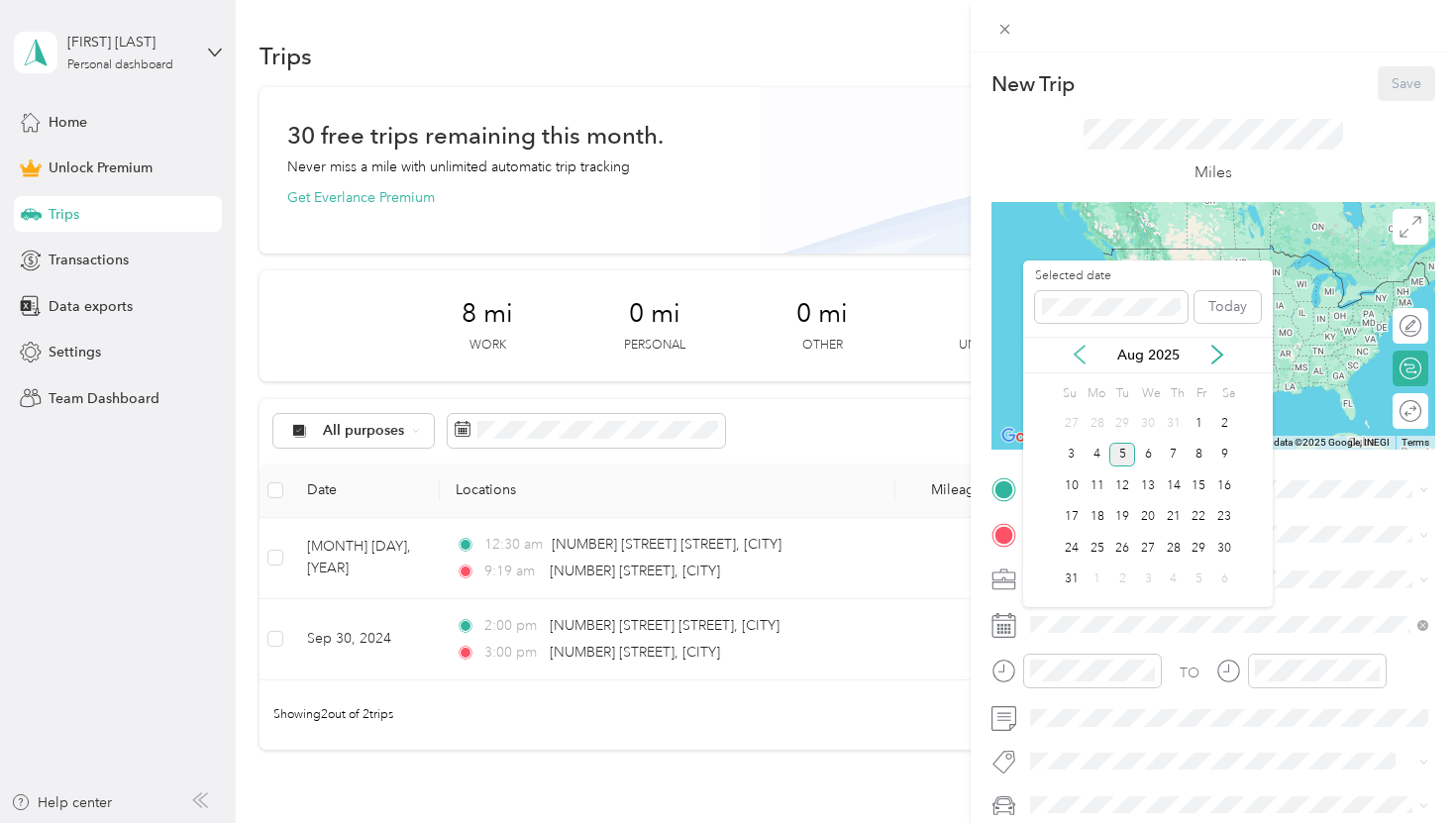 click 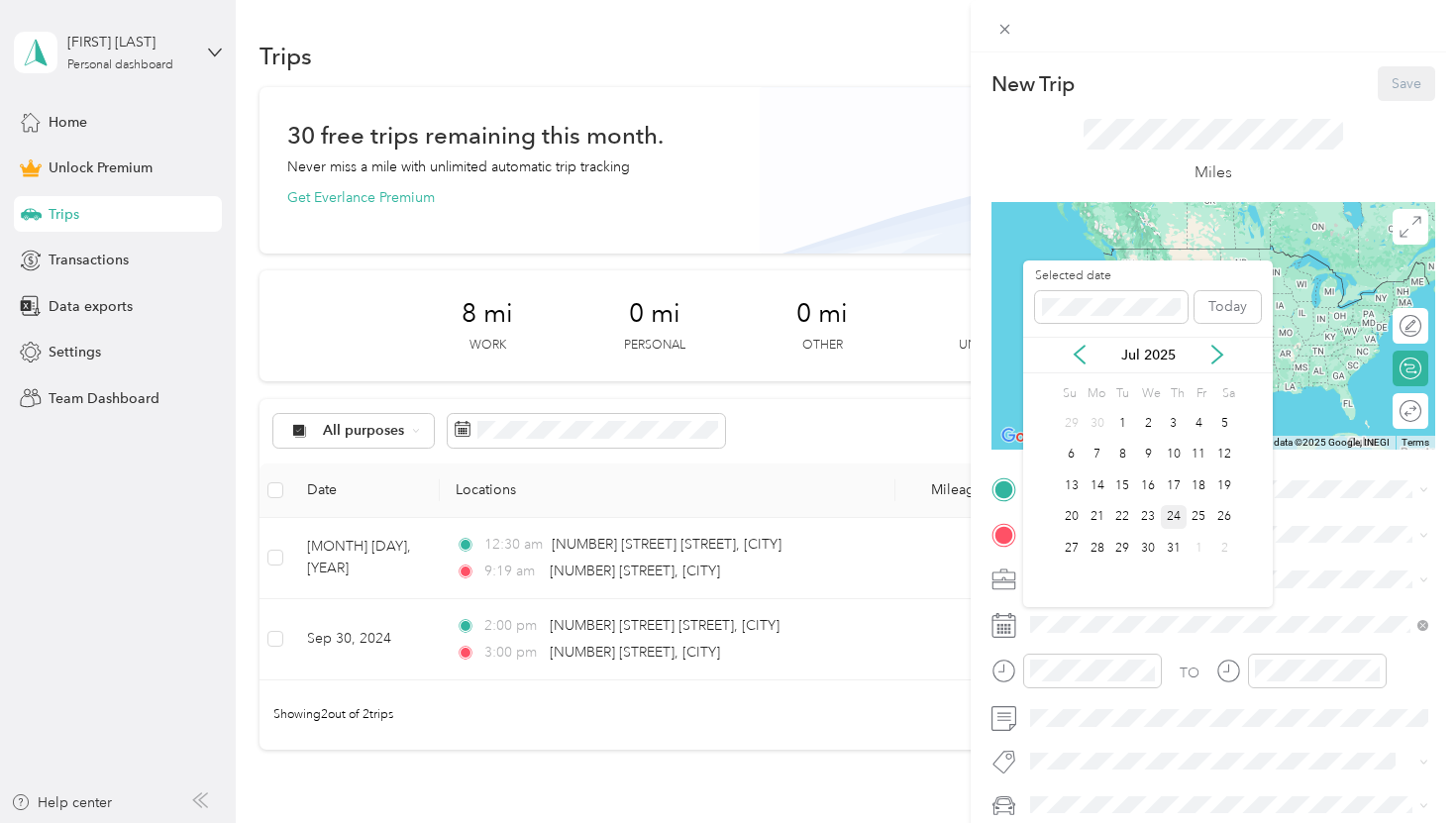 click on "24" at bounding box center [1174, 517] 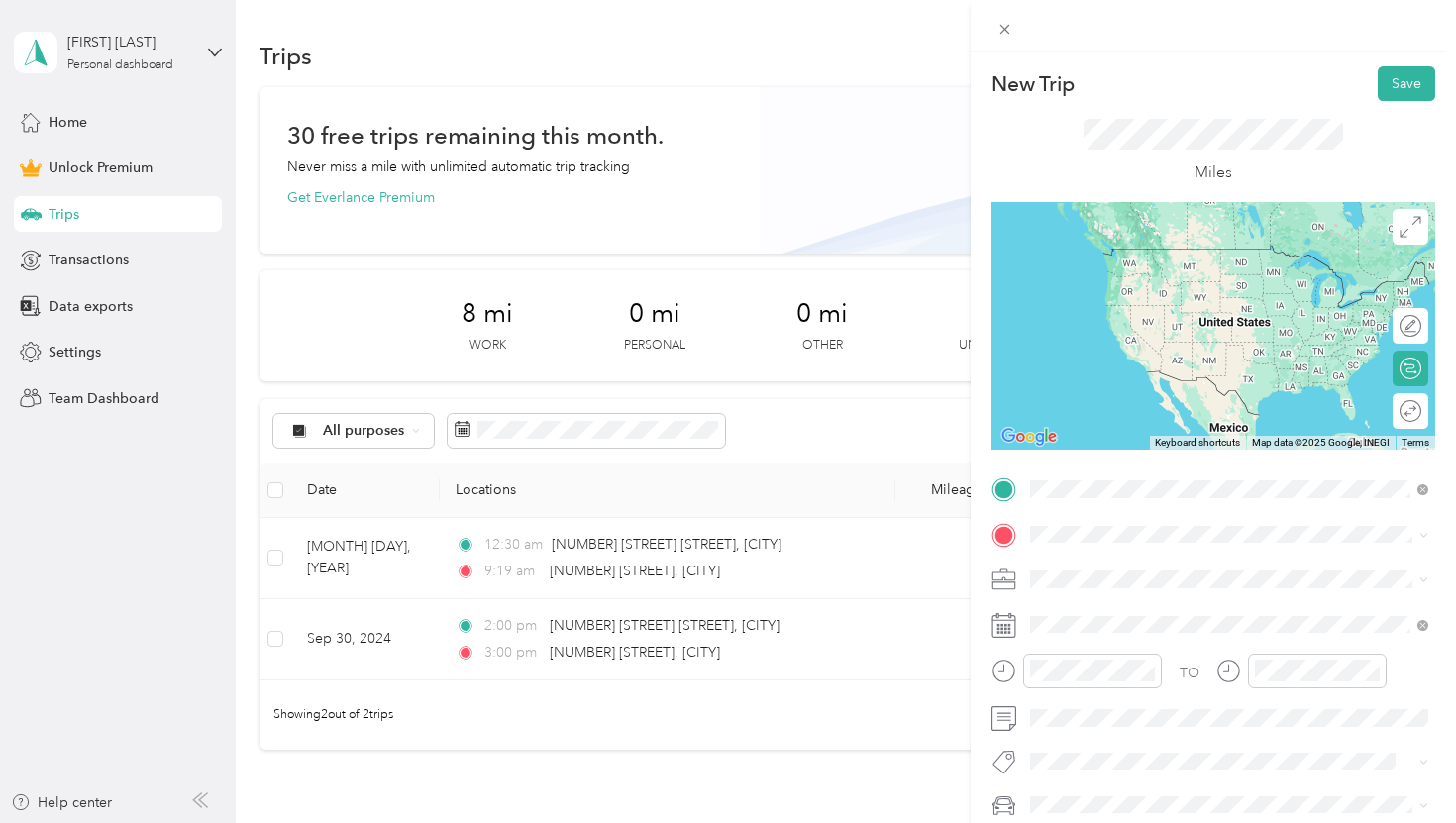 click on "[NUMBER] [STREET] [STREET]
[CITY], [STATE] [POSTAL_CODE], [COUNTRY]" at bounding box center (1210, 568) 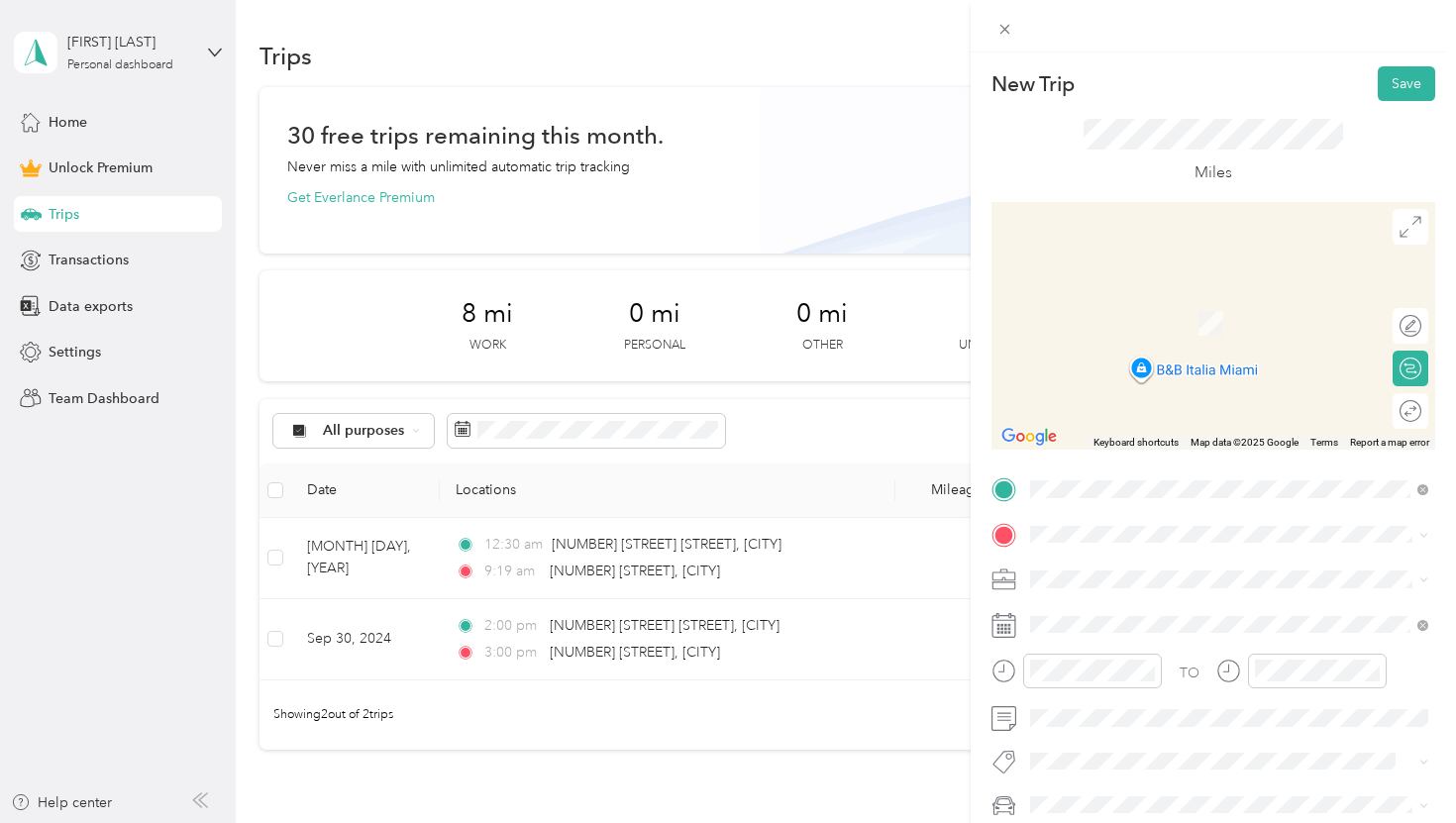 click on "[NUMBER] [STREET] [STREET]
[CITY], [STATE] [POSTAL_CODE], [COUNTRY]" at bounding box center (1210, 297) 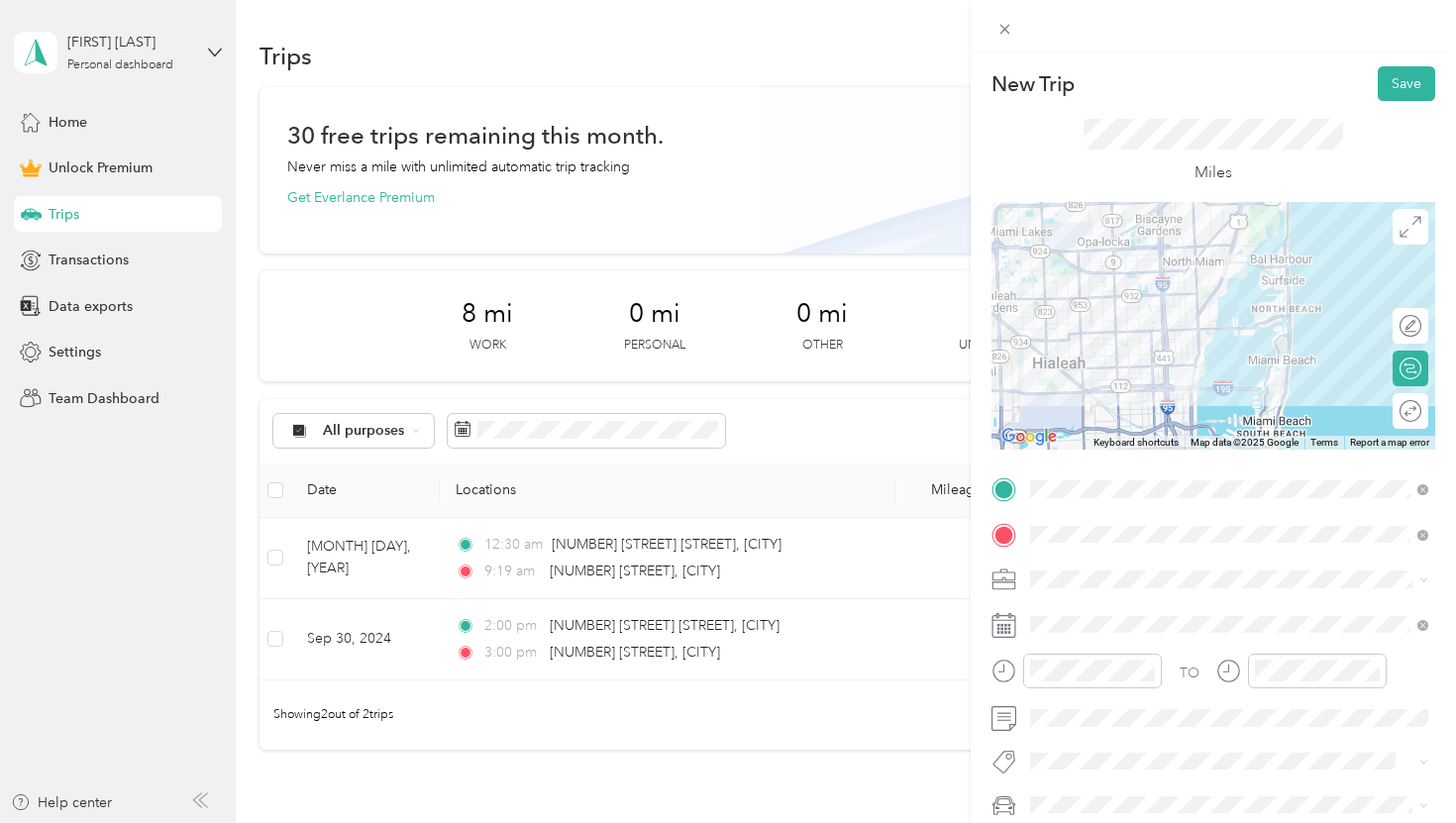 click on "Work" at bounding box center (1054, 297) 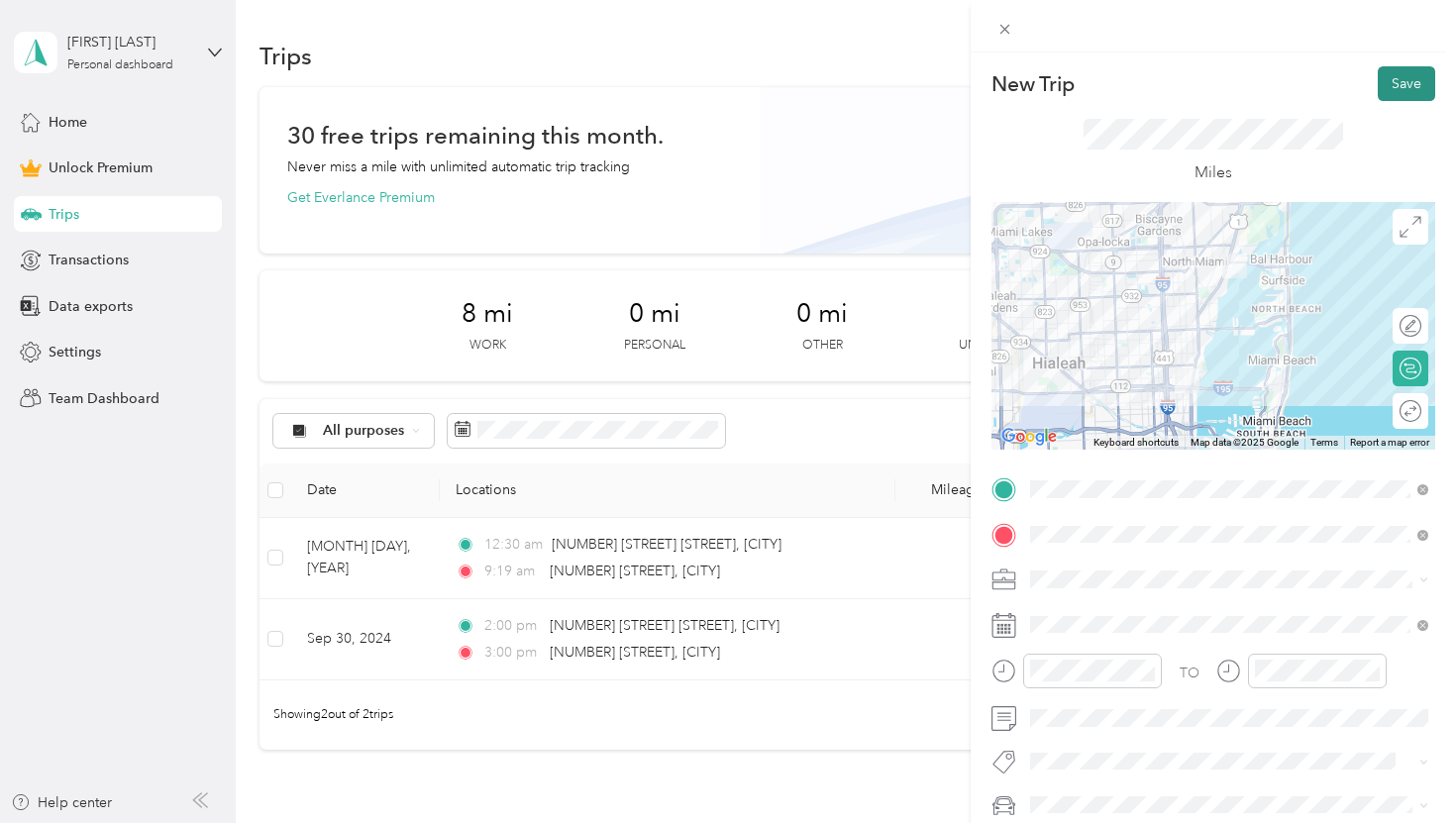 click on "Save" at bounding box center [1406, 83] 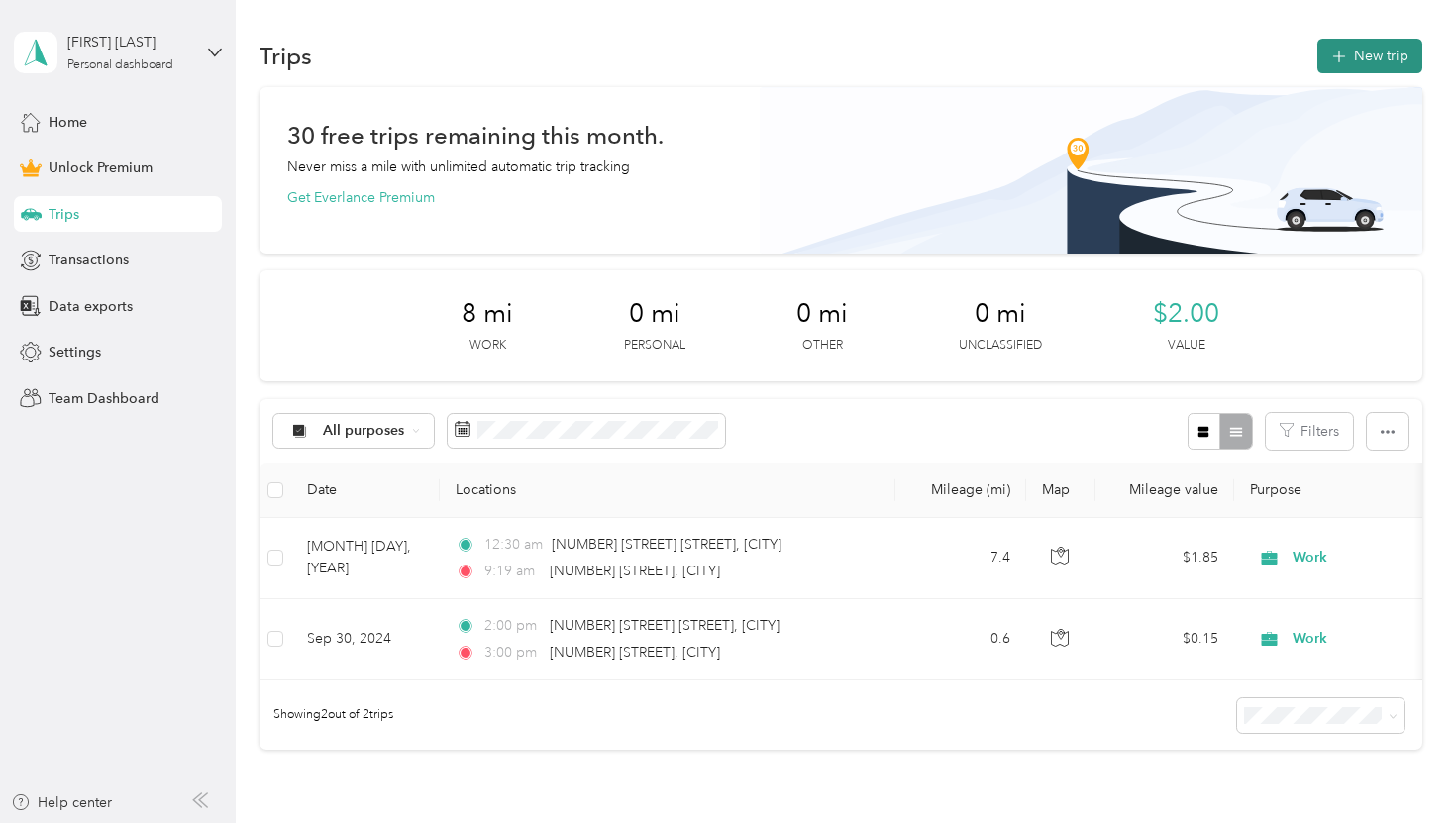 click on "New trip" at bounding box center [1370, 55] 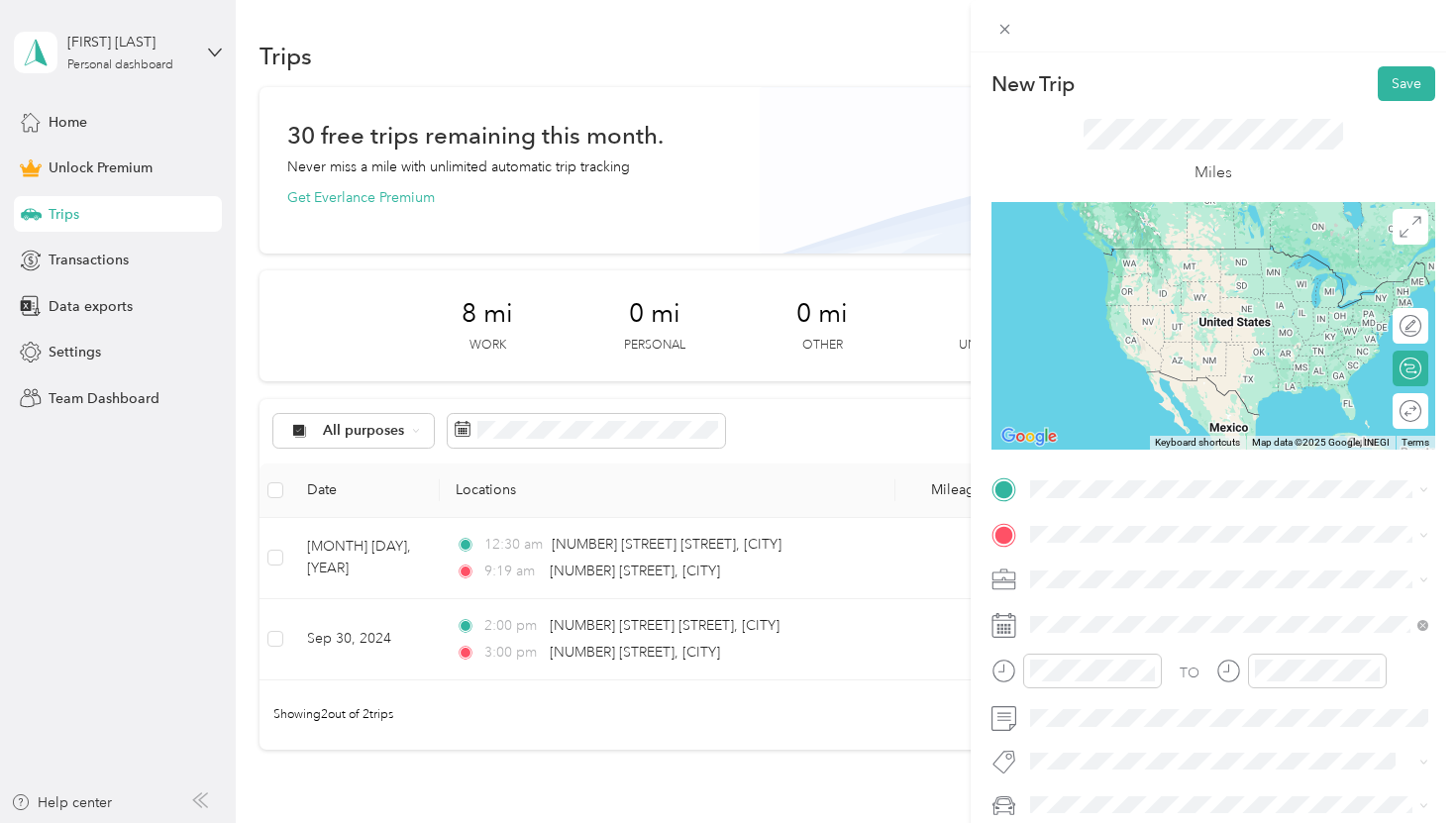 click on "[NUMBER] [STREET] [STREET]
[CITY], [STATE] [POSTAL_CODE], [COUNTRY]" at bounding box center (1210, 565) 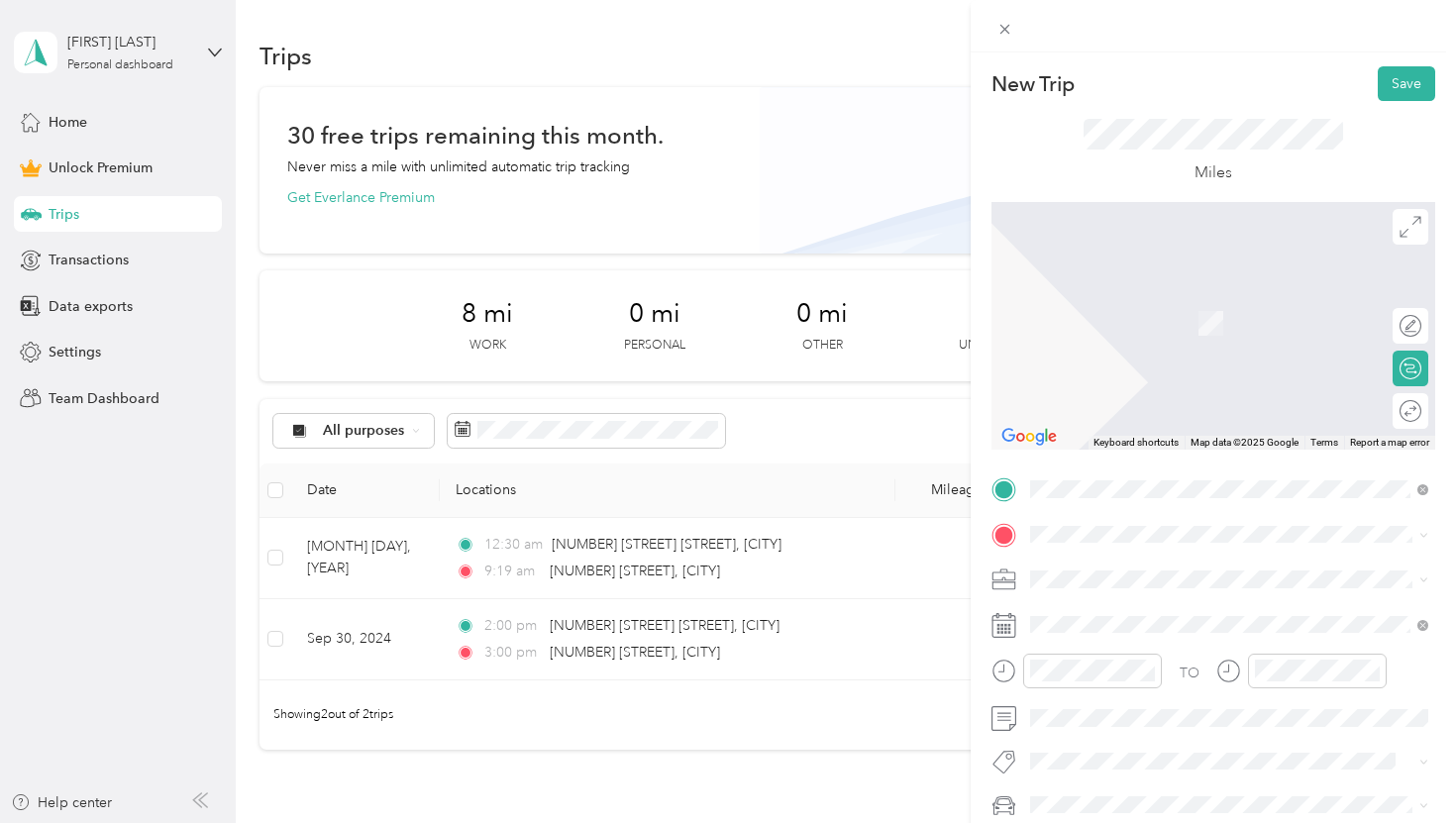 click on "[NUMBER] [STREET] [STREET]
[CITY], [STATE] [POSTAL_CODE], [COUNTRY]" at bounding box center (1210, 299) 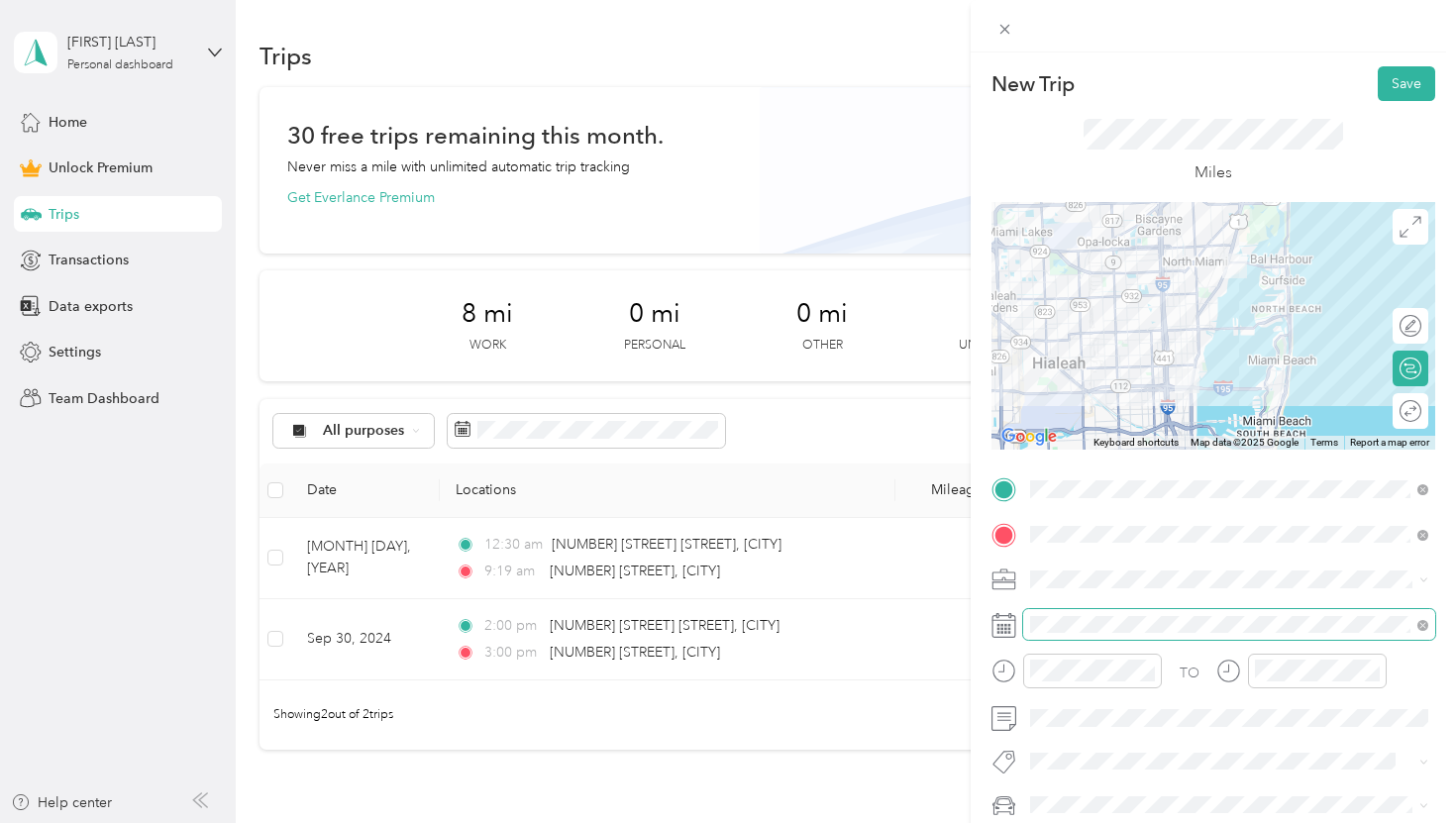 click at bounding box center [1229, 625] 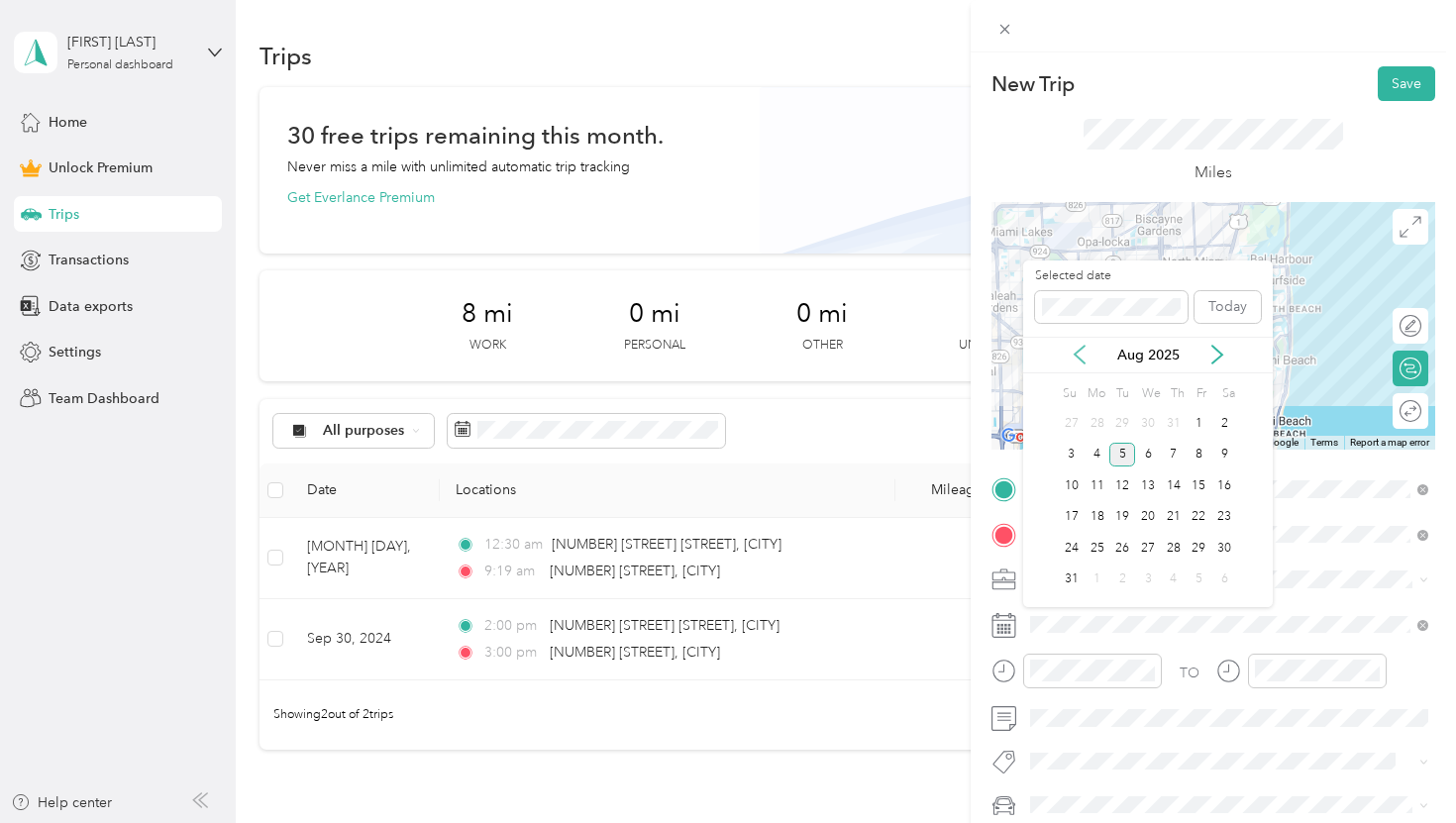 click 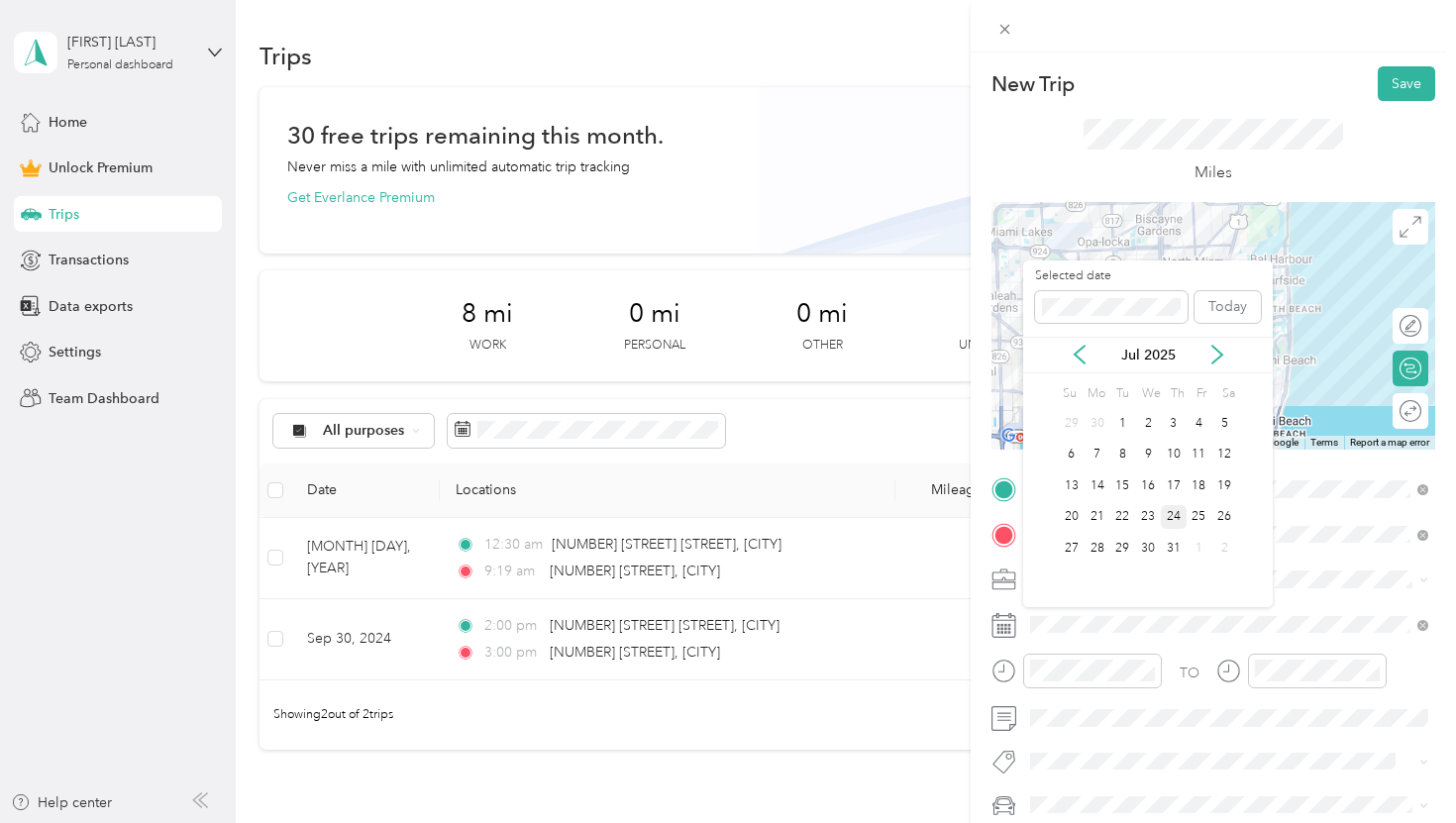 click on "24" at bounding box center (1174, 517) 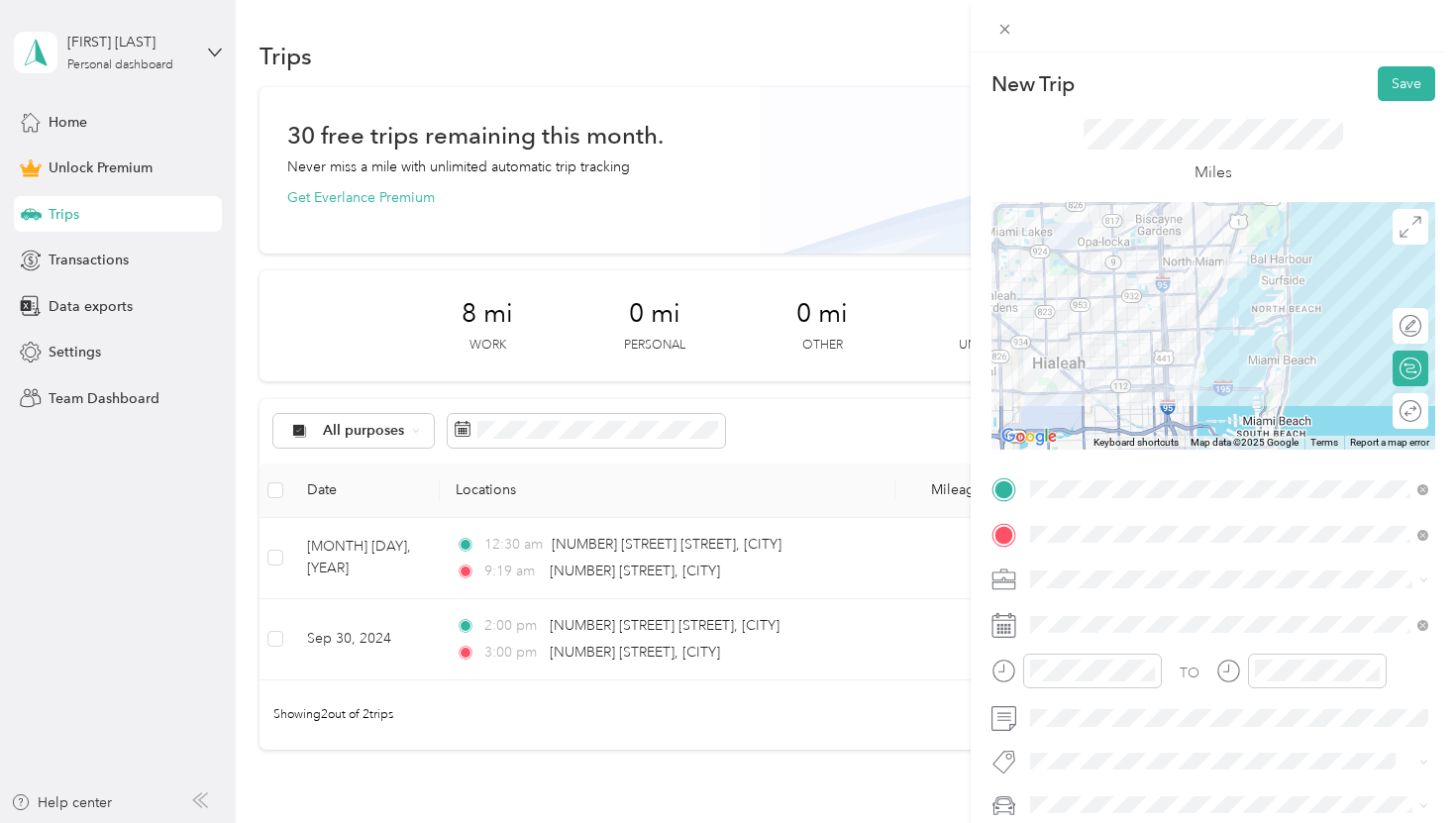 click at bounding box center (1229, 579) 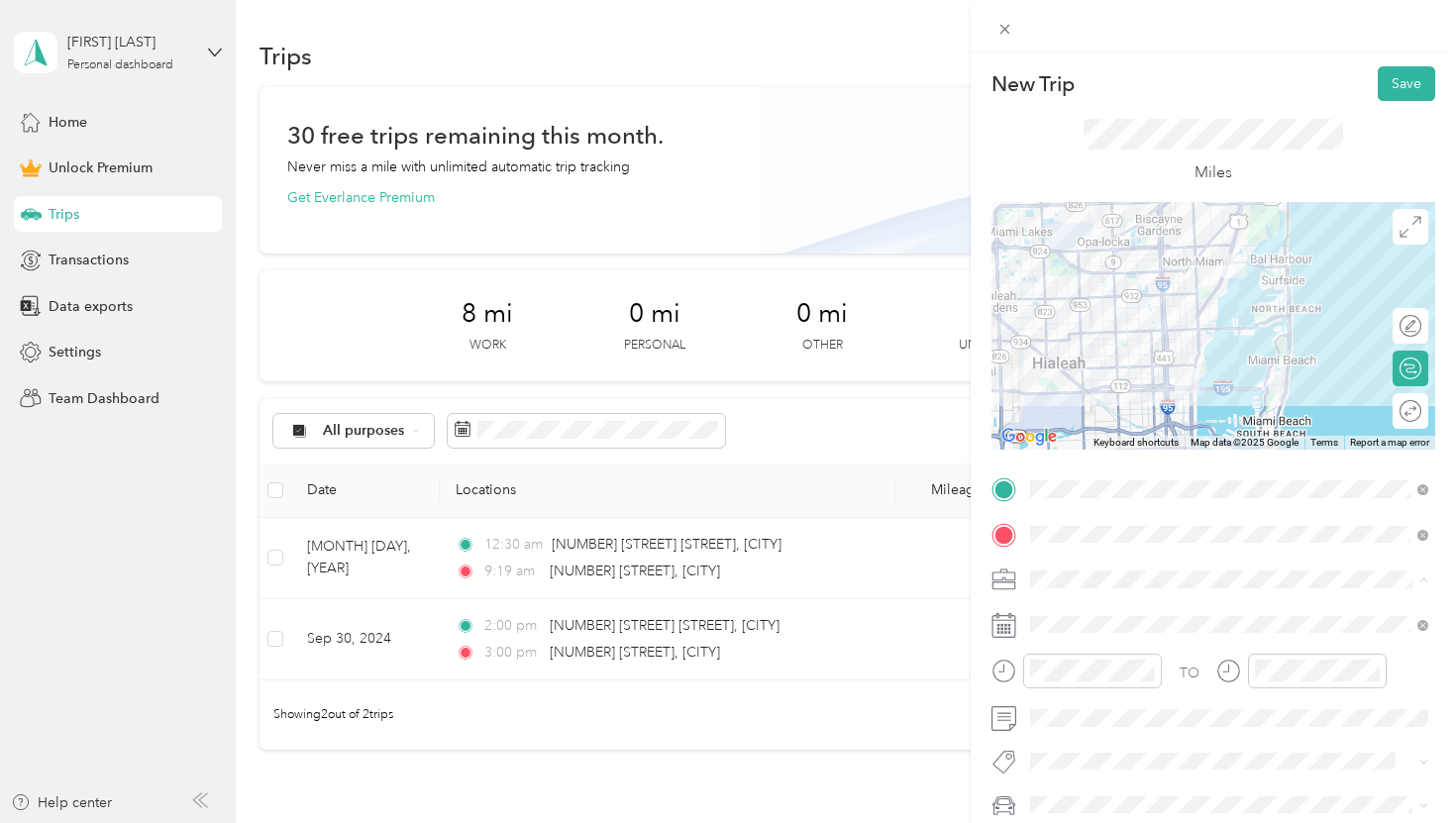 click on "Work" at bounding box center (1229, 301) 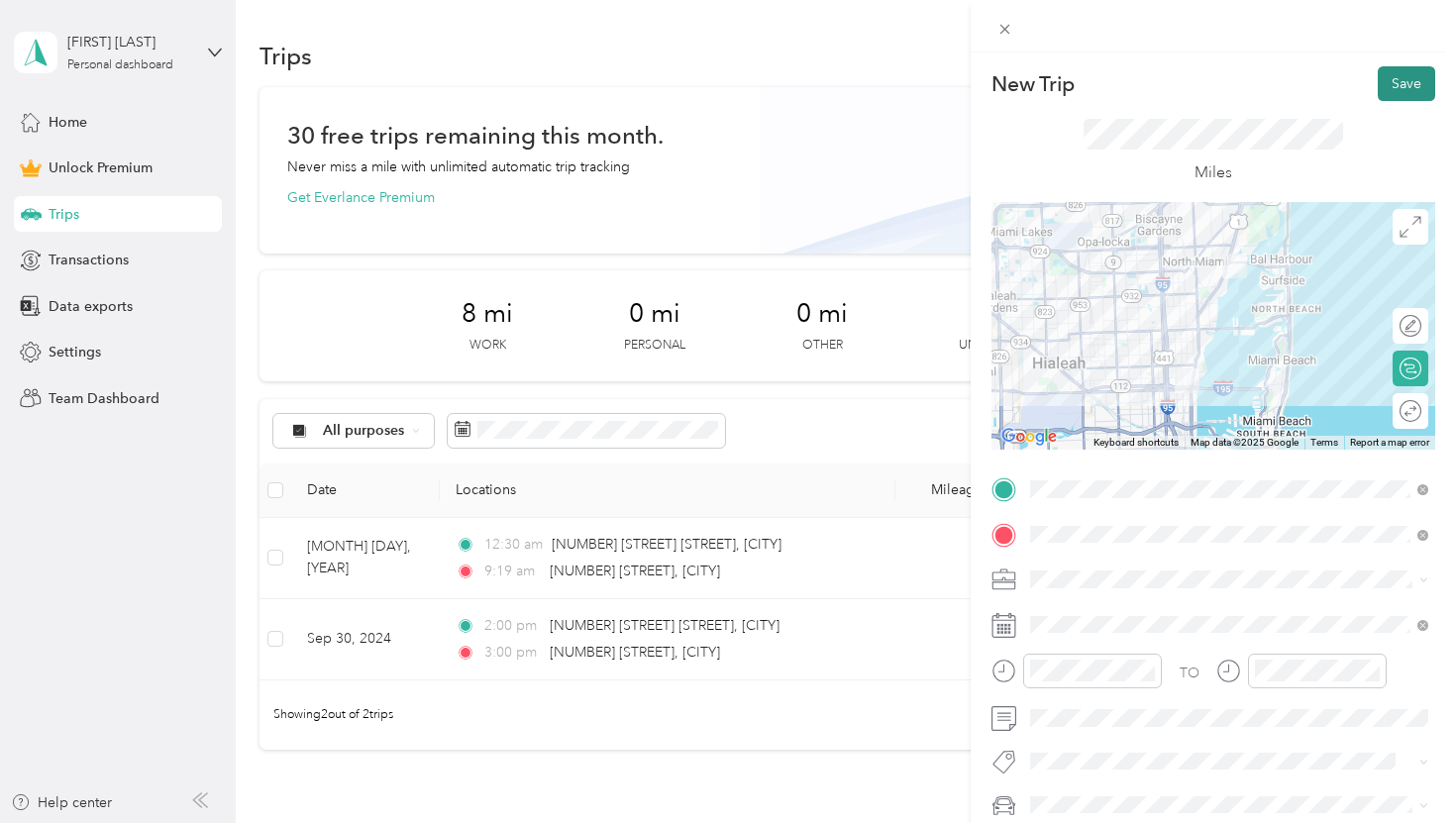 click on "Save" at bounding box center [1406, 83] 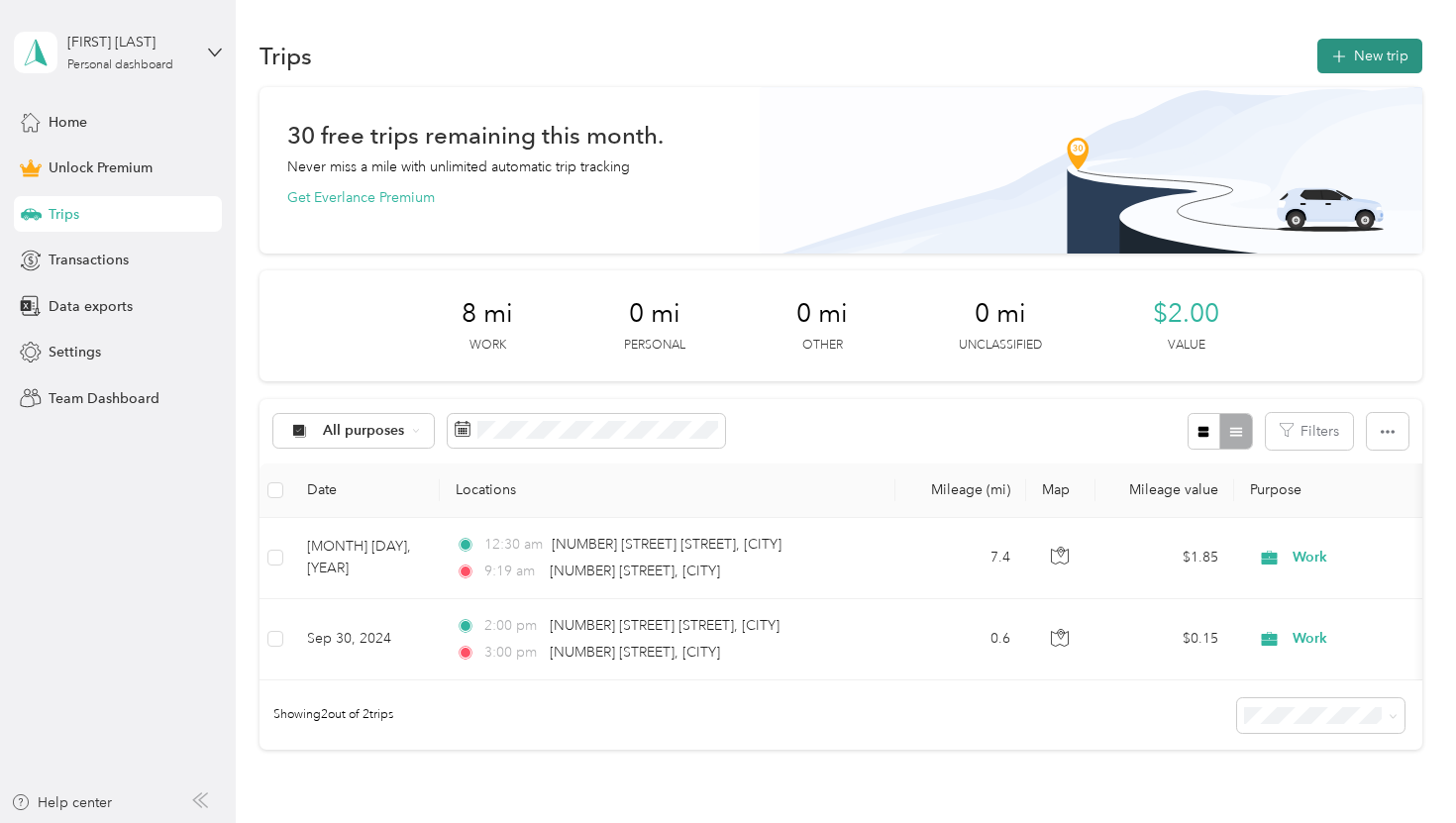 click on "New trip" at bounding box center (1370, 55) 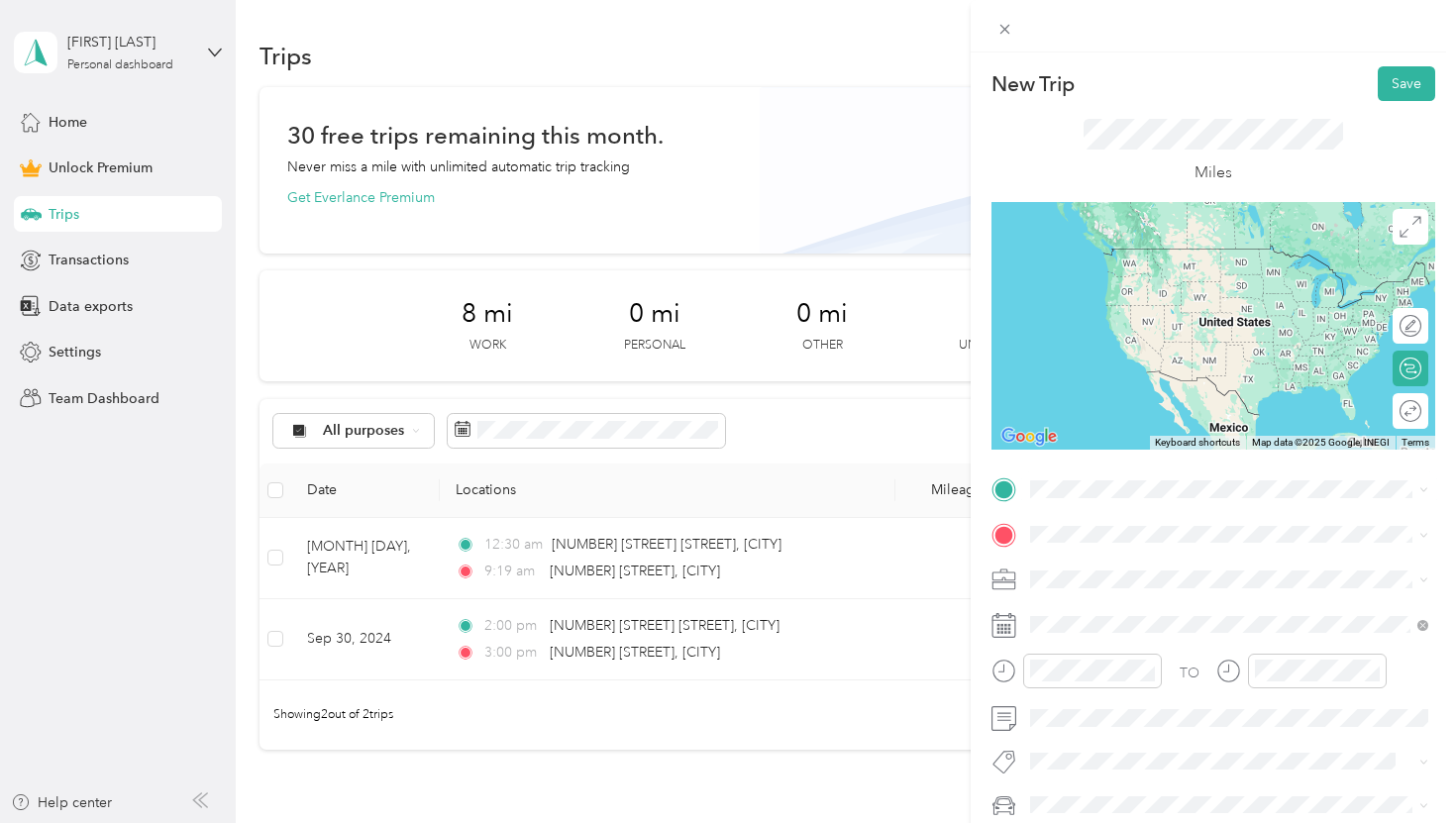 click on "[NUMBER] [STREET] [STREET]
[CITY], [STATE] [POSTAL_CODE], [COUNTRY]" at bounding box center [1229, 564] 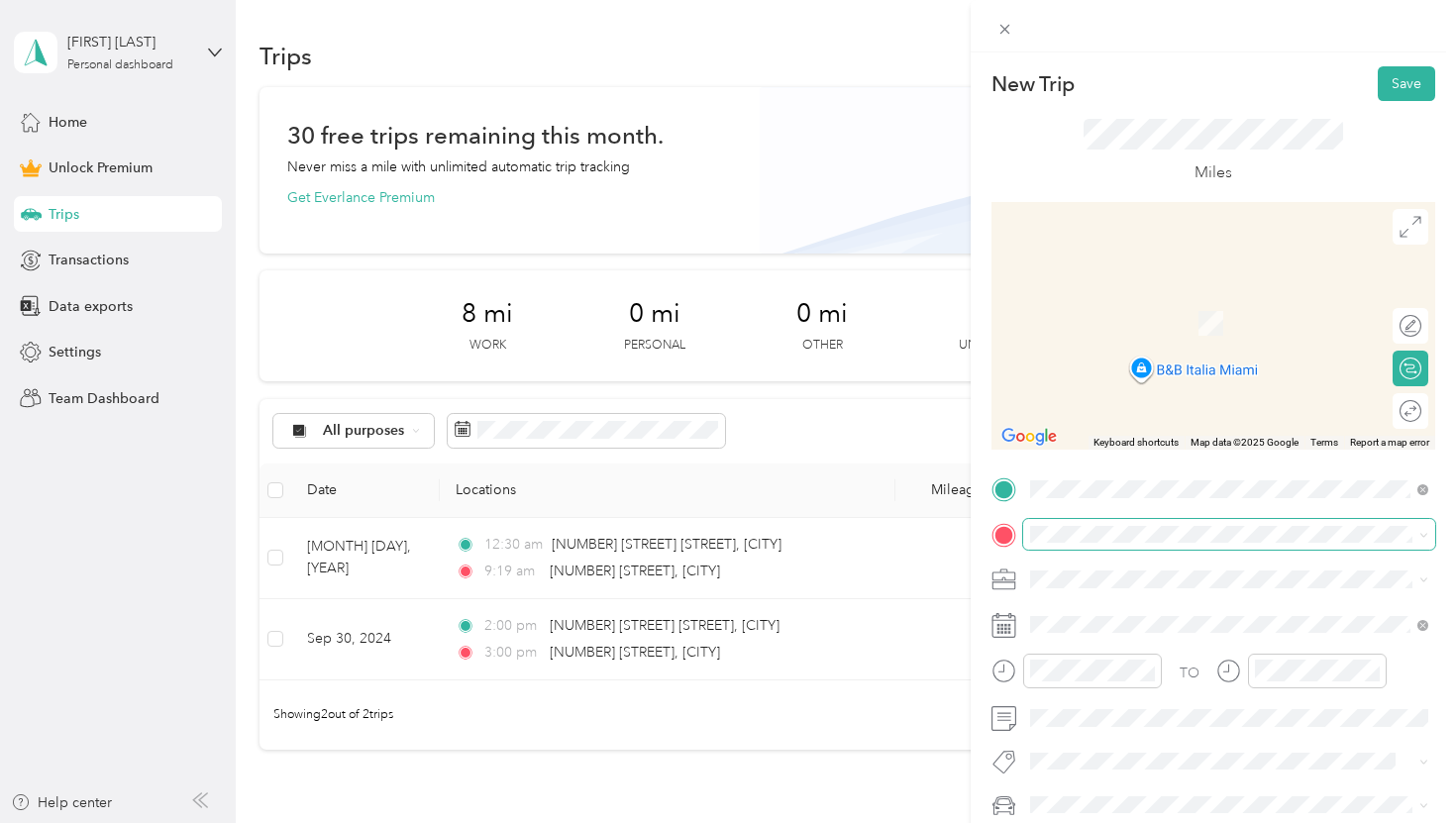 click at bounding box center [1229, 535] 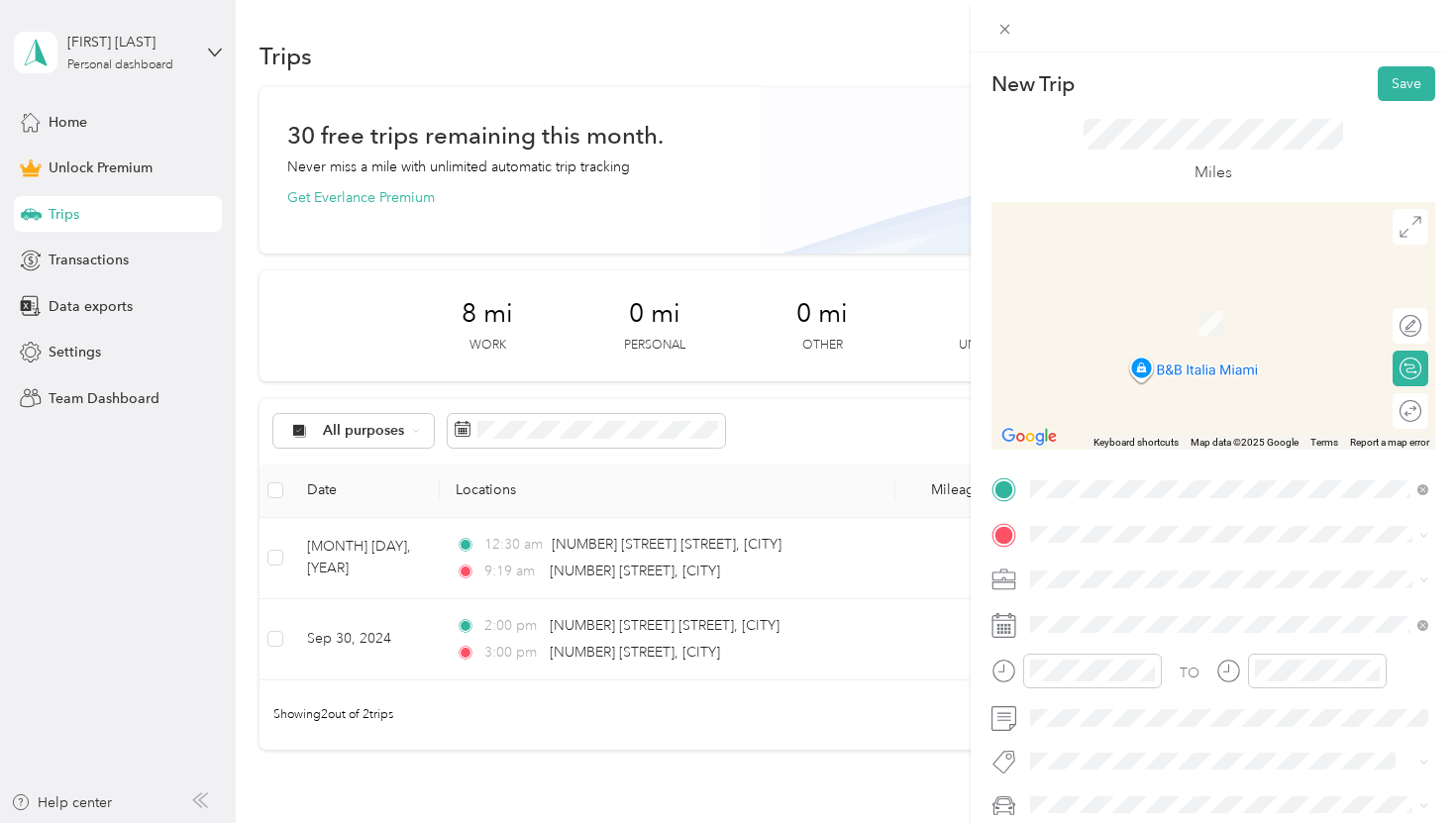 click on "[NUMBER] [STREET] [STREET]
[CITY], [STATE] [POSTAL_CODE], [COUNTRY]" at bounding box center (1210, 295) 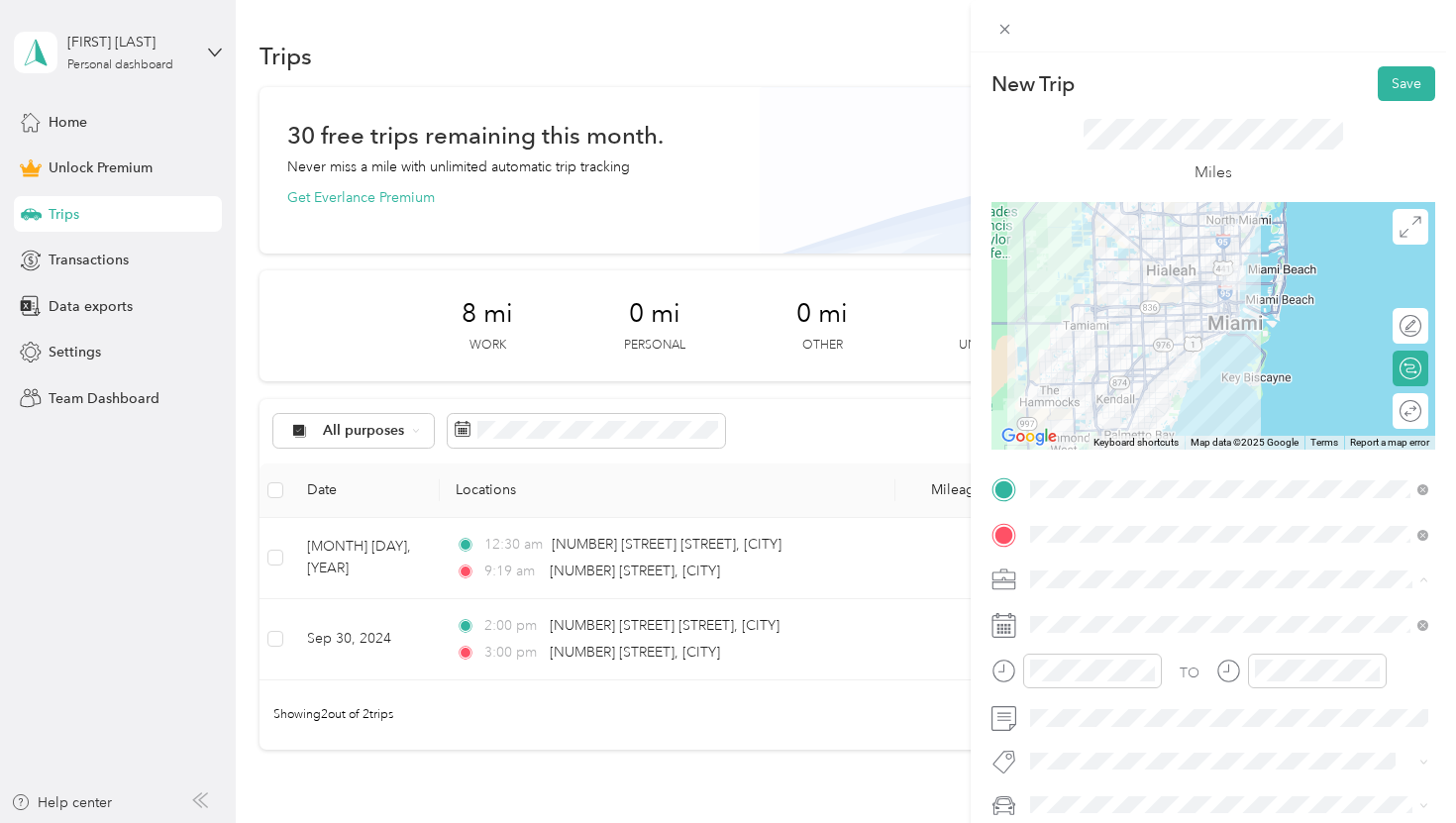 click on "Work" at bounding box center (1229, 301) 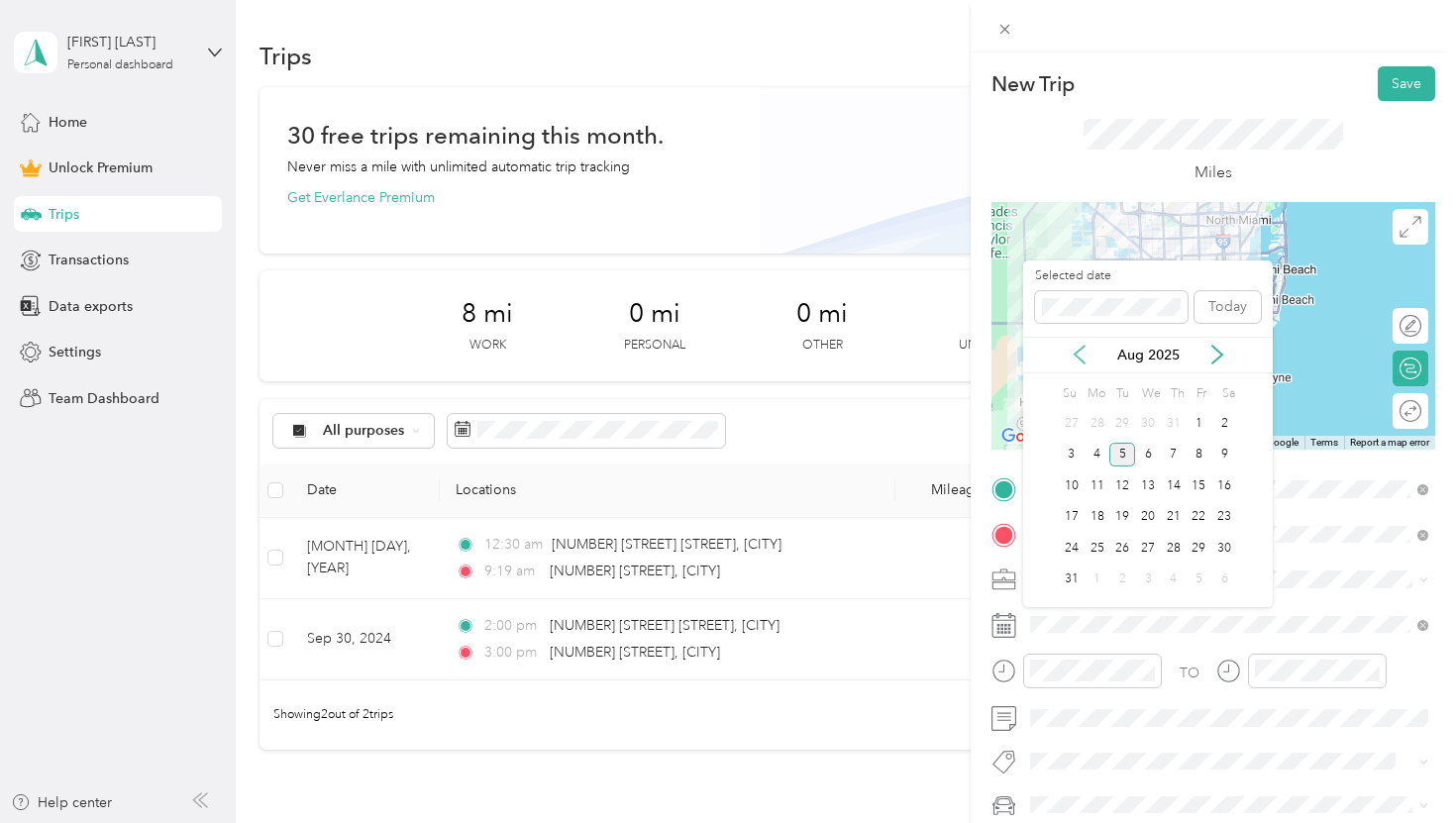 click 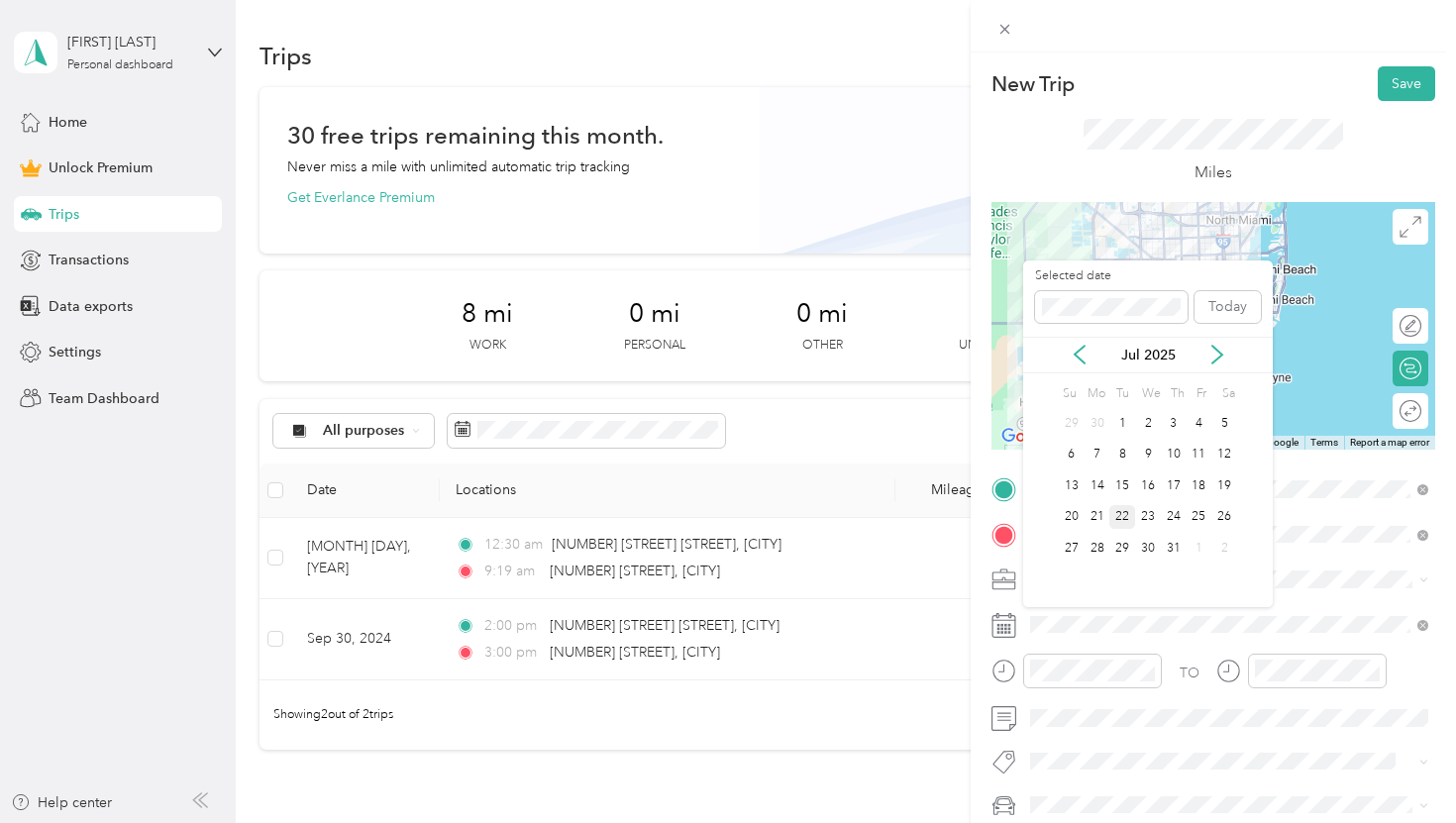 click on "22" at bounding box center (1122, 517) 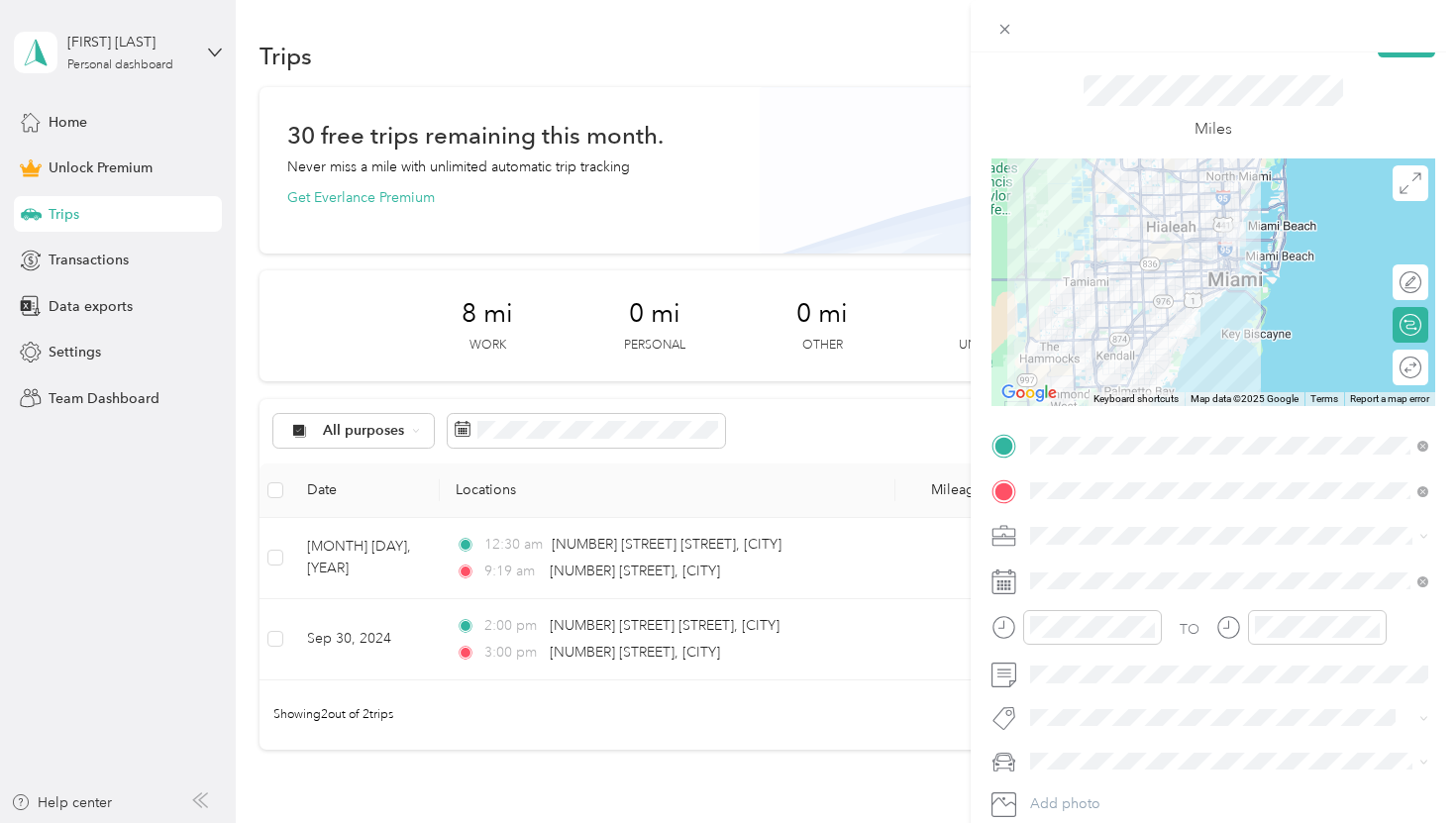 scroll, scrollTop: 0, scrollLeft: 0, axis: both 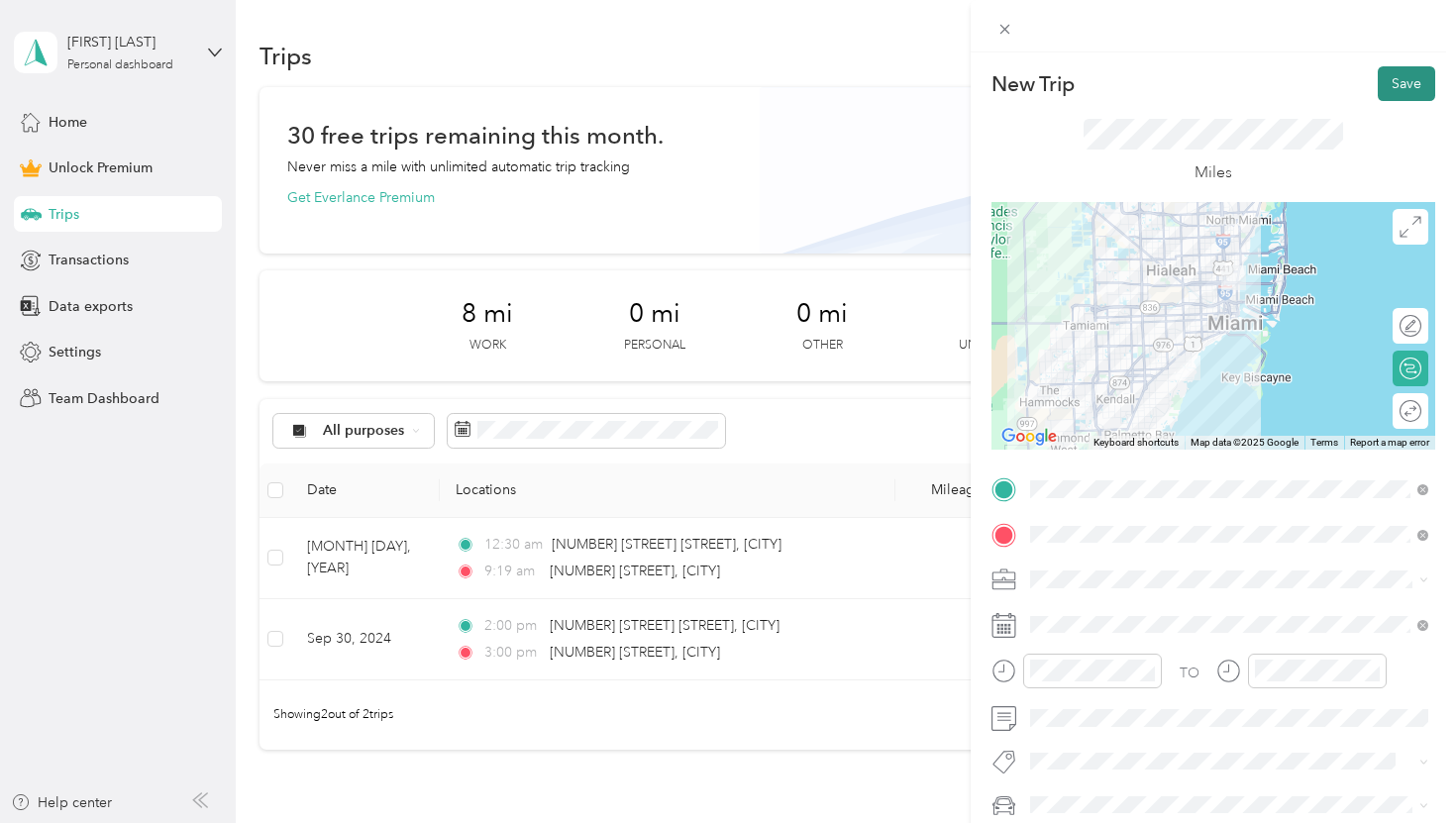 click on "Save" at bounding box center (1406, 83) 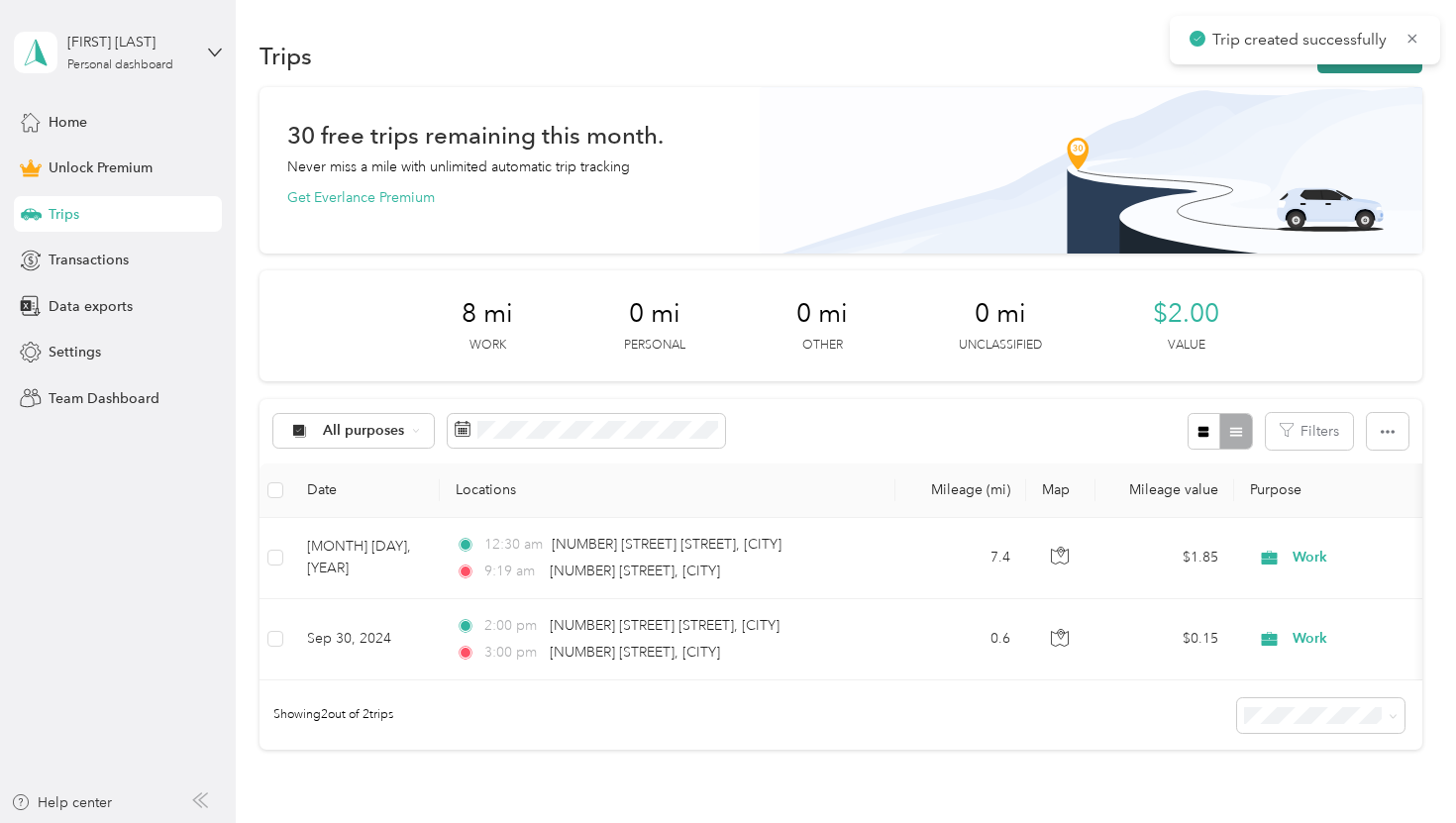 click on "New trip" at bounding box center (1370, 55) 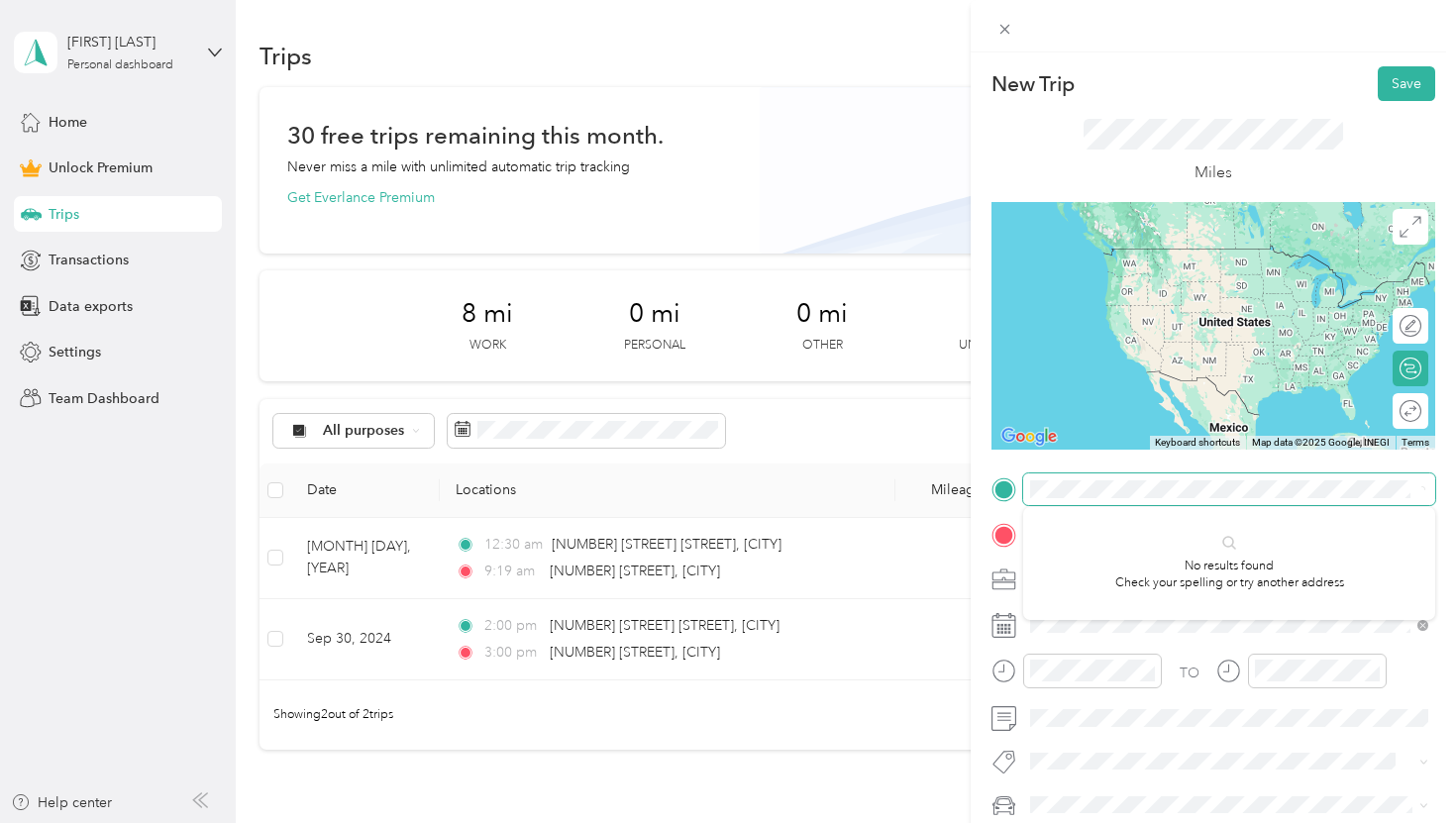 scroll, scrollTop: 0, scrollLeft: 45, axis: horizontal 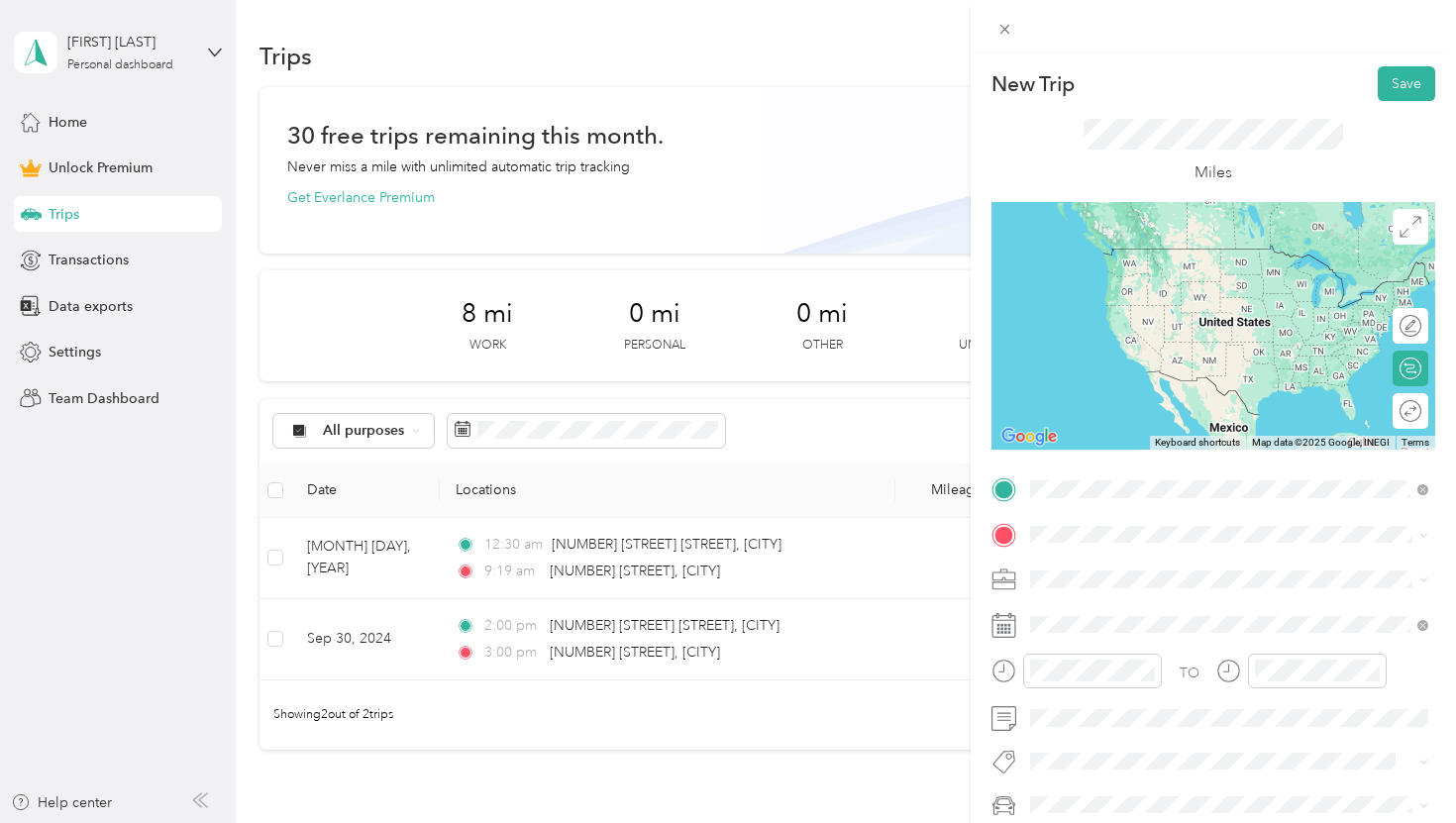 click on "[NUMBER] [STREET] [STREET]
[CITY], [STATE] [POSTAL_CODE], [COUNTRY]" at bounding box center [1210, 568] 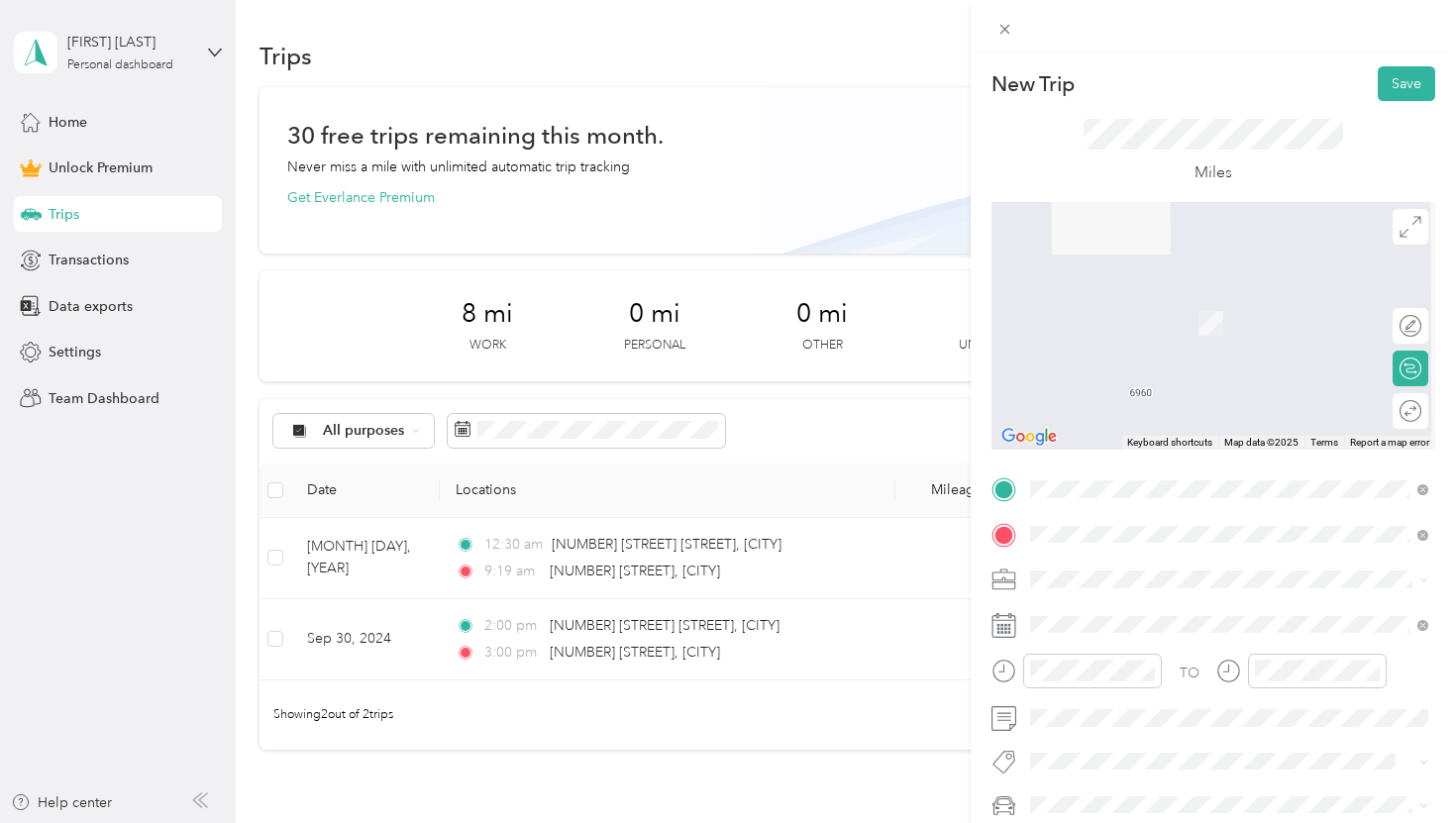 click on "[NUMBER] [STREET] [STREET]
[CITY], [STATE] [POSTAL_CODE], [COUNTRY]" at bounding box center (1210, 301) 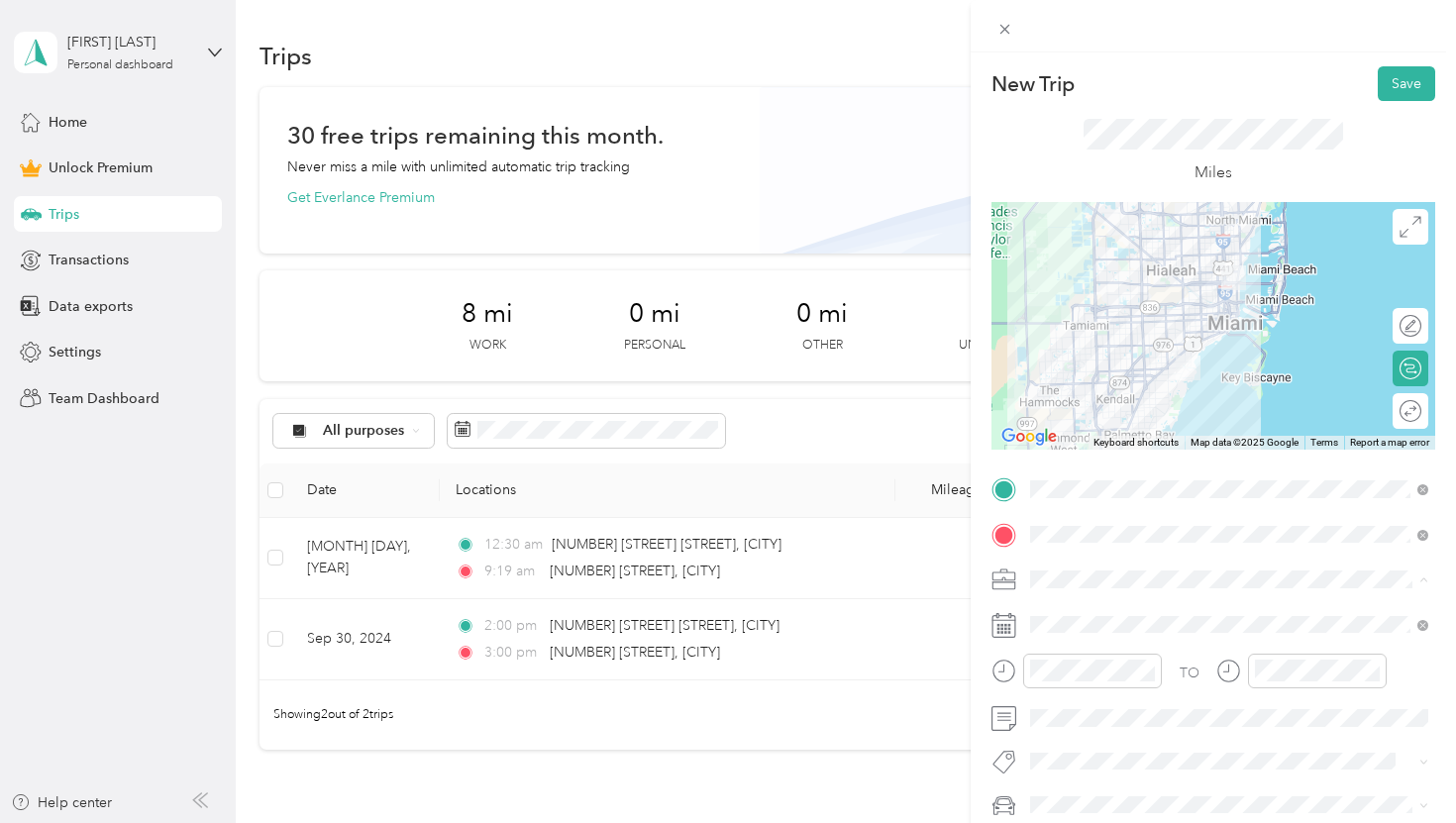 click on "Work" at bounding box center (1229, 301) 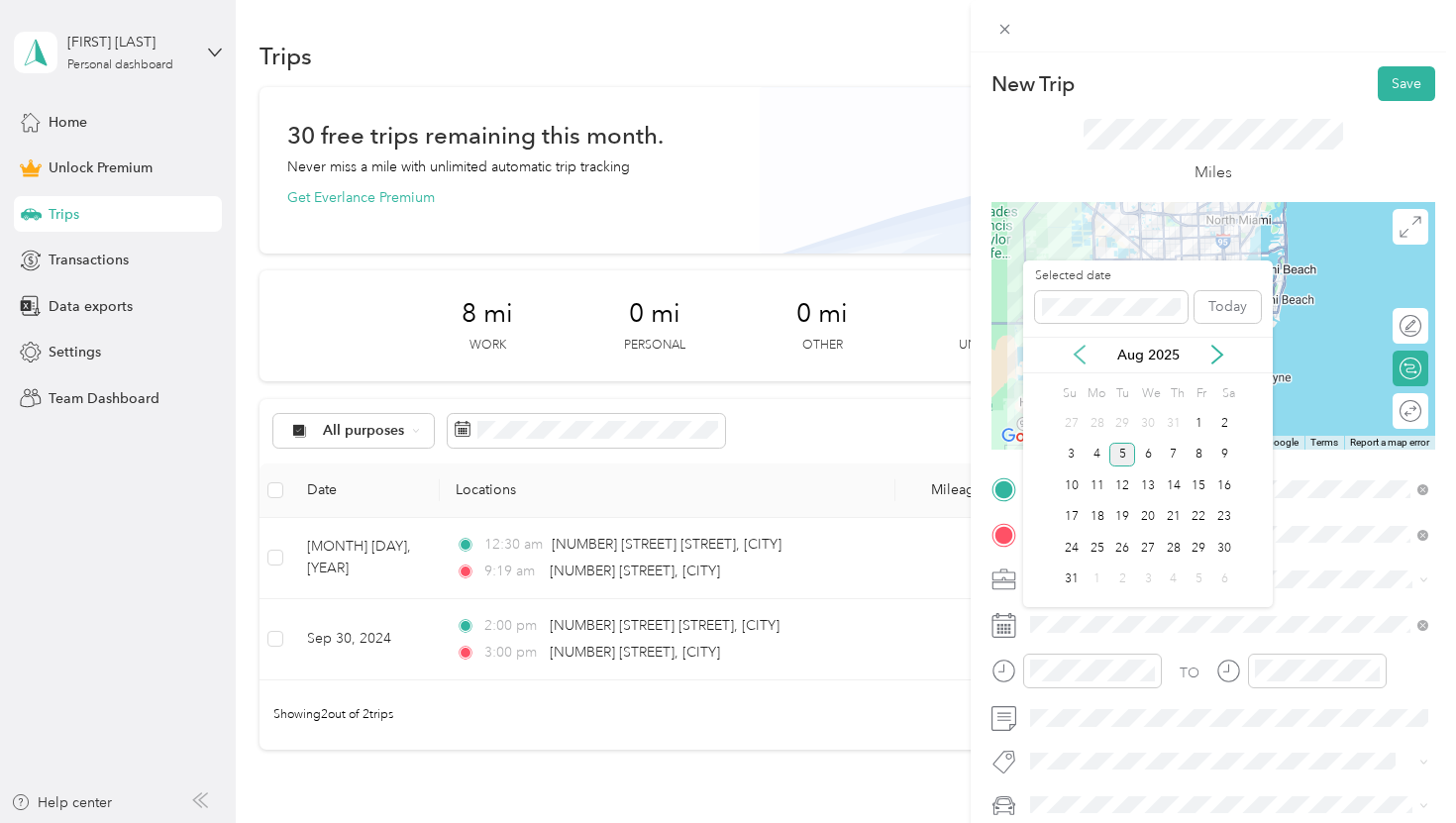 click 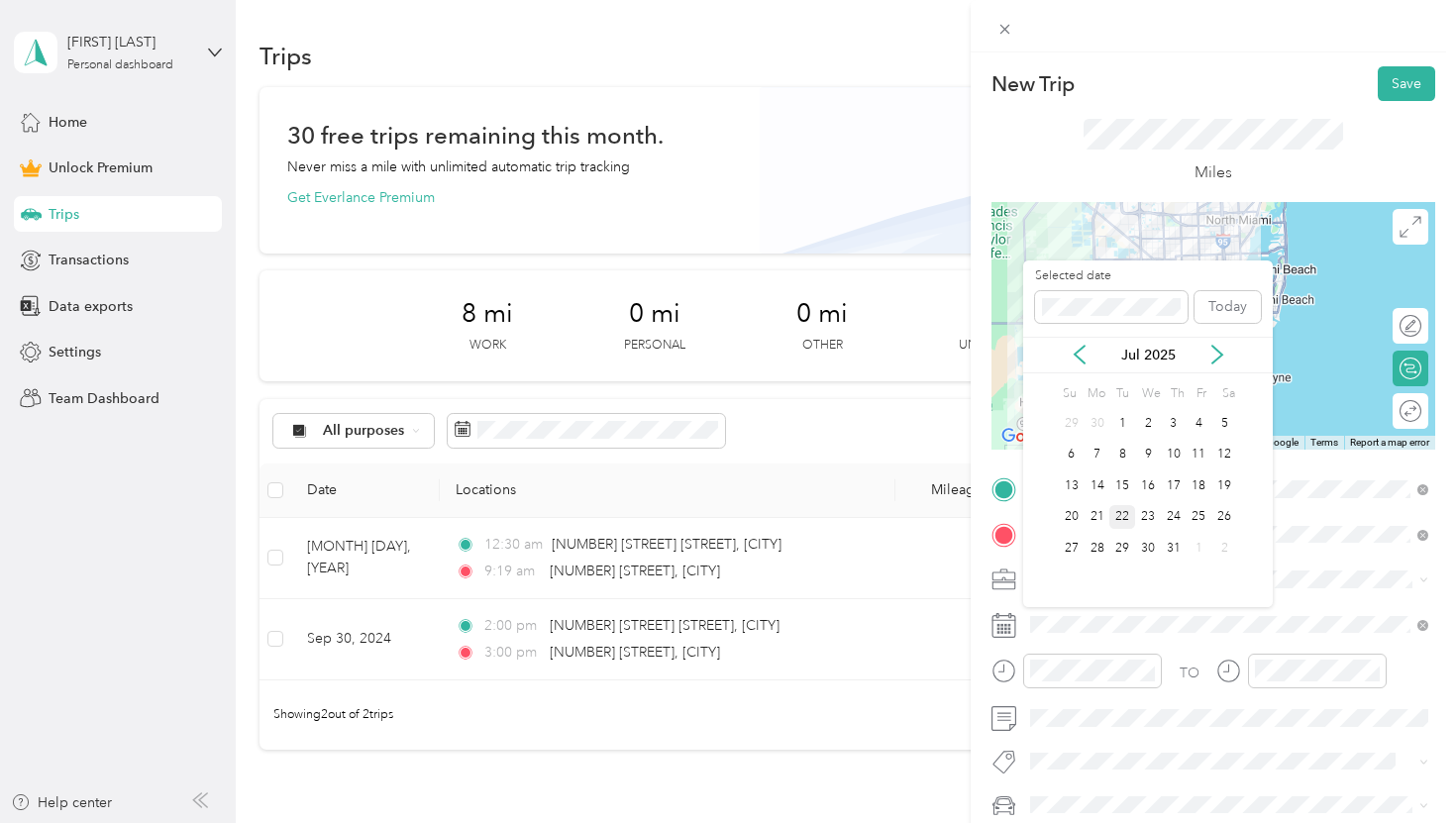 click on "22" at bounding box center (1122, 517) 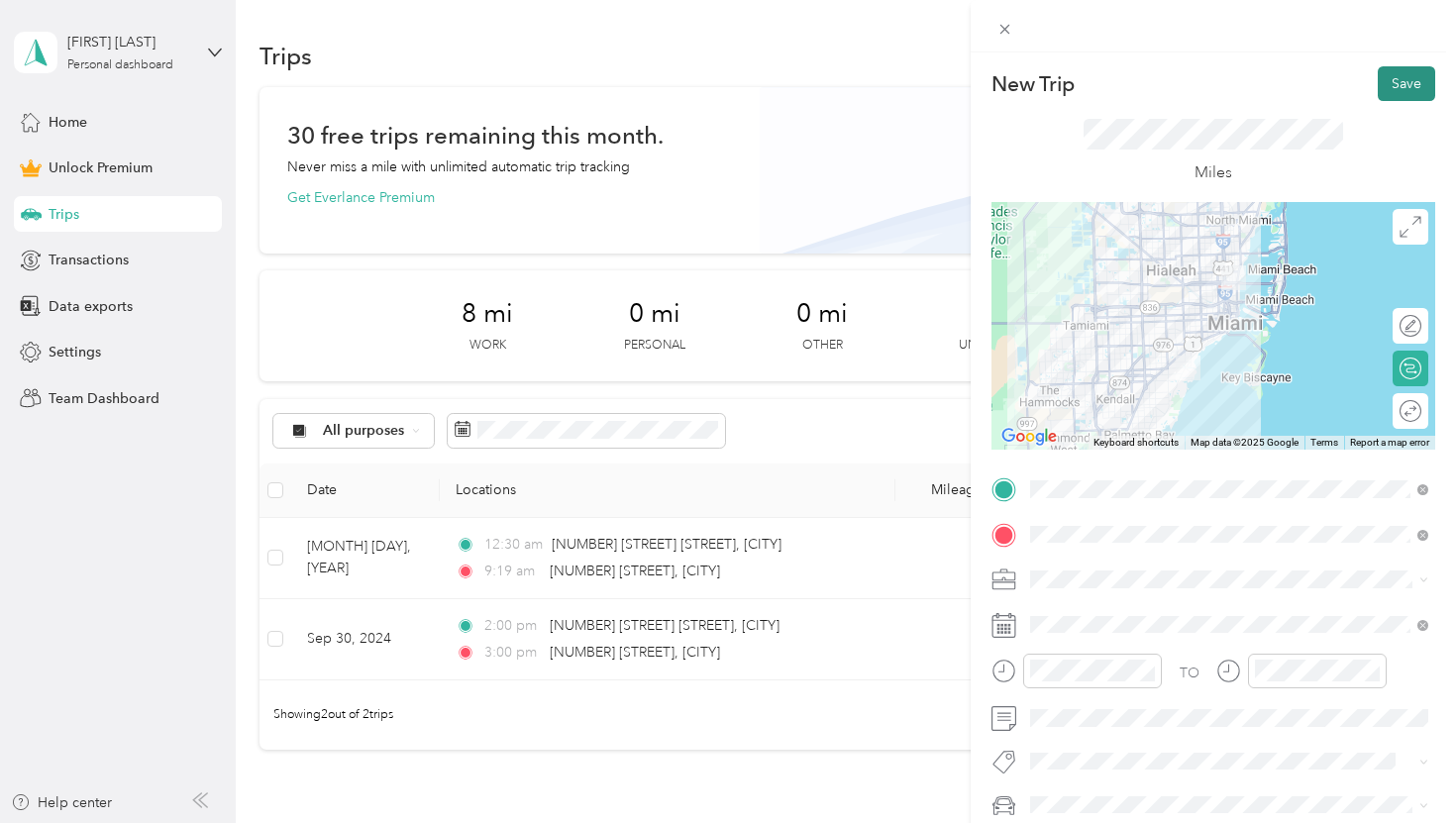 click on "Save" at bounding box center [1406, 83] 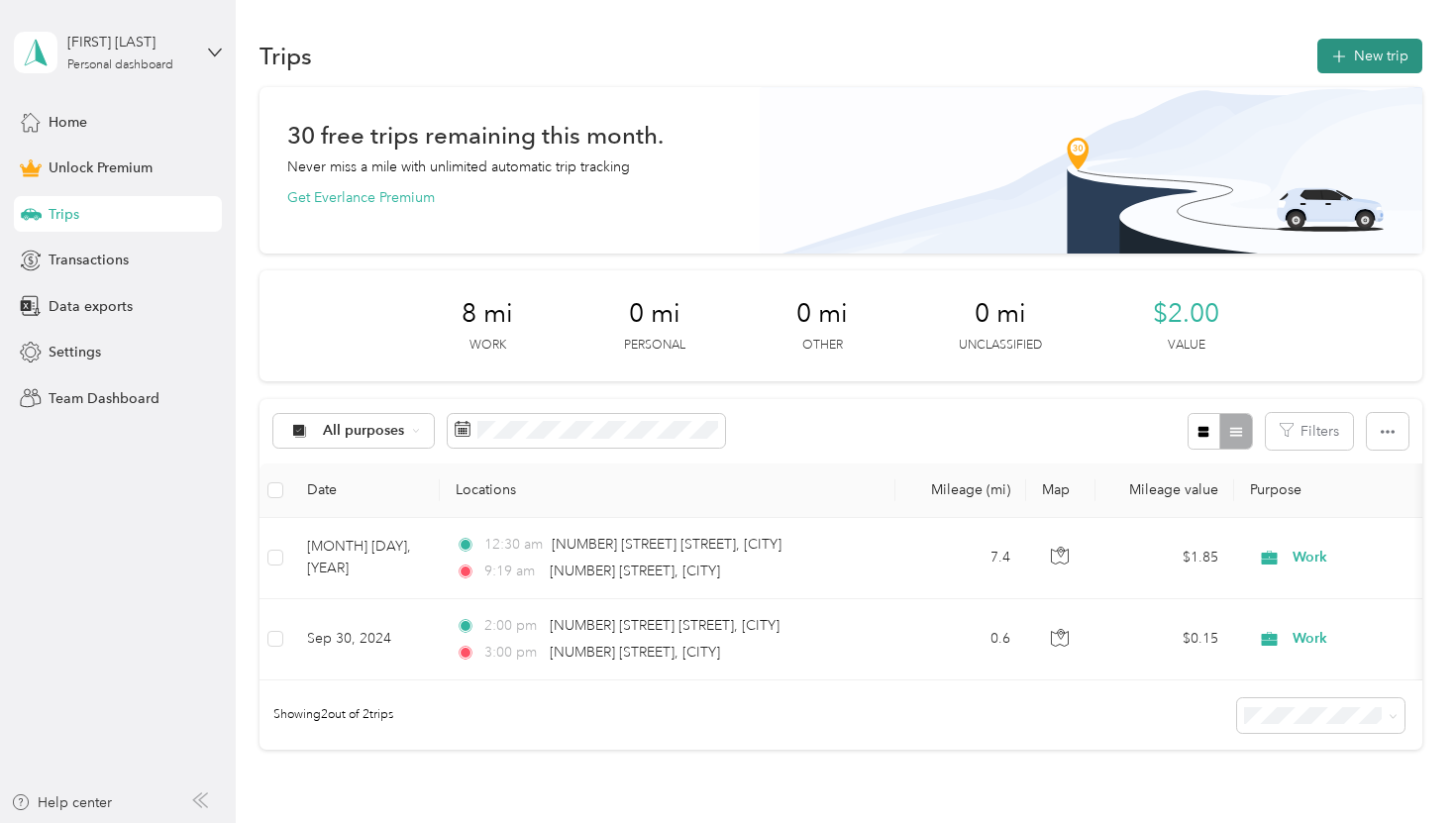 click on "New trip" at bounding box center (1370, 55) 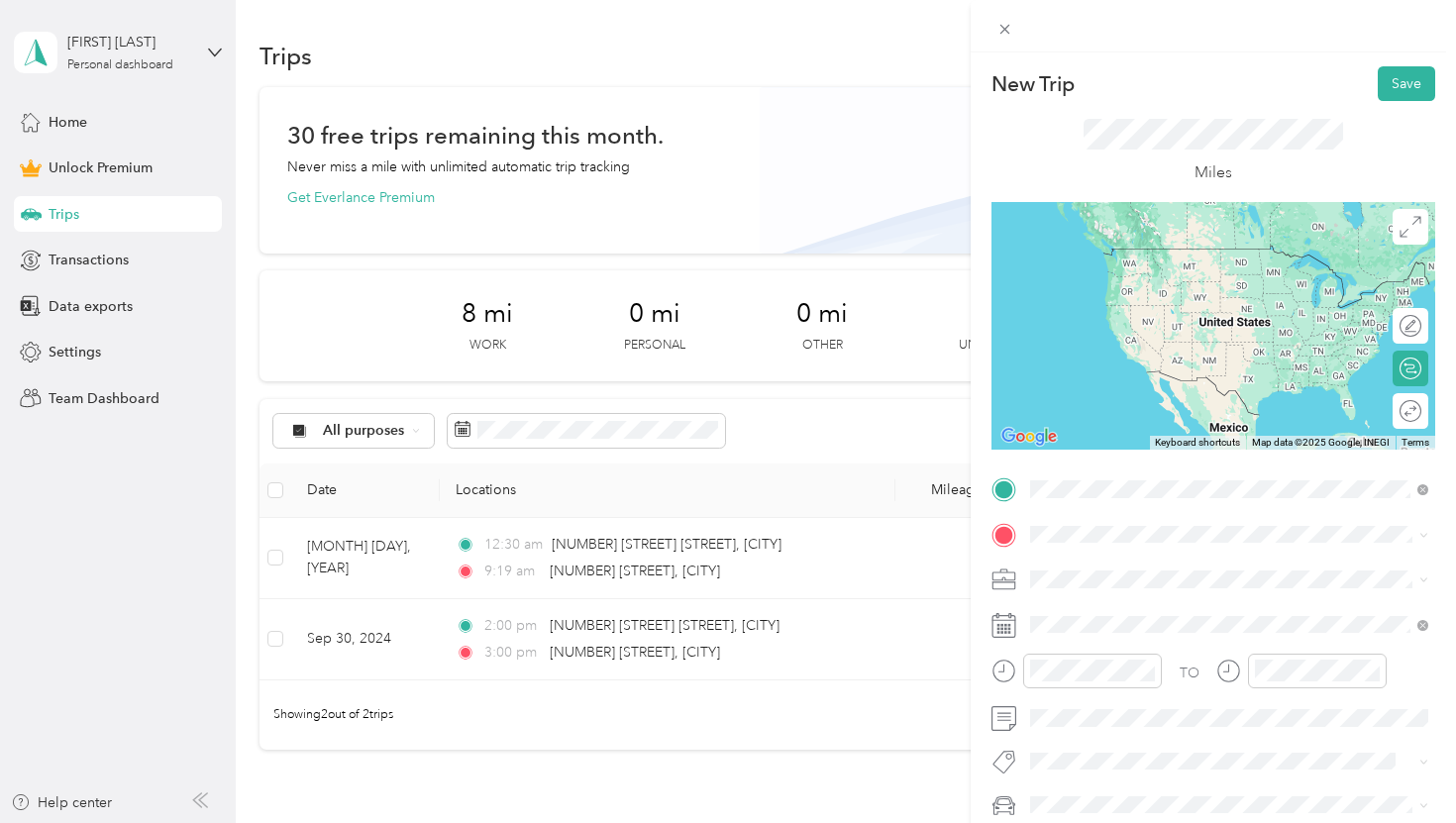 click on "[NUMBER] [STREET] [STREET]
[CITY], [STATE] [POSTAL_CODE], [COUNTRY]" at bounding box center [1210, 568] 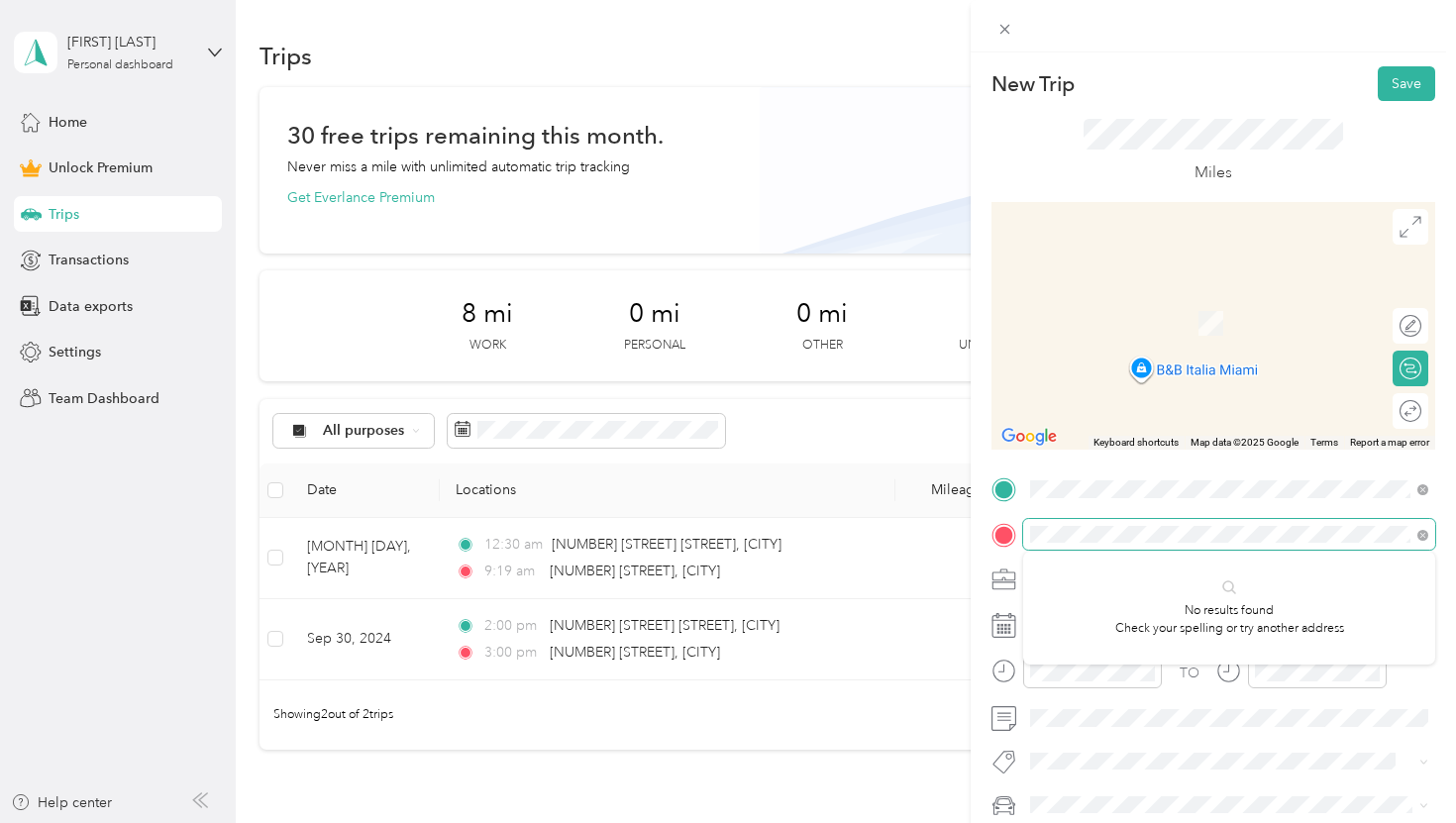 scroll, scrollTop: 0, scrollLeft: 47, axis: horizontal 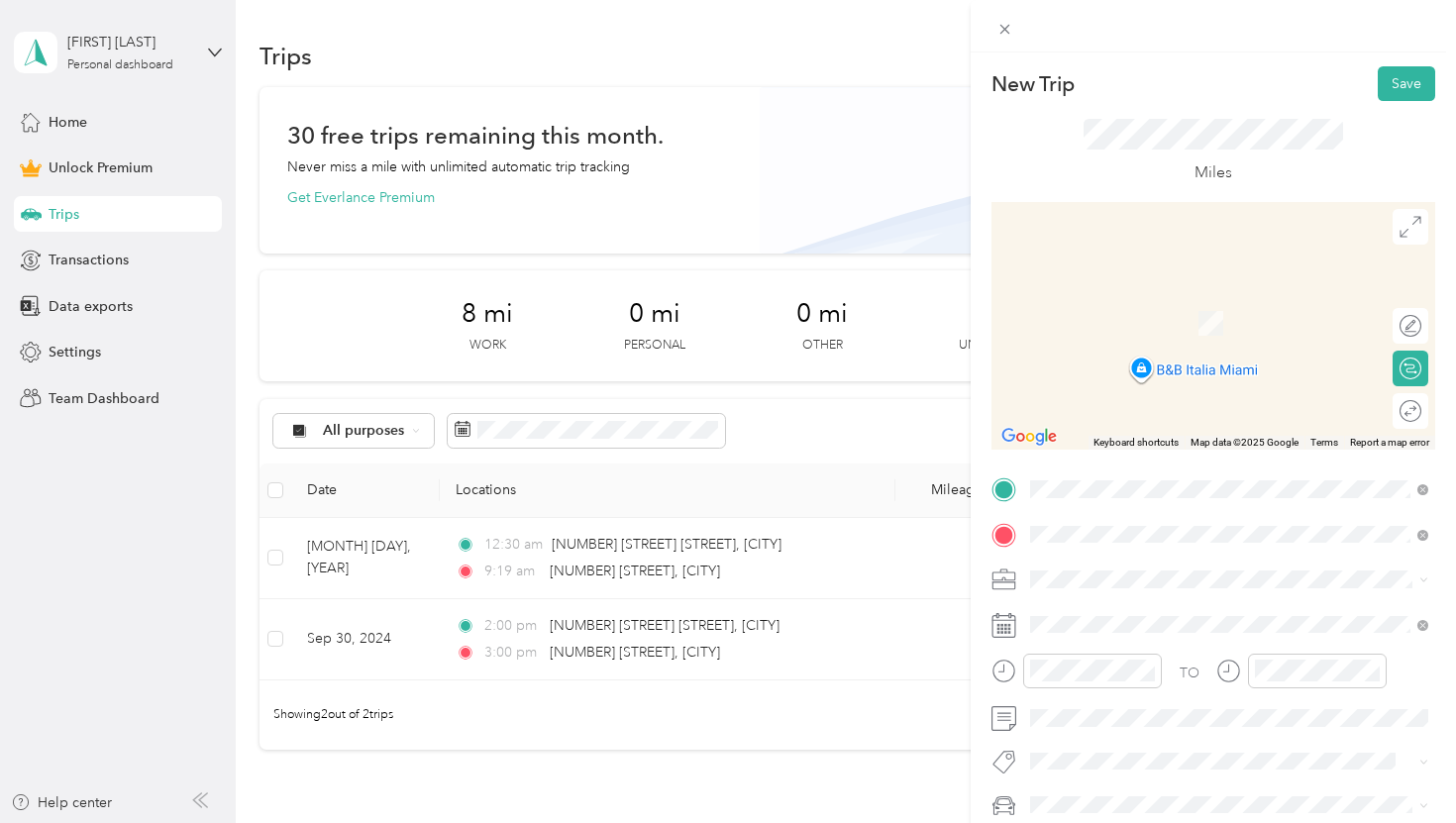 click on "[NUMBER] [STREET] [STREET]
[CITY], [STATE] [POSTAL_CODE], [COUNTRY]" at bounding box center (1210, 301) 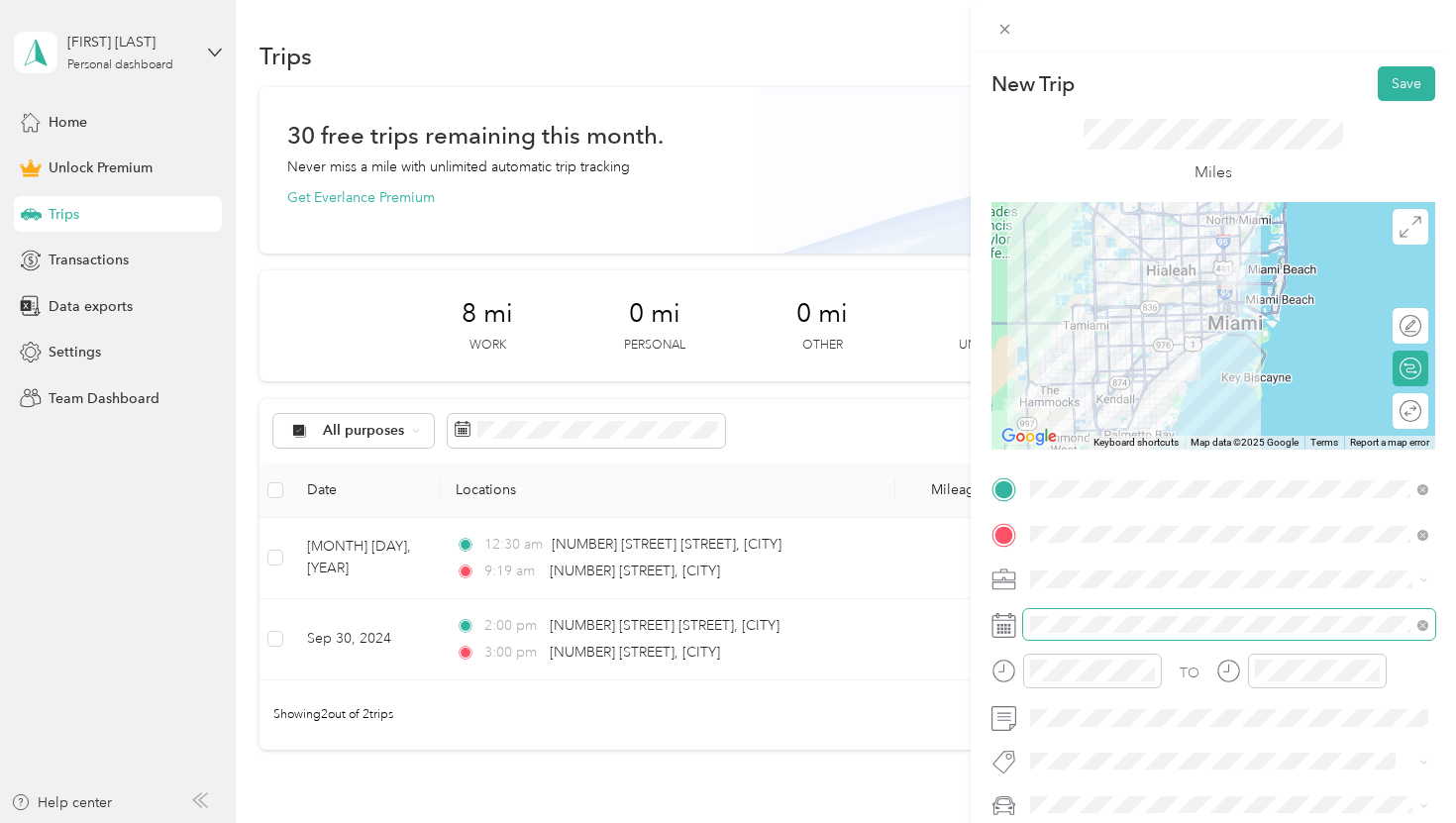 click at bounding box center (1229, 625) 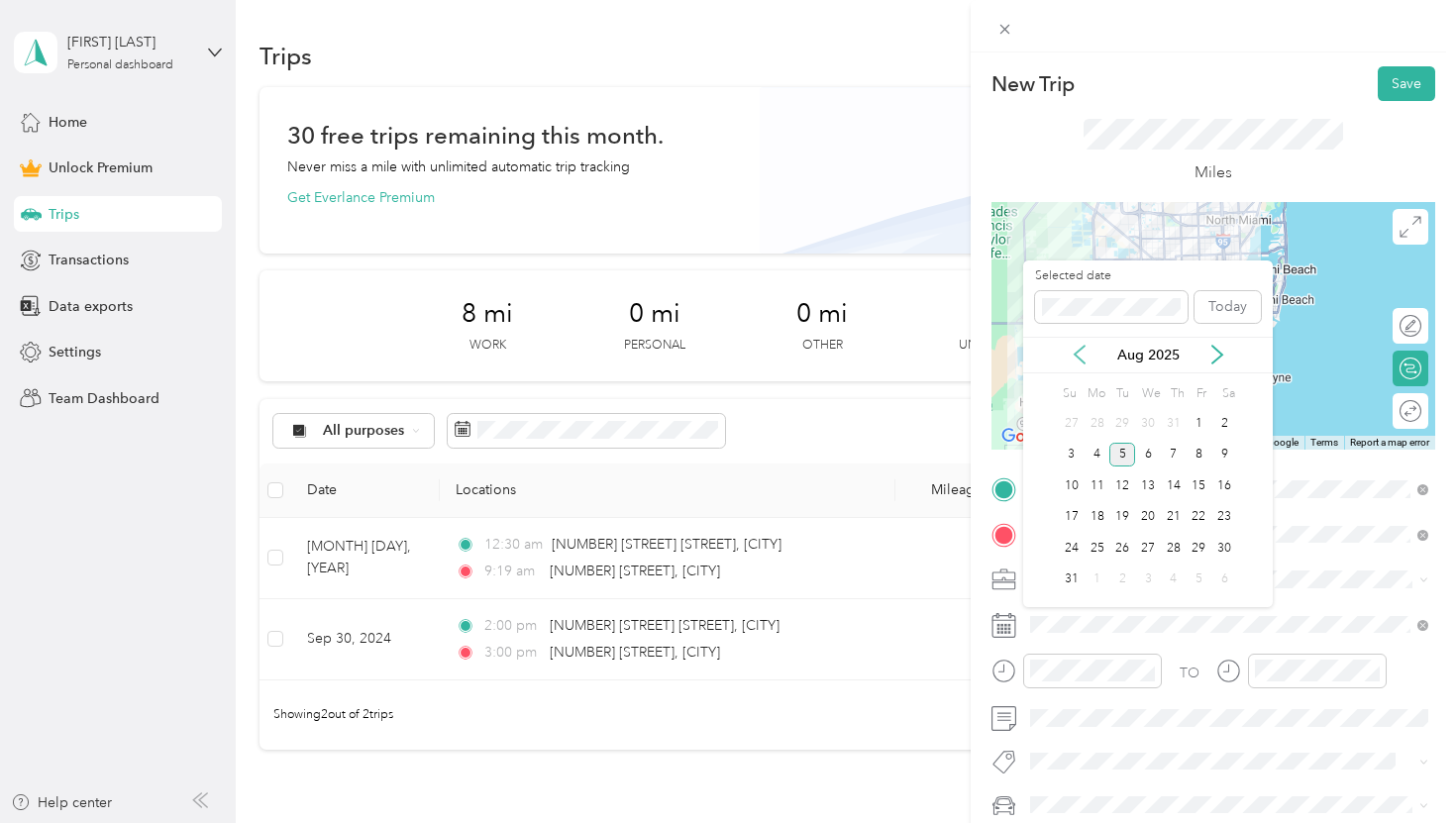 click 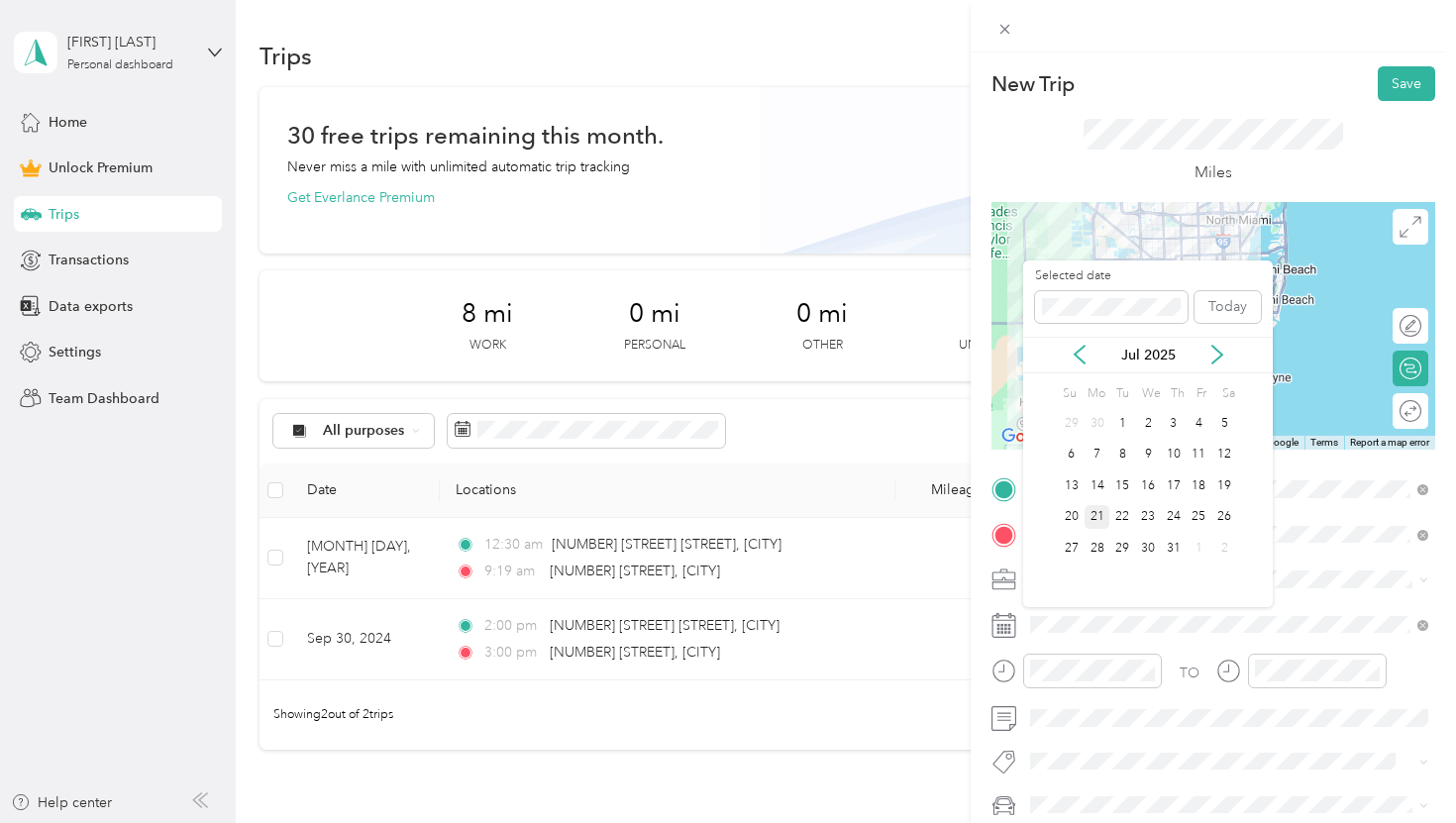 click on "21" at bounding box center [1097, 517] 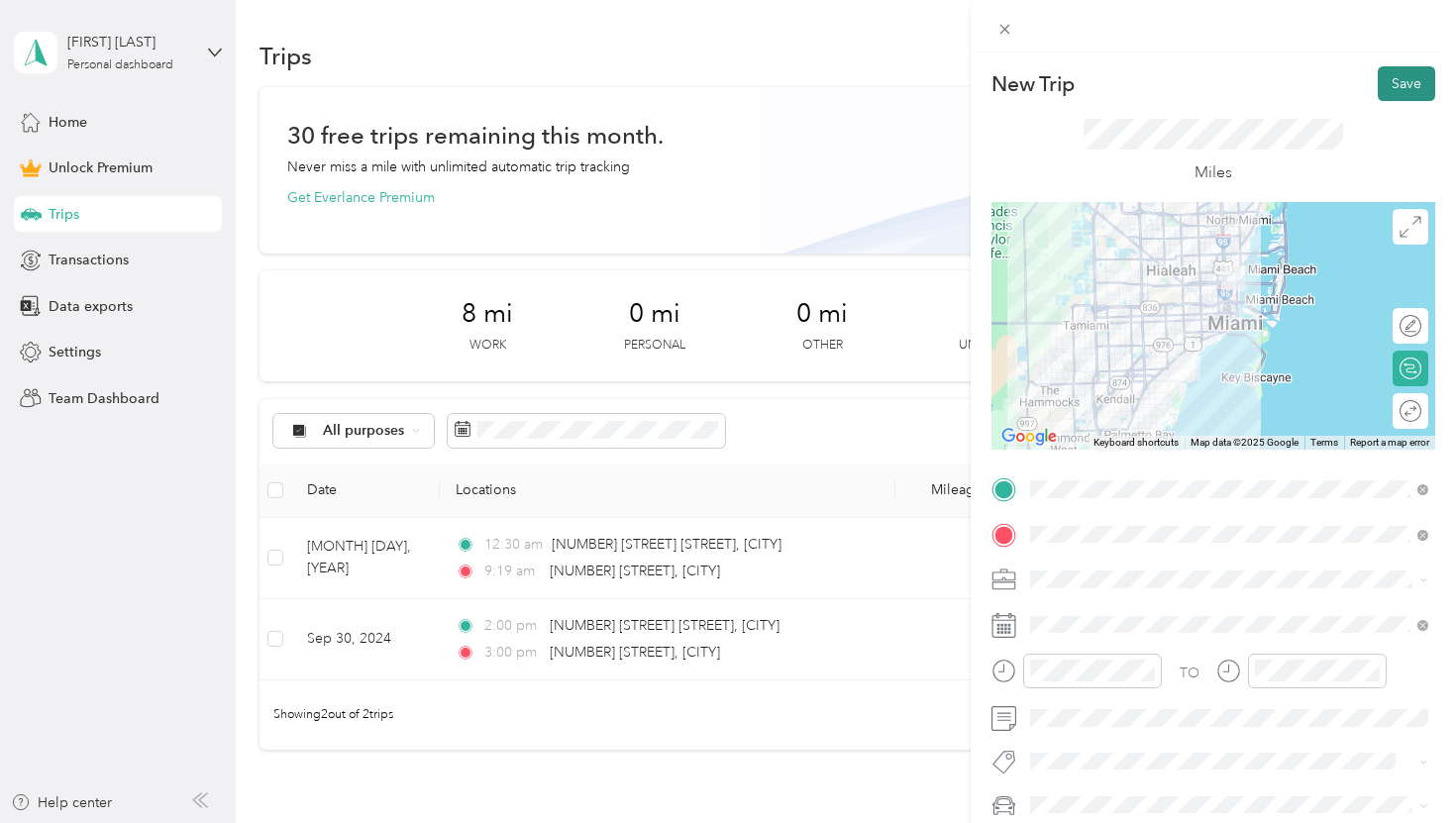 click on "Save" at bounding box center [1406, 83] 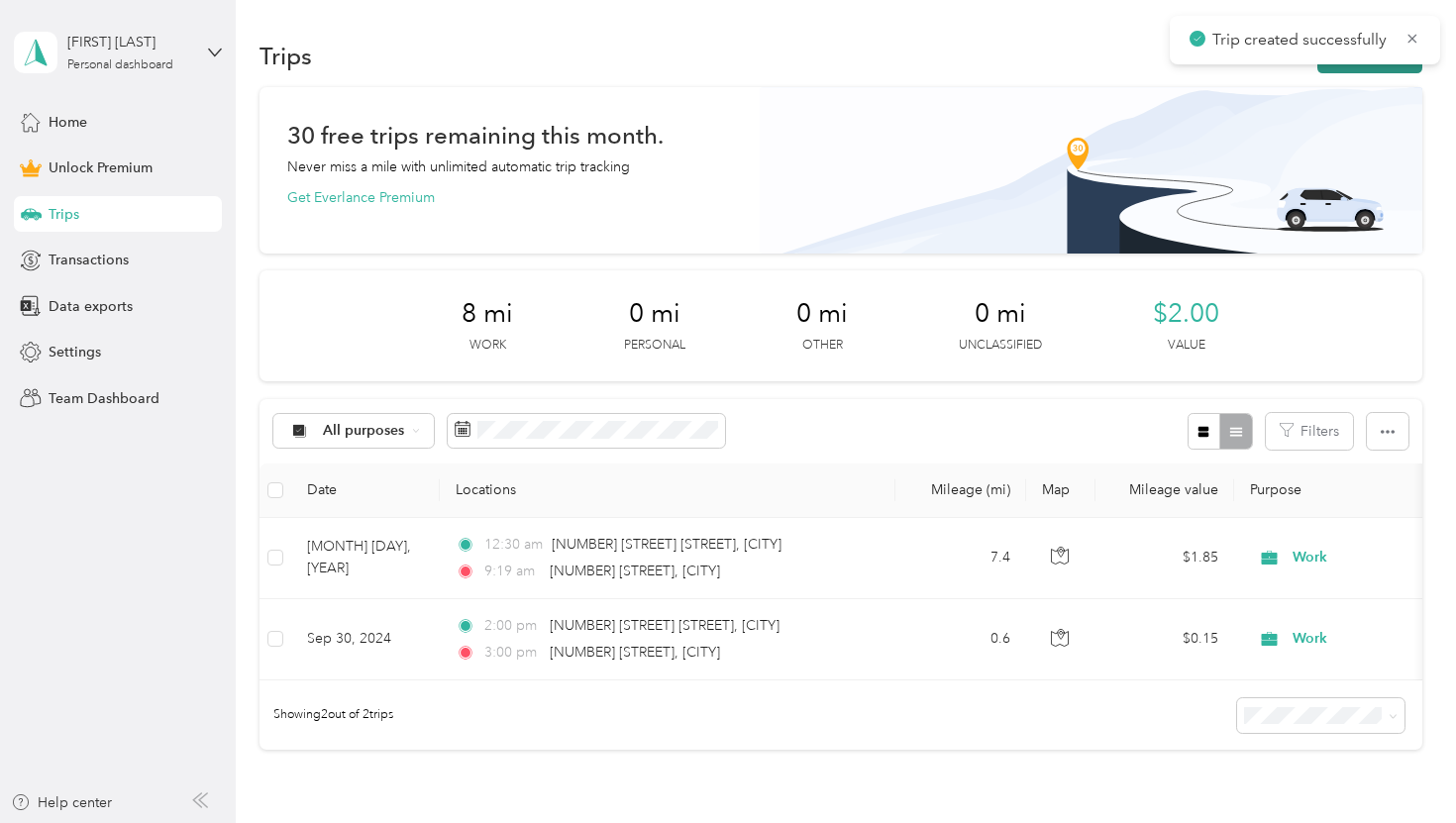 click on "New trip" at bounding box center [1370, 55] 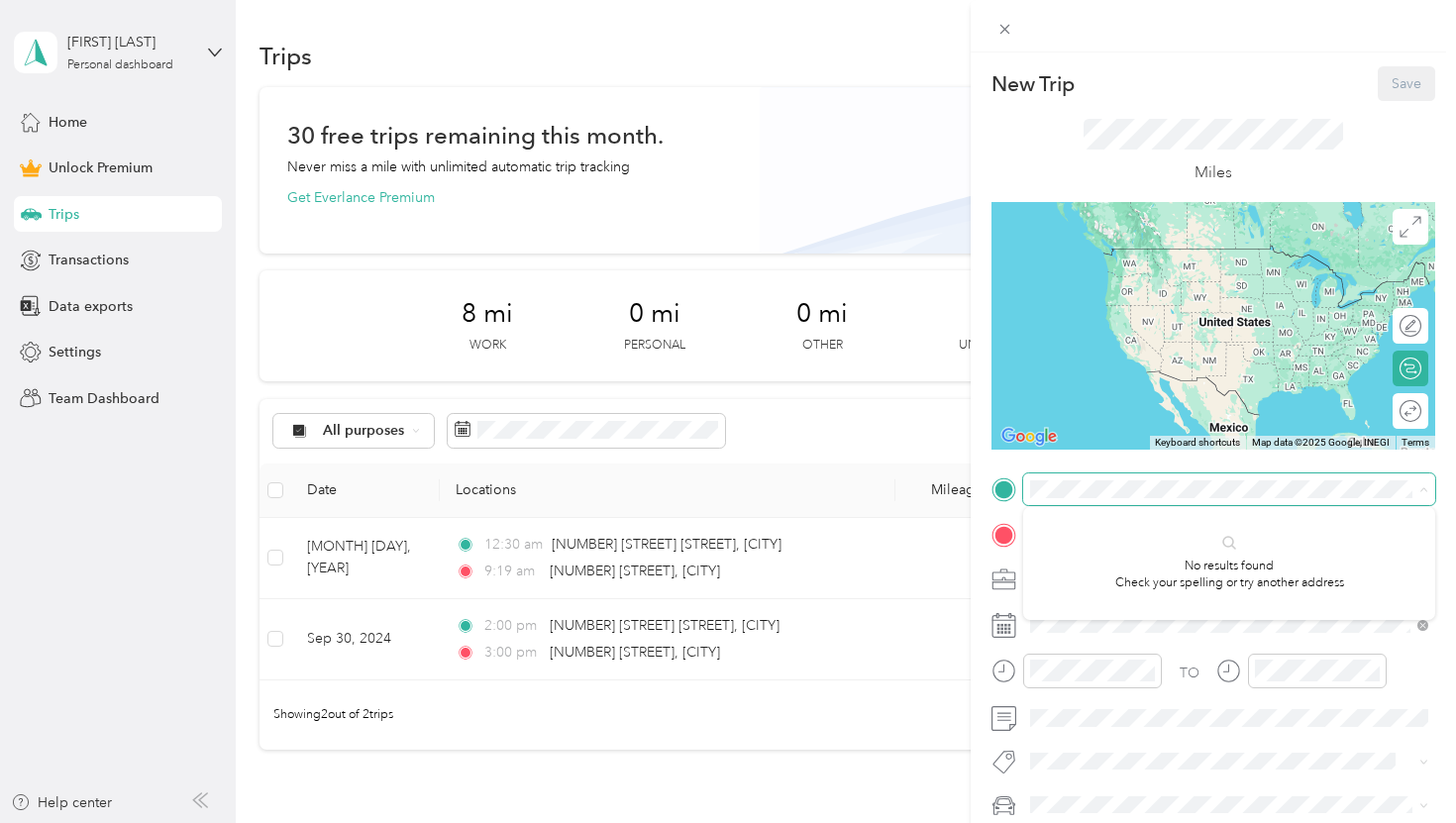 scroll, scrollTop: 0, scrollLeft: 47, axis: horizontal 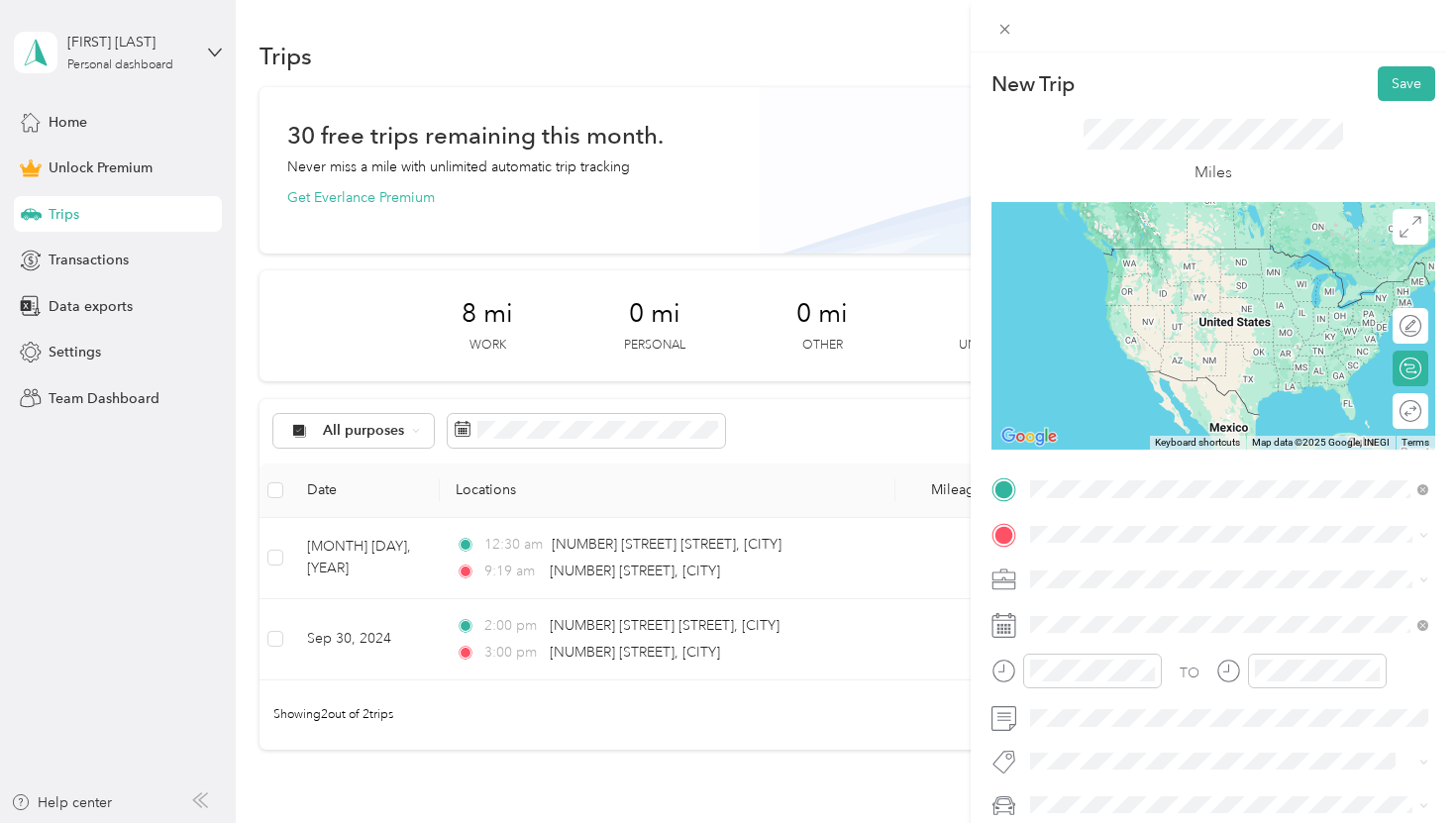 click on "[NUMBER] [STREET] [STREET]
[CITY], [STATE] [POSTAL_CODE], [COUNTRY]" at bounding box center [1210, 568] 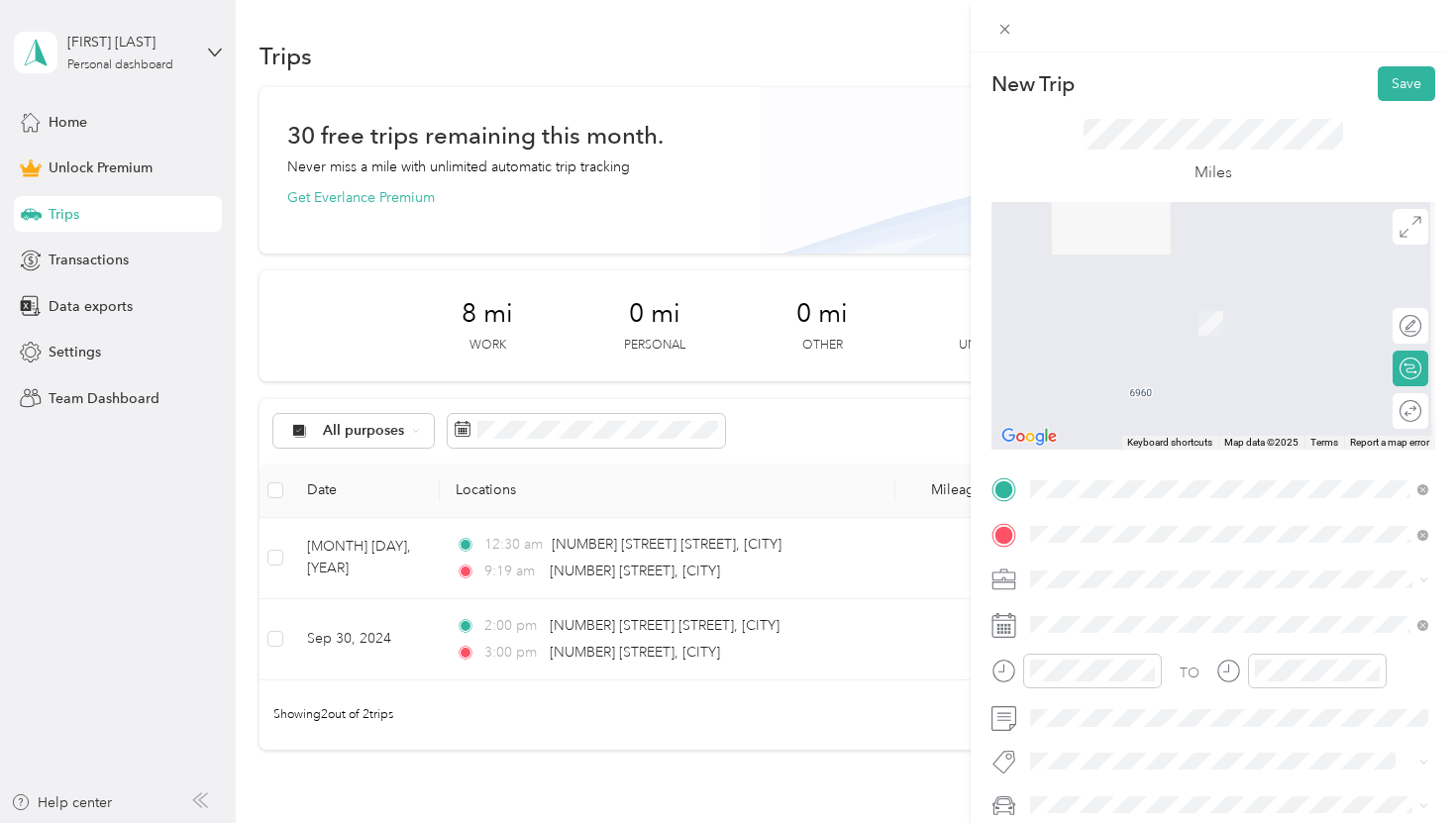 click on "[NUMBER] [STREET] [STREET]
[CITY], [STATE] [POSTAL_CODE], [COUNTRY]" at bounding box center [1210, 301] 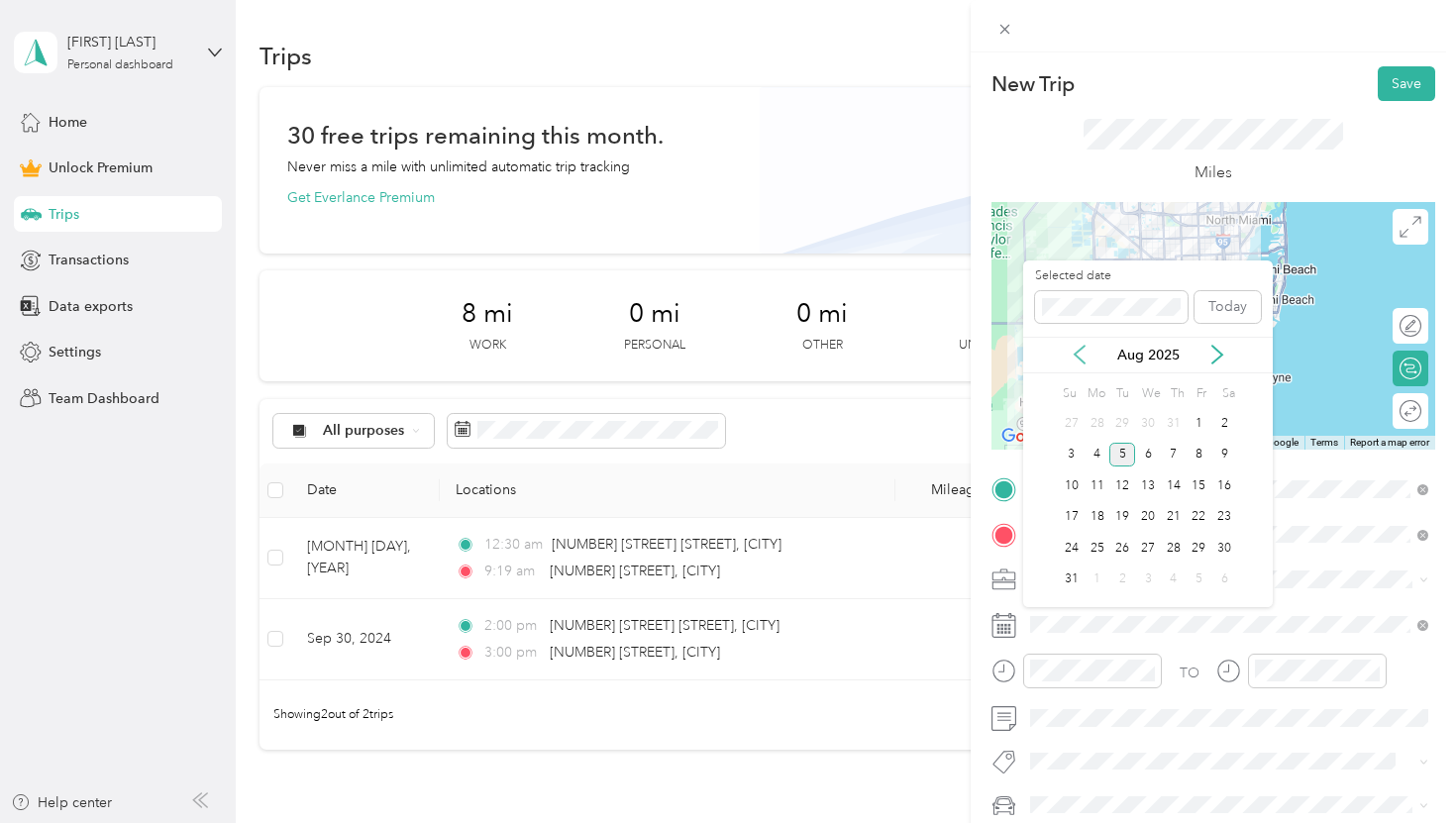 click on "Aug 2025" at bounding box center [1148, 355] 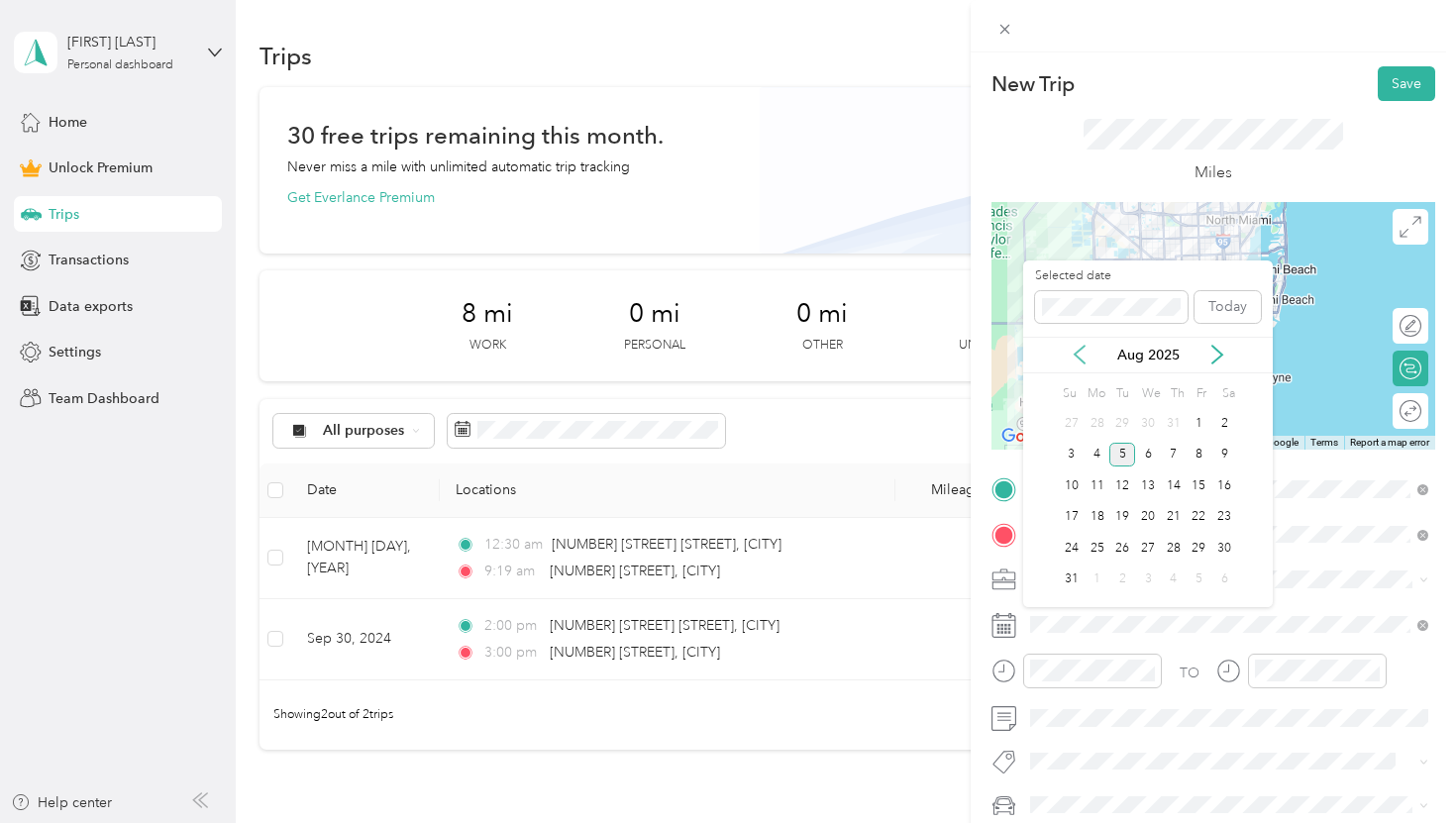 click 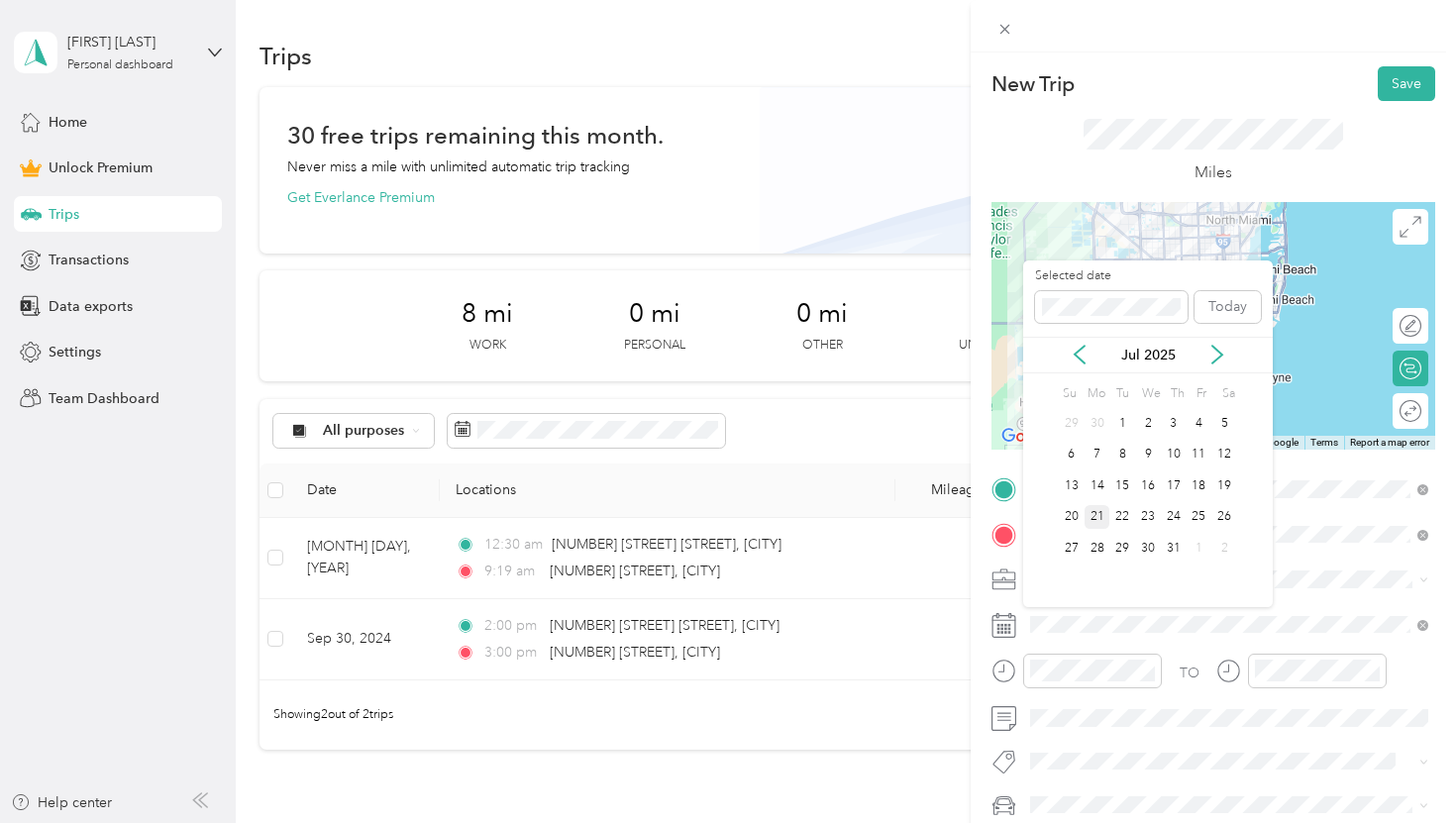 click on "21" at bounding box center [1097, 517] 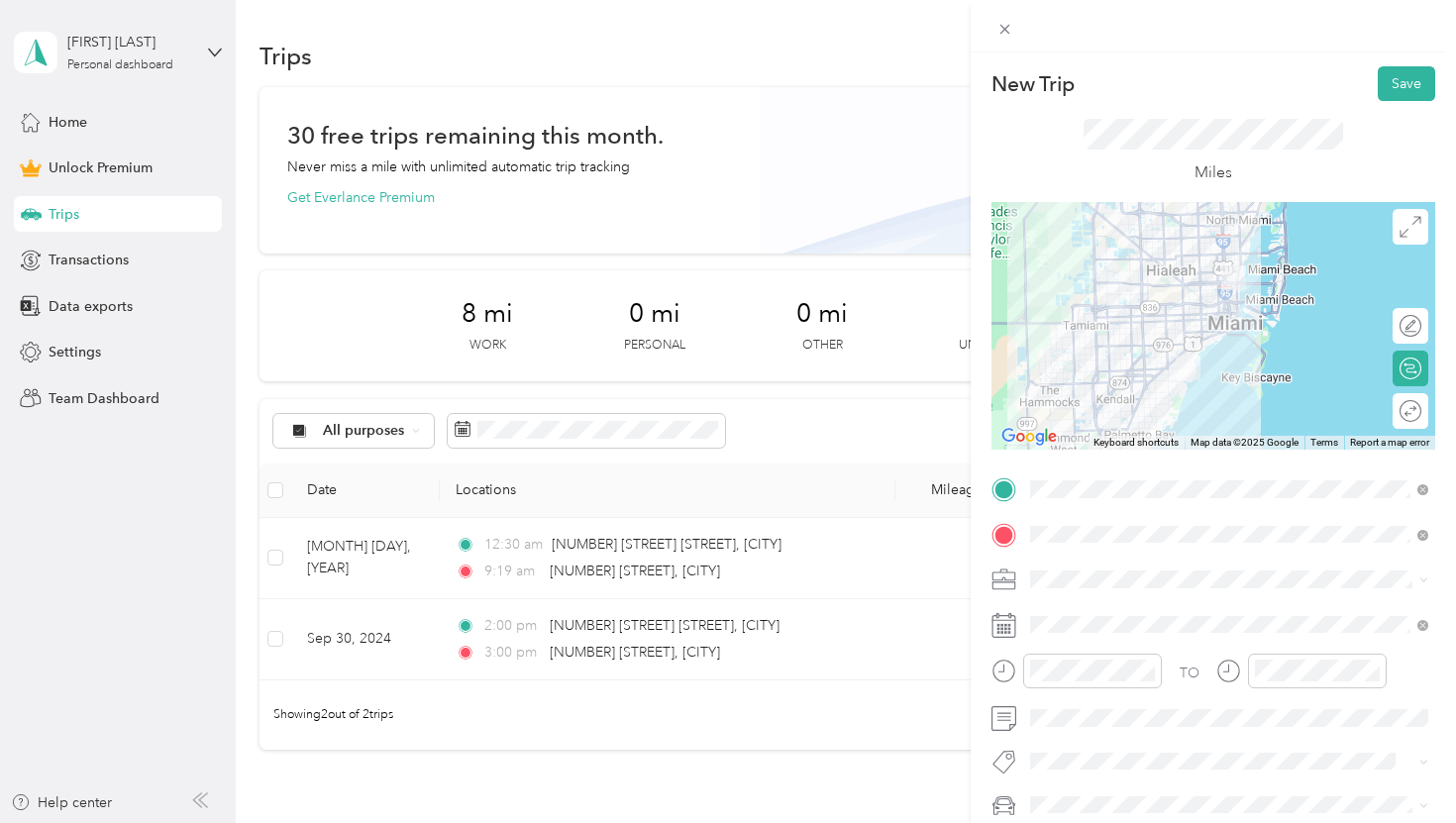 click on "Work Personal Physician Other Charity Medical Moving Commute" at bounding box center [1229, 417] 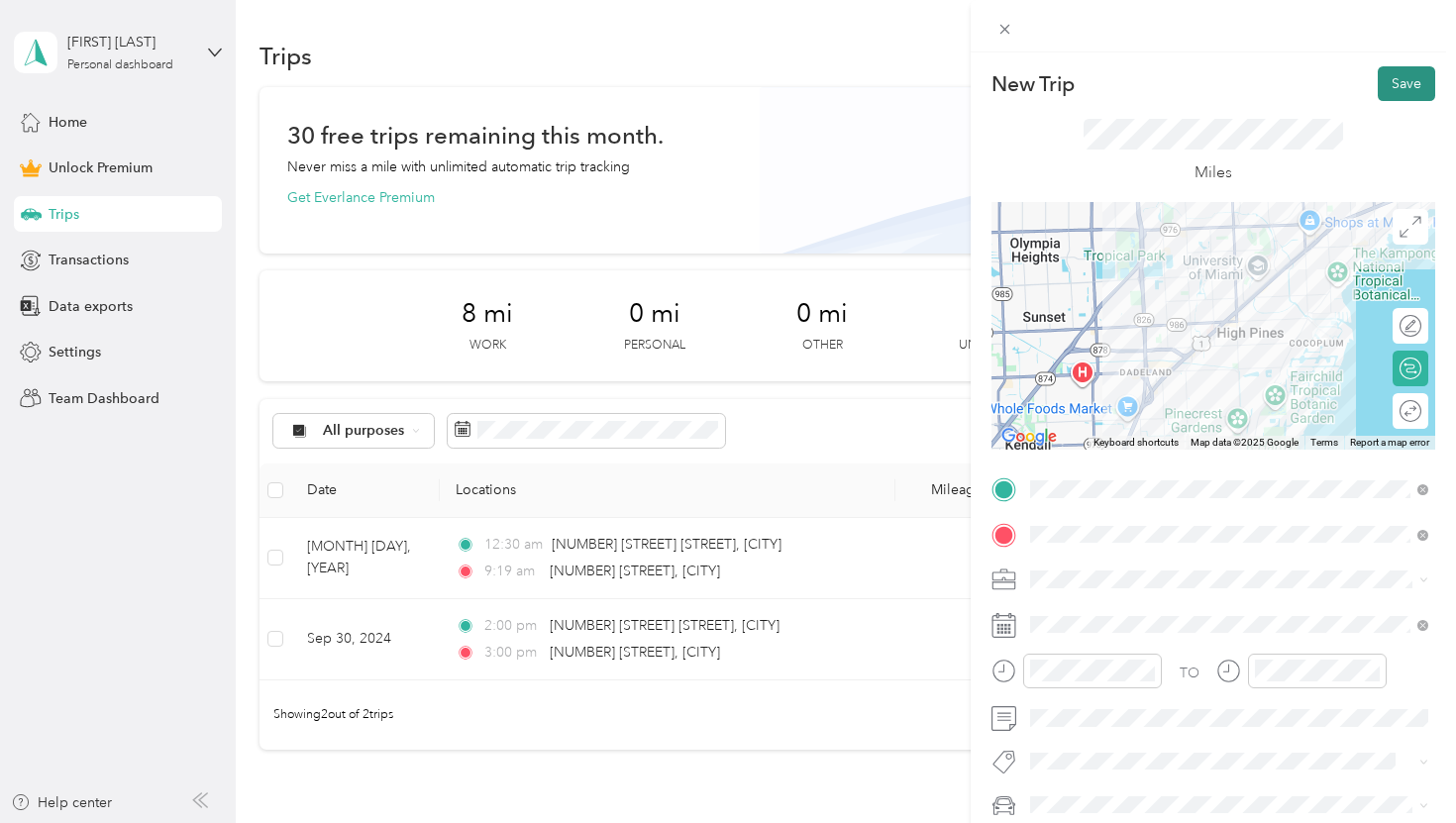 click on "Save" at bounding box center (1406, 83) 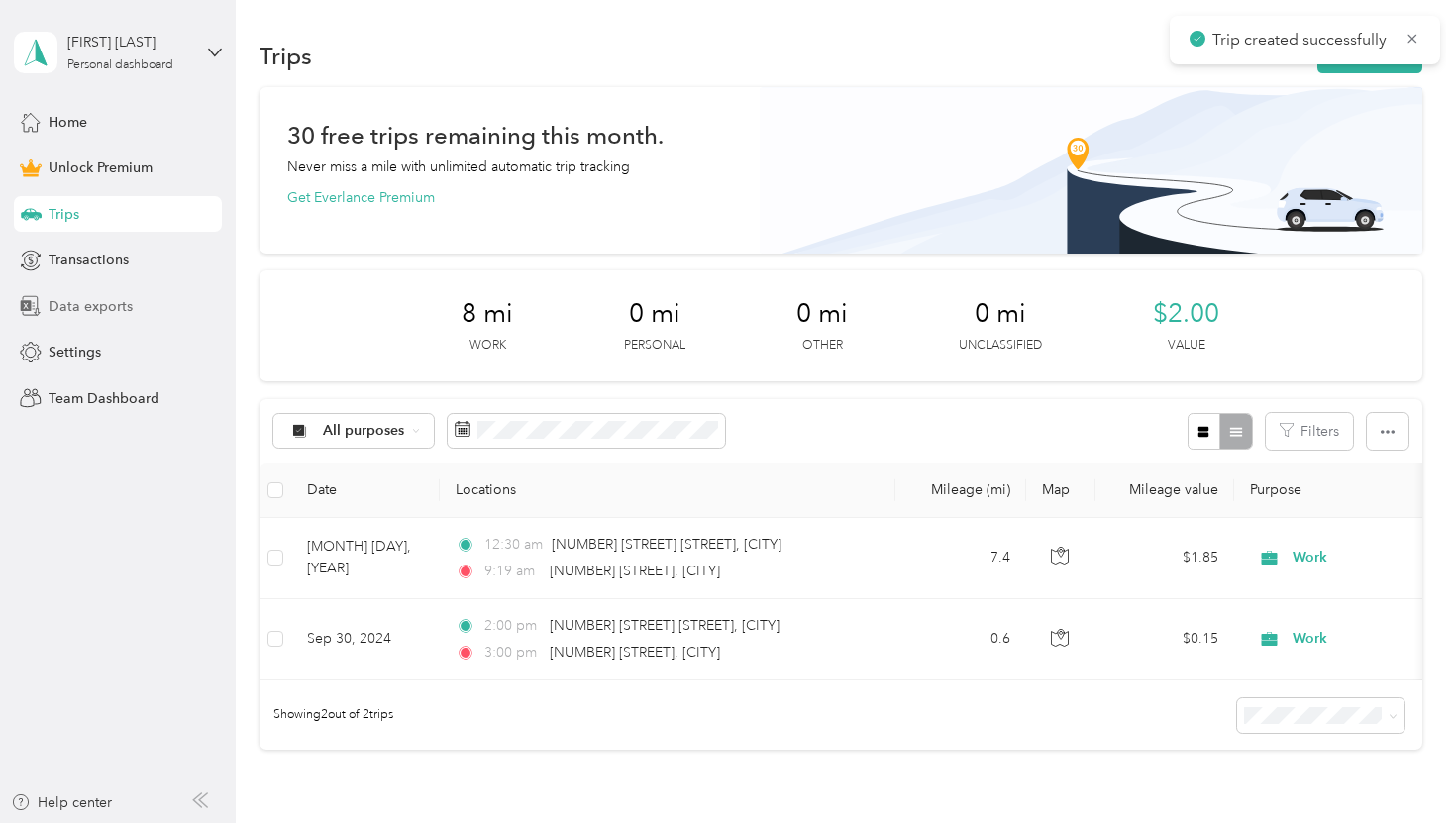 click on "Data exports" at bounding box center (90, 306) 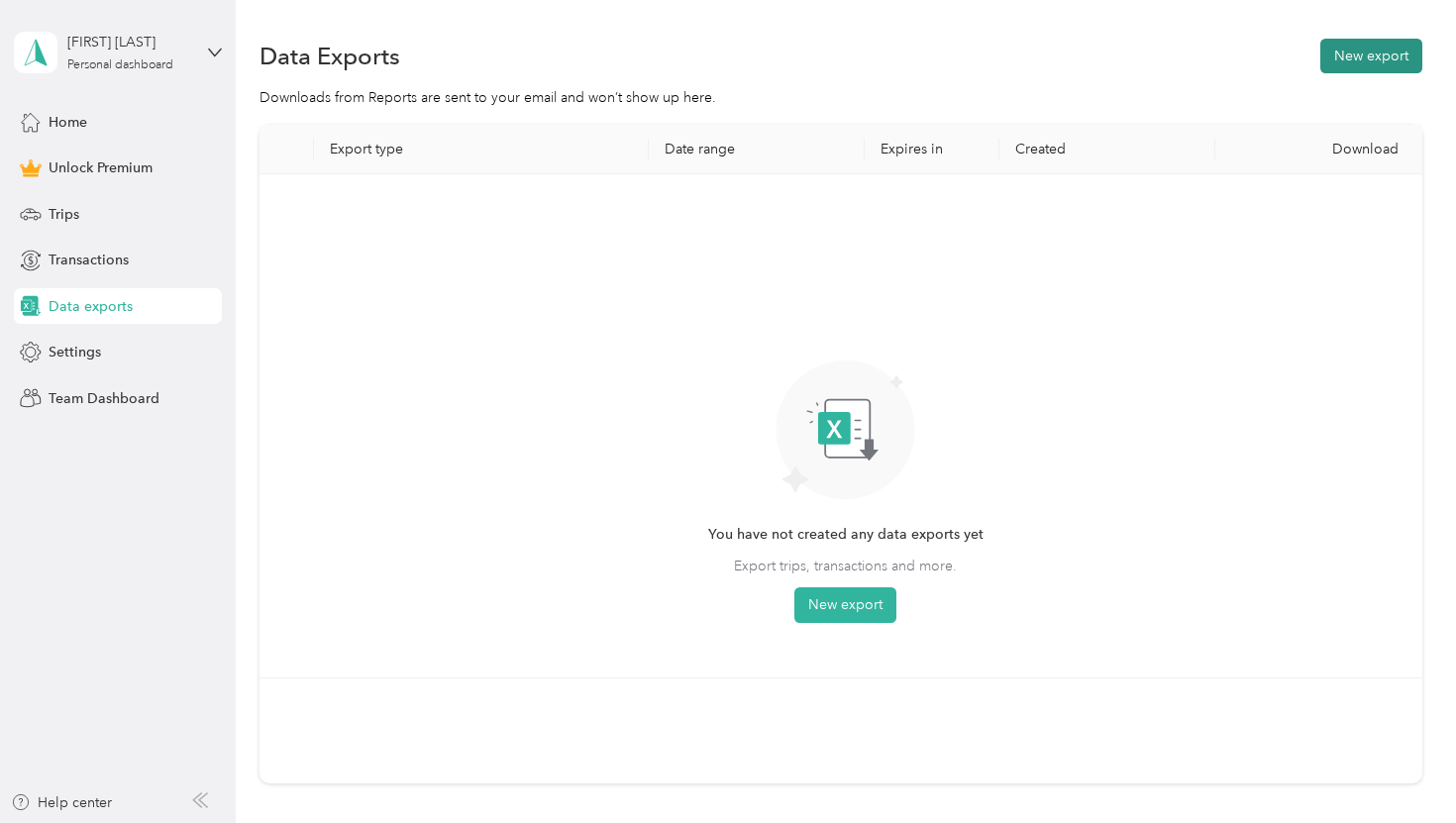 click on "New export" at bounding box center (1371, 55) 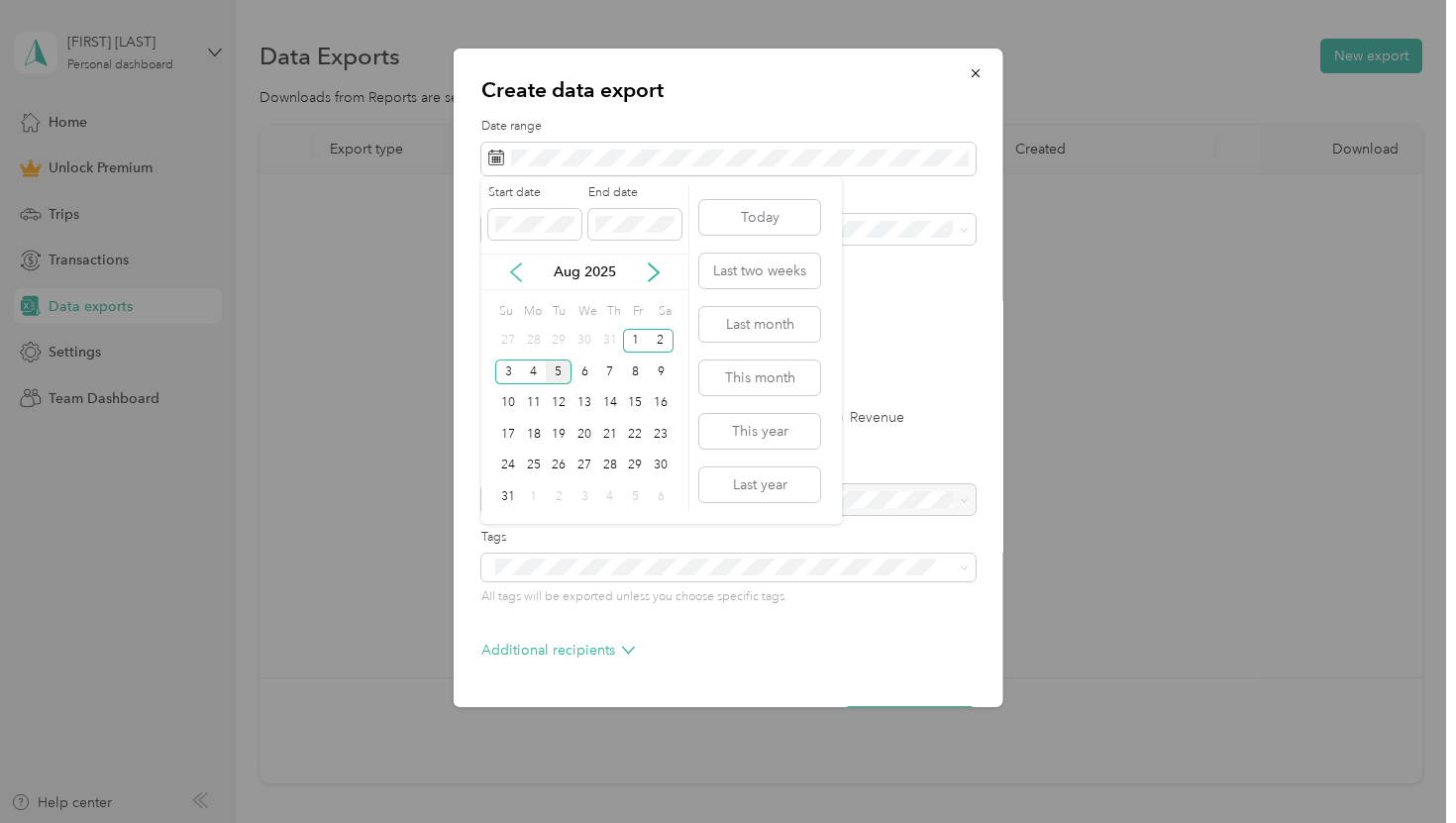 click 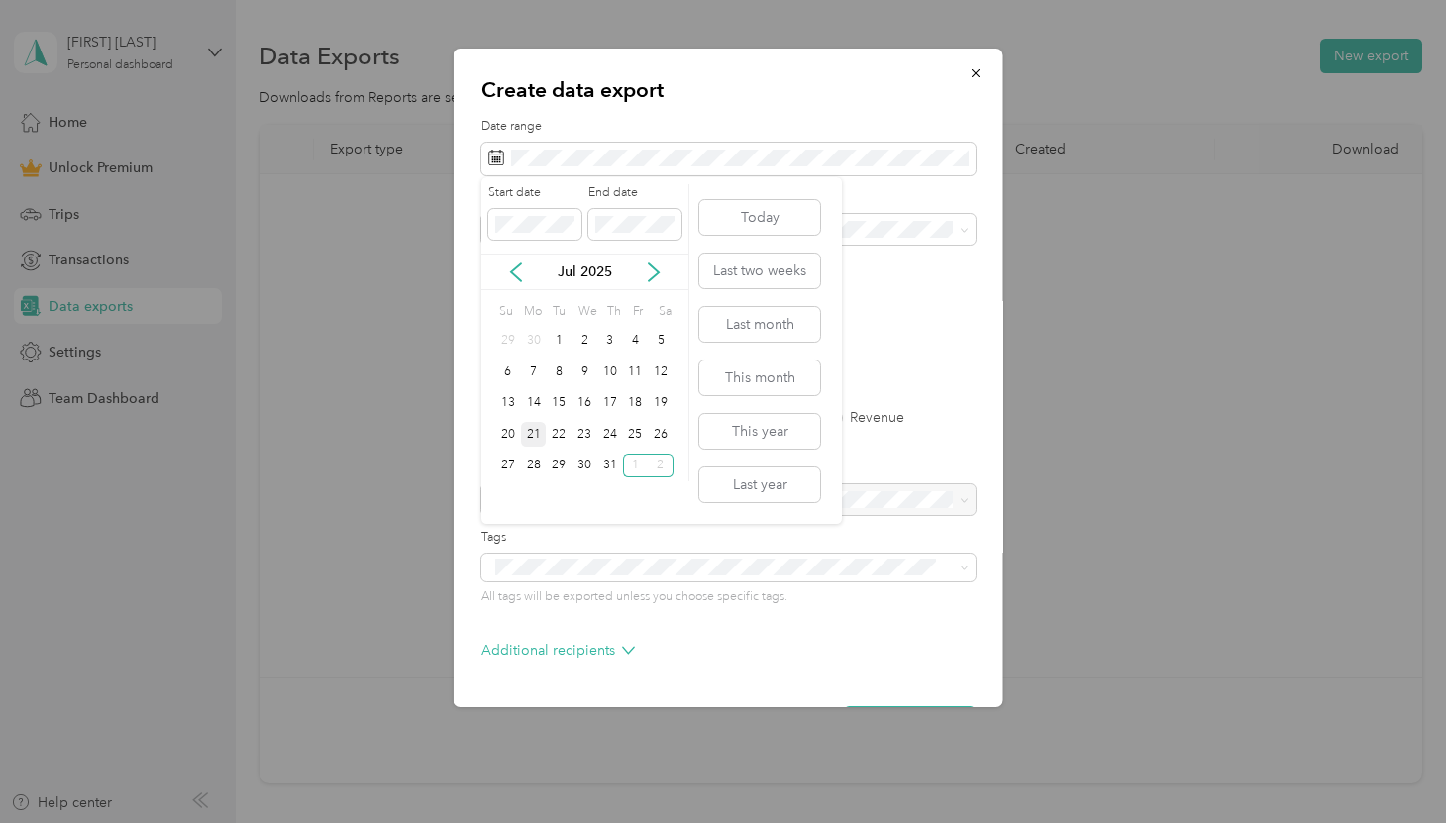 click on "21" at bounding box center [534, 434] 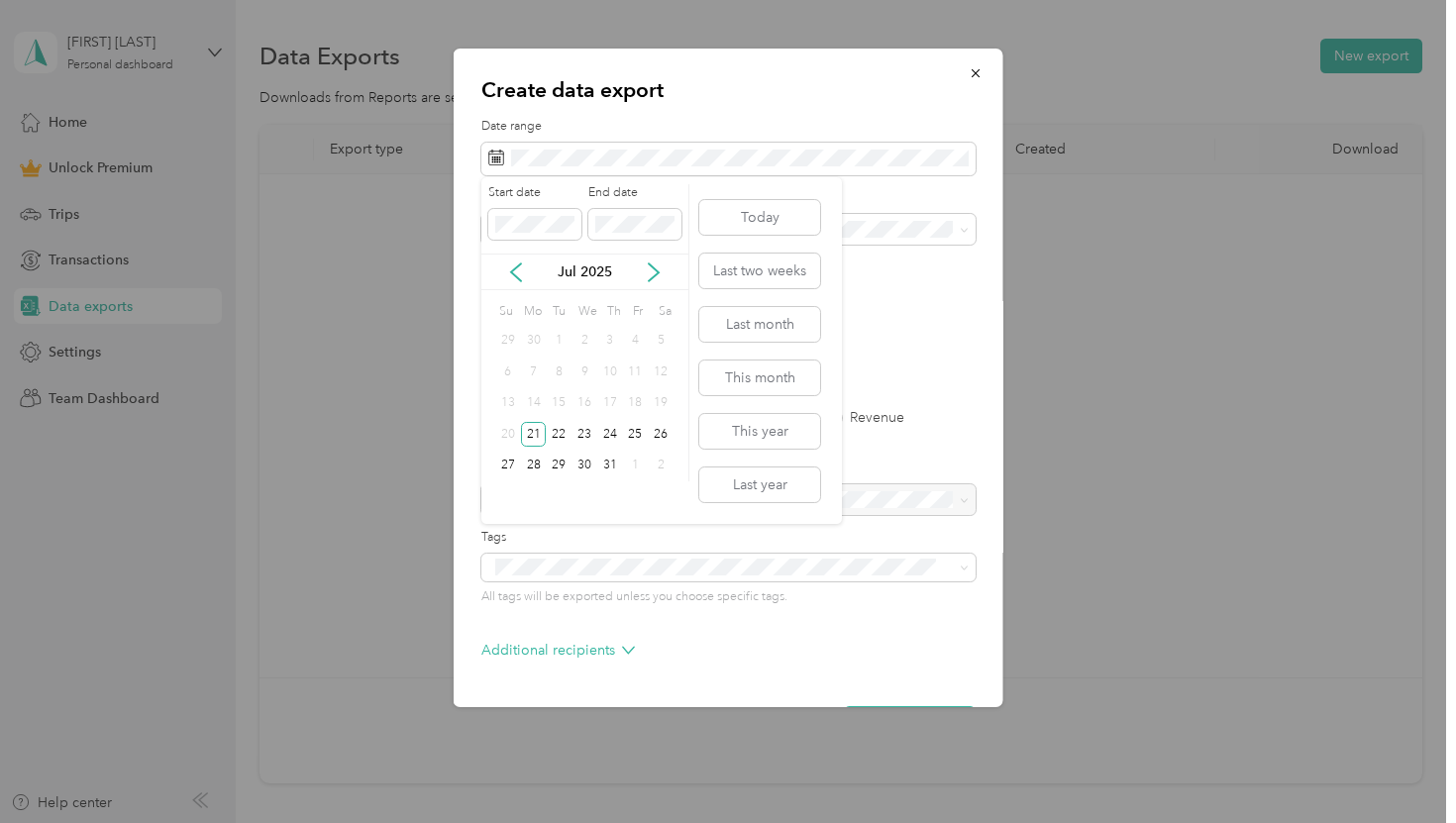 click on "Start date   End date   Jul [YEAR] Su Mo Tu We Th Fr Sa 29 30 1 2 3 4 5 6 7 8 9 10 11 12 13 14 15 16 17 18 19 20 21 22 23 24 25 26 27 28 29 30 31 1 2" at bounding box center (585, 333) 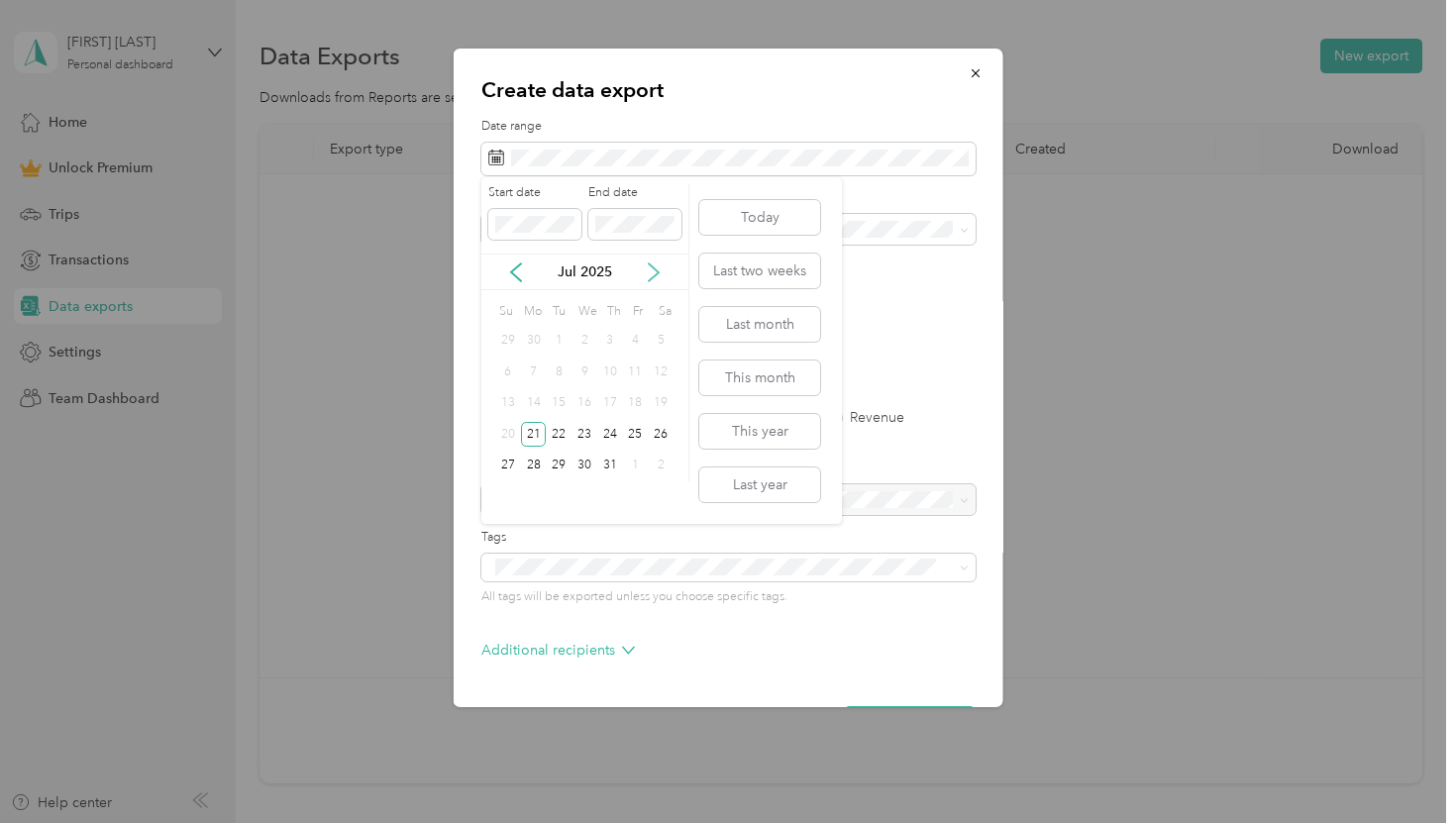 click 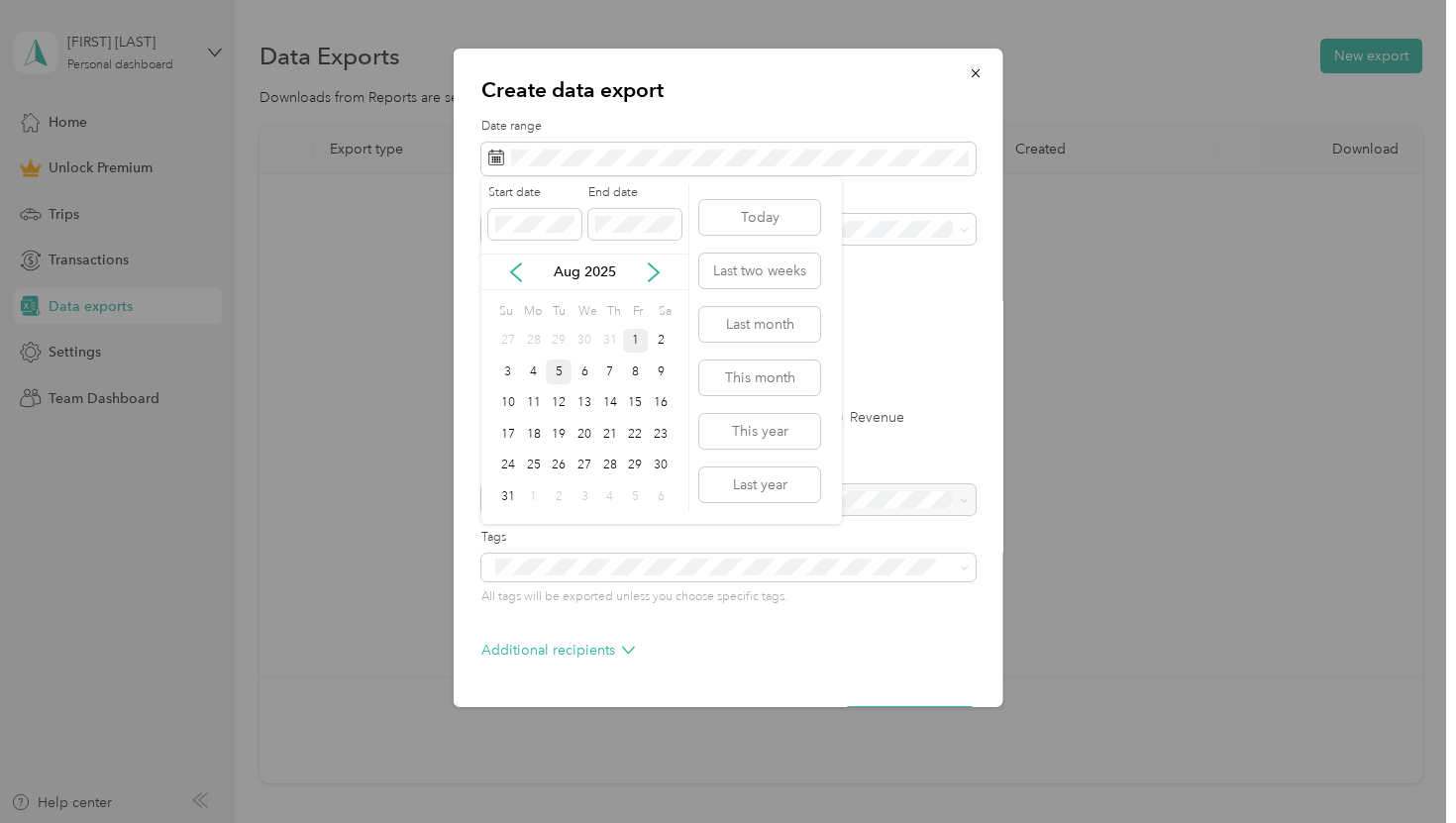 click on "1" at bounding box center [636, 341] 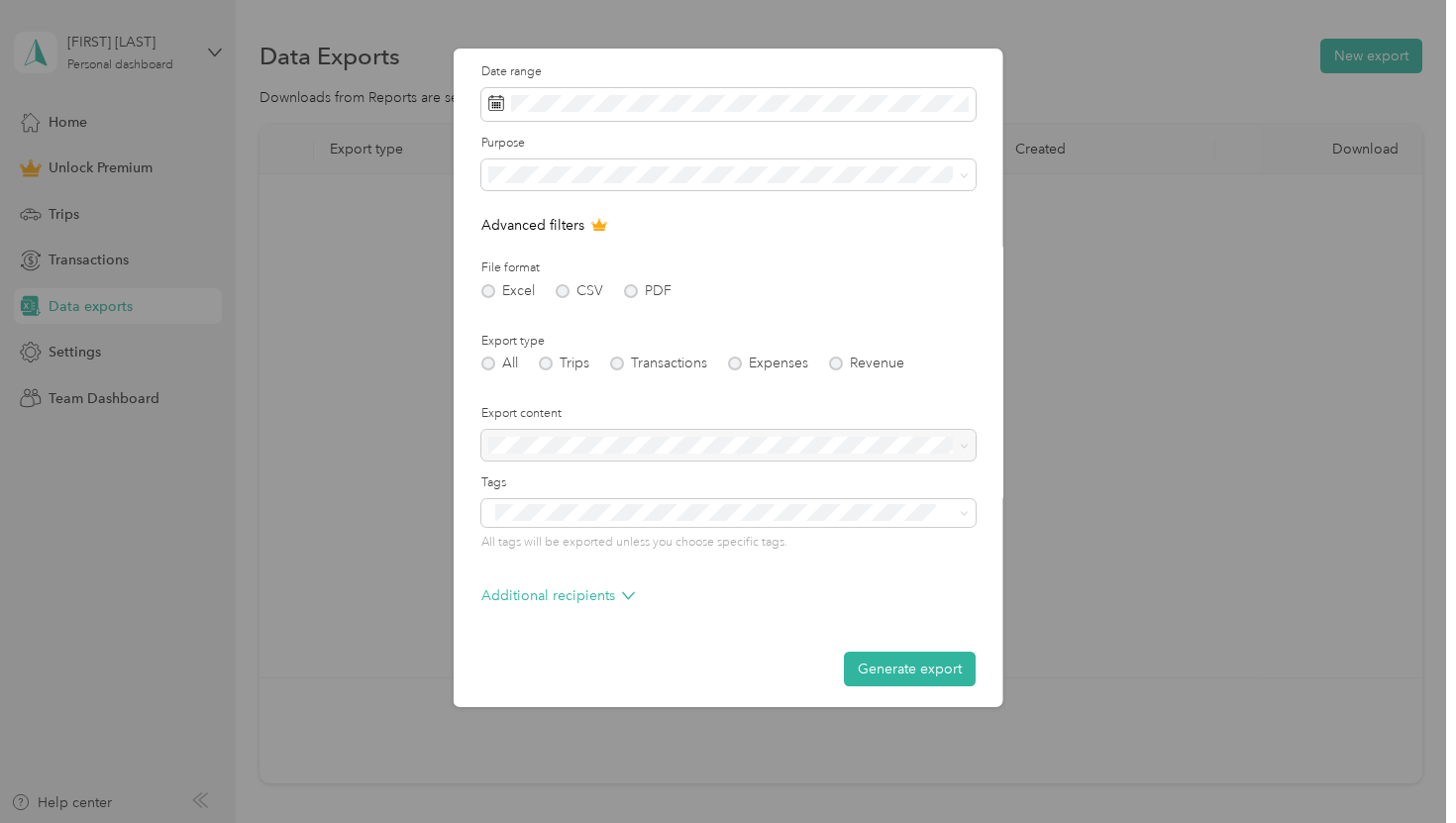 scroll, scrollTop: 61, scrollLeft: 0, axis: vertical 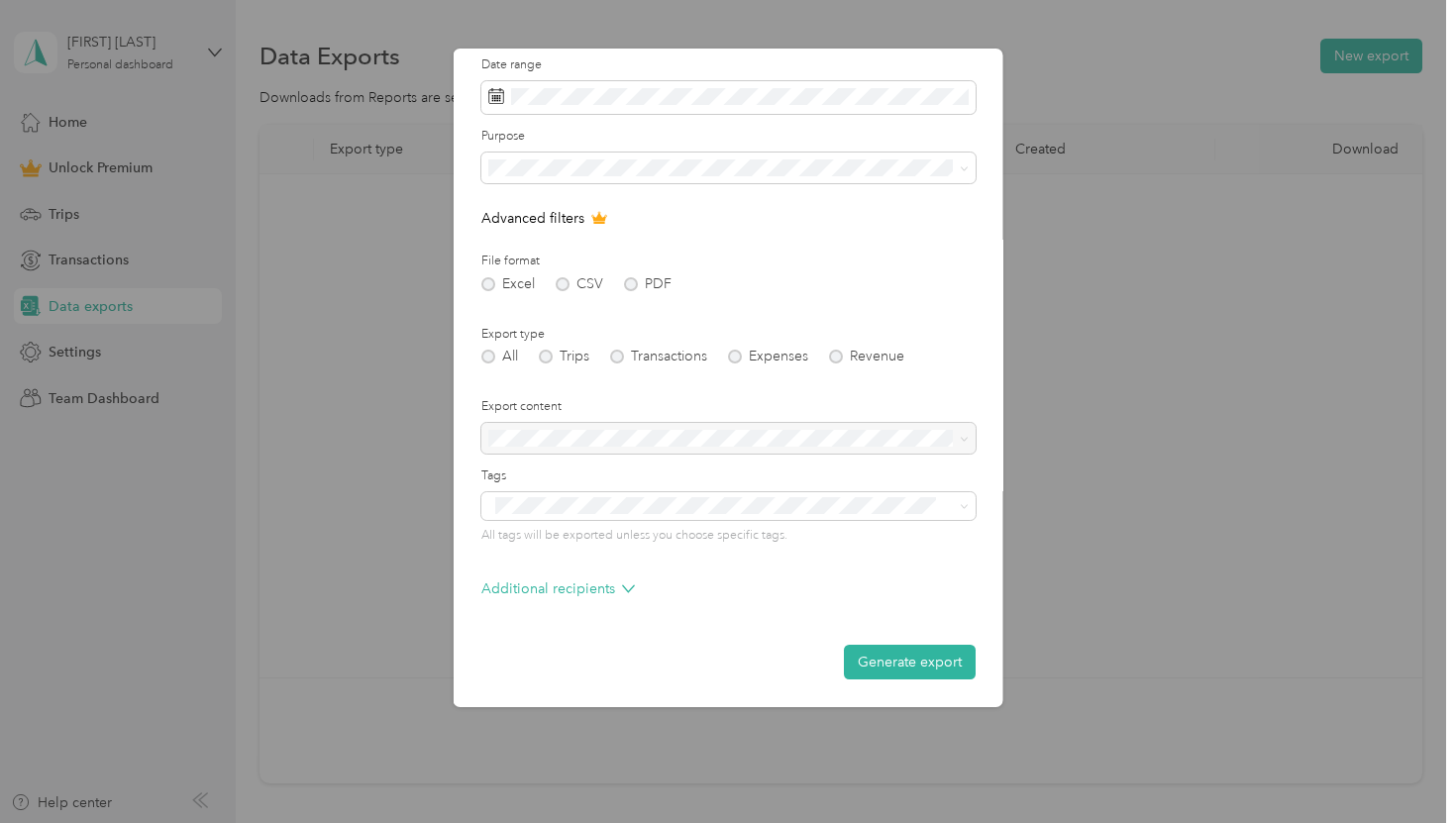 click on "Generate export" at bounding box center (909, 662) 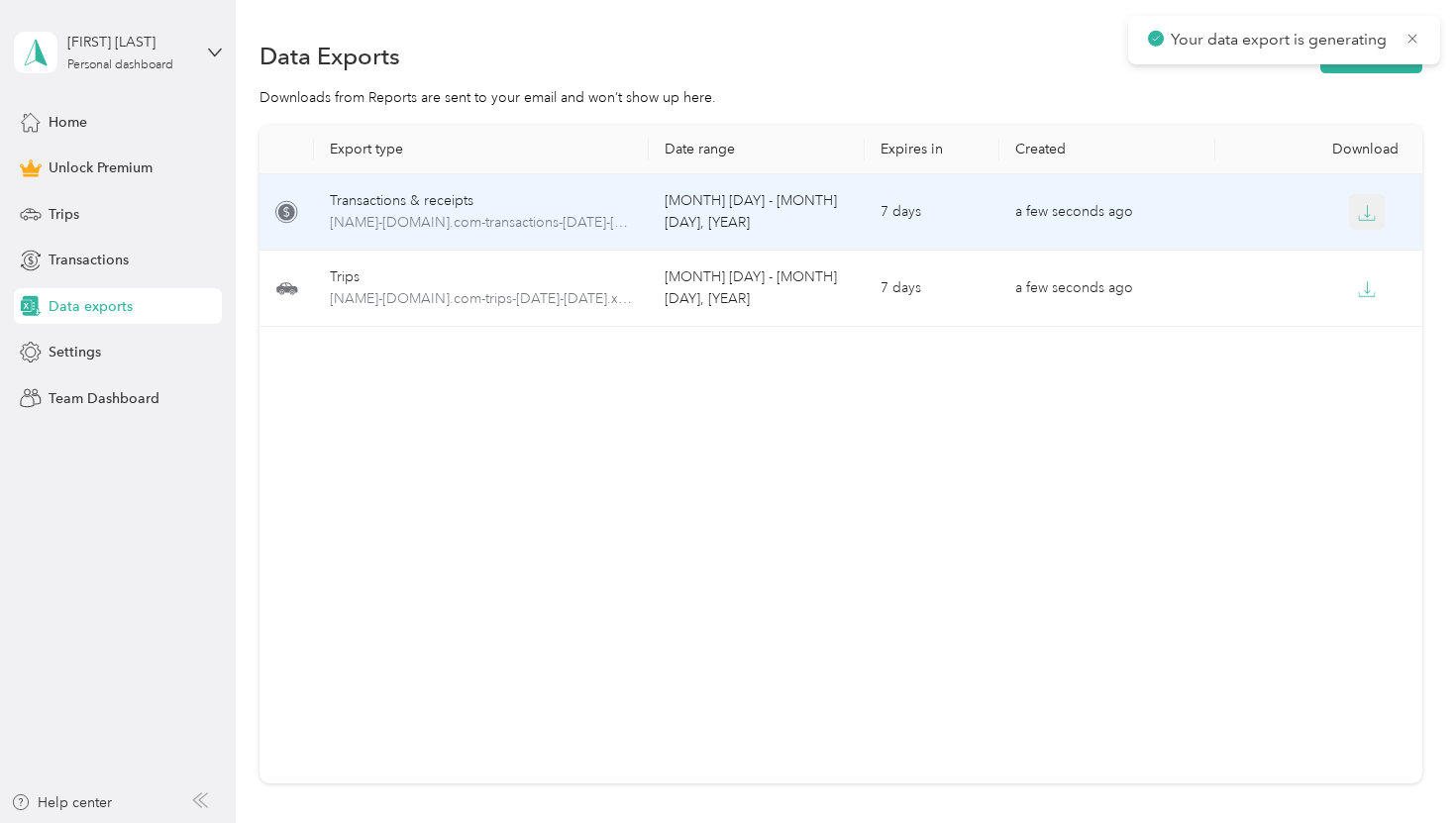 click 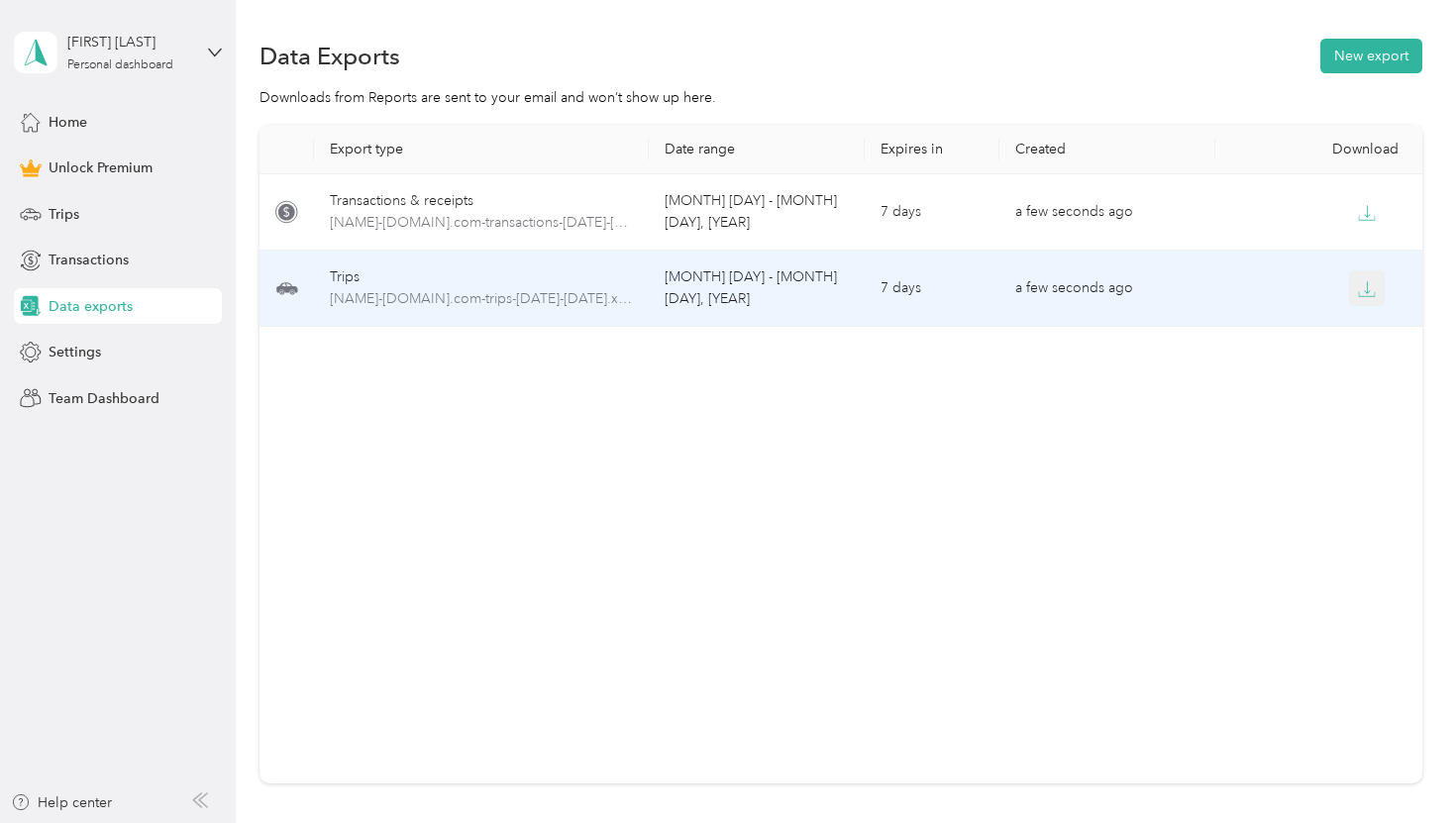 click 